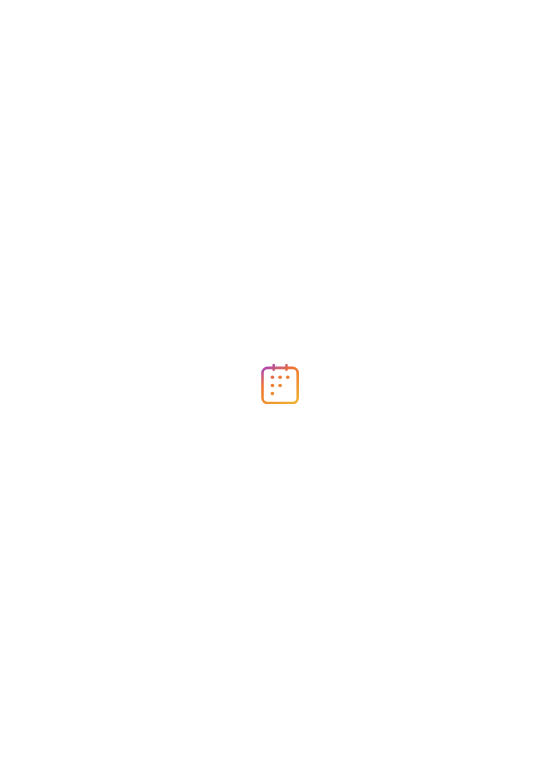 scroll, scrollTop: 0, scrollLeft: 0, axis: both 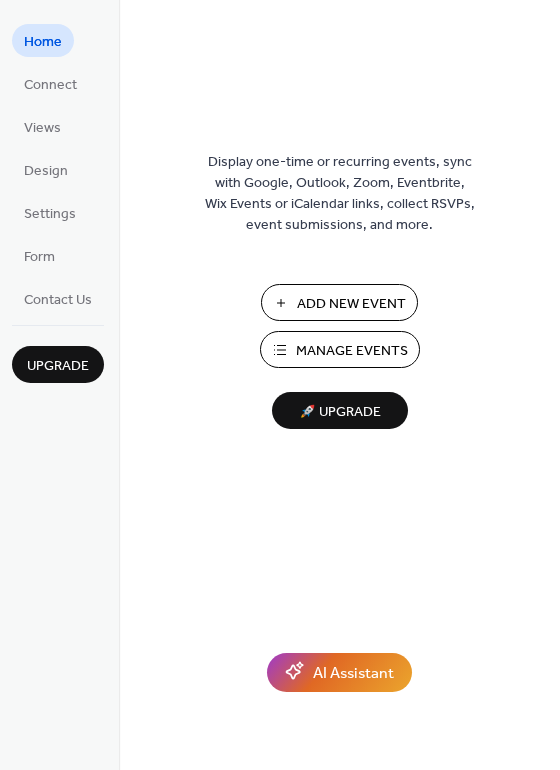 click on "Manage Events" at bounding box center [352, 351] 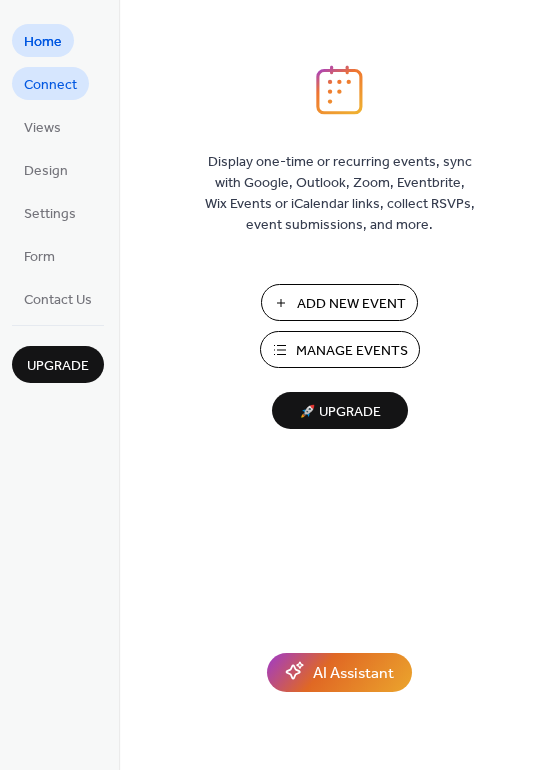 click on "Connect" at bounding box center [50, 85] 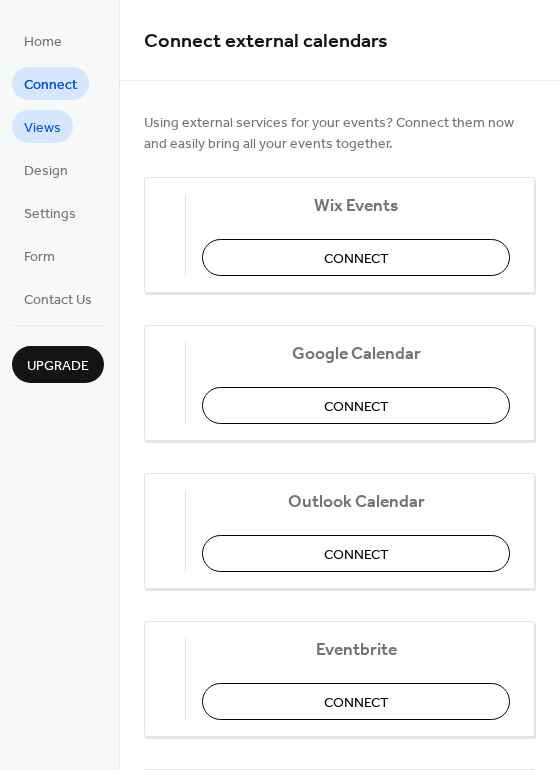 click on "Views" at bounding box center [42, 128] 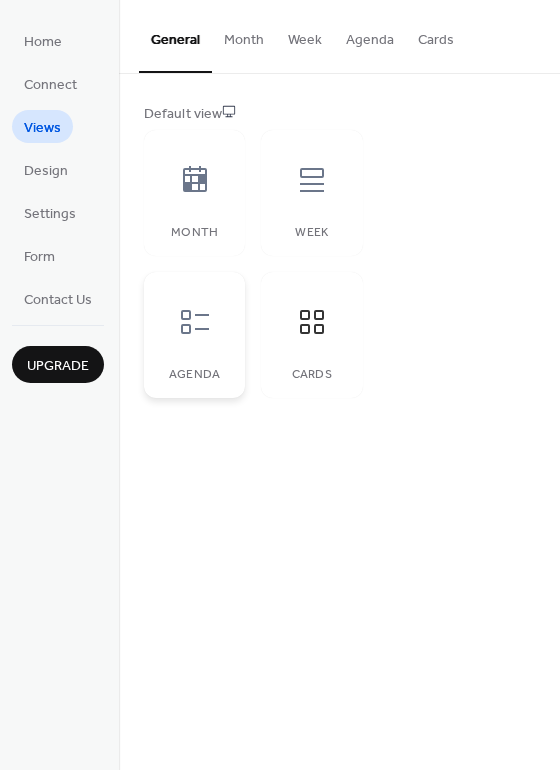 click at bounding box center [195, 322] 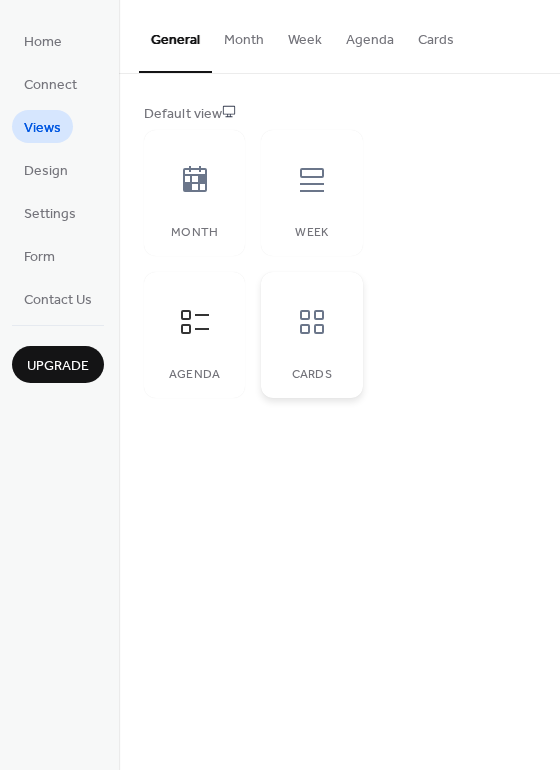 click at bounding box center [312, 322] 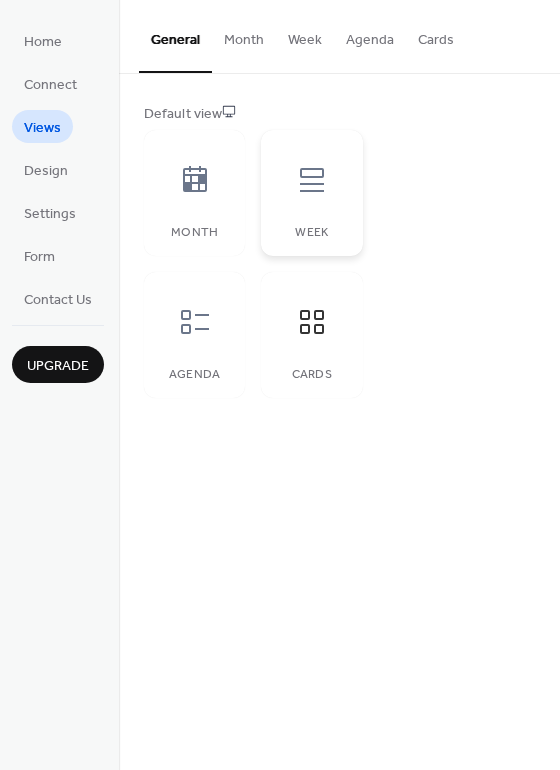 click 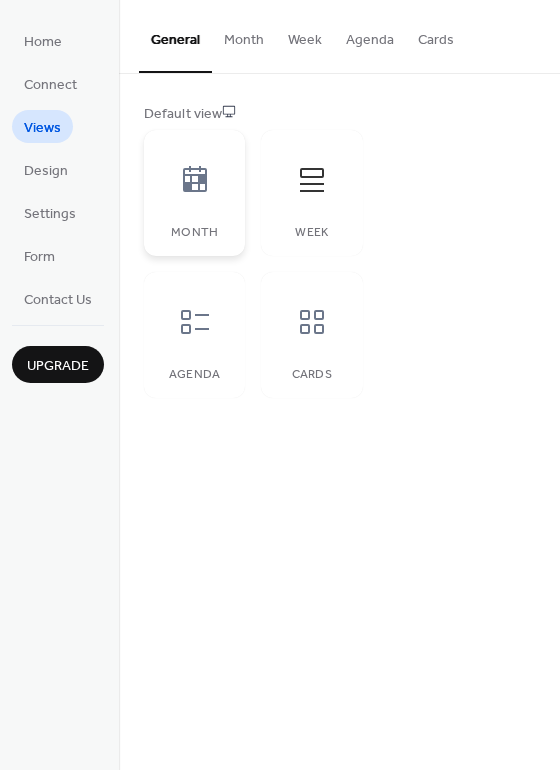 click 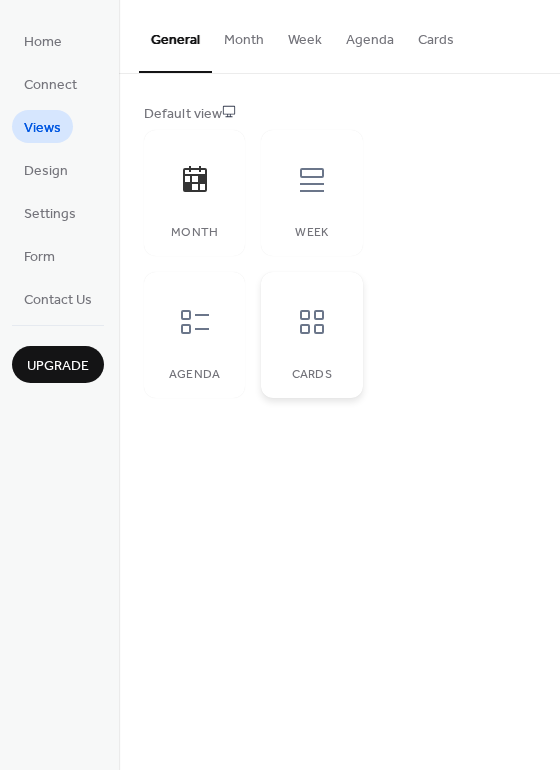 click 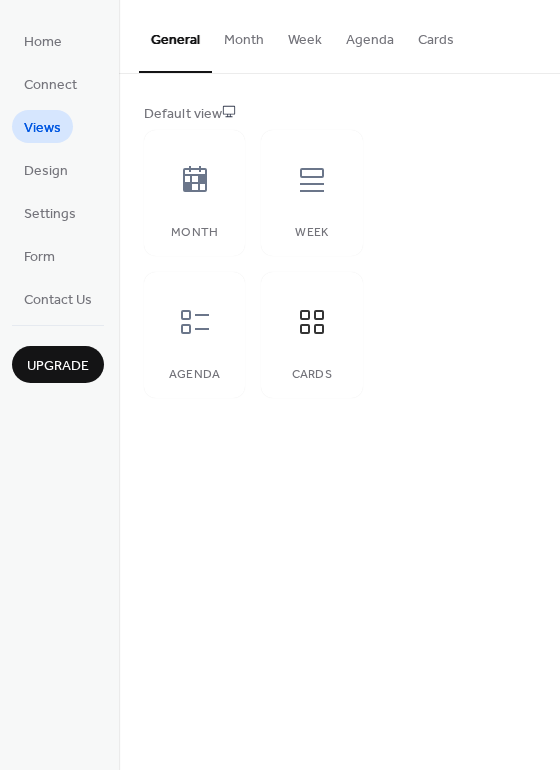 click on "Month" at bounding box center (244, 35) 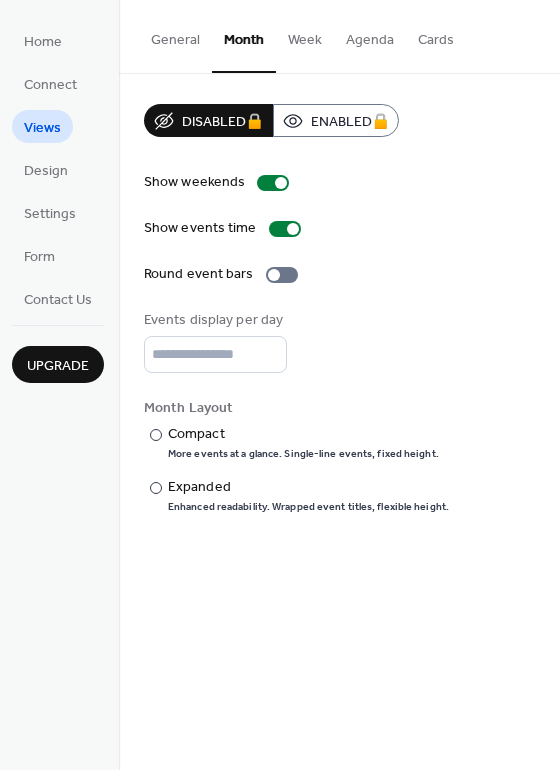 click on "Agenda" at bounding box center (370, 35) 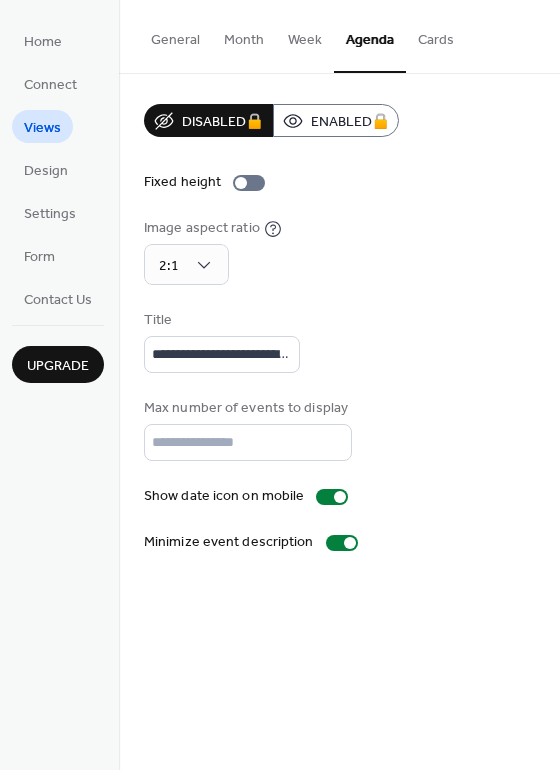 click on "Cards" at bounding box center (436, 35) 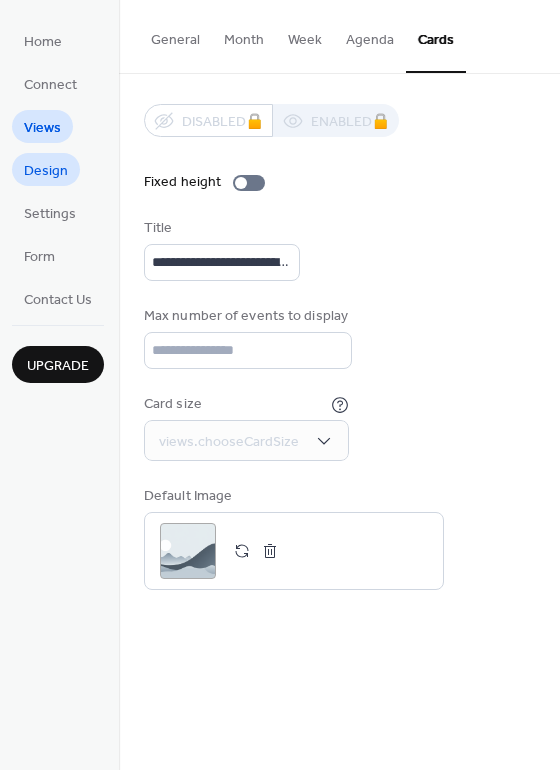click on "Design" at bounding box center [46, 171] 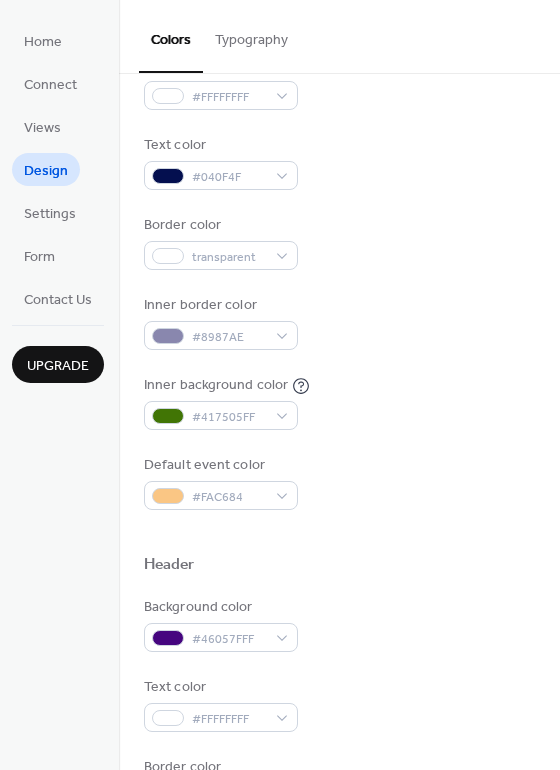 scroll, scrollTop: 0, scrollLeft: 0, axis: both 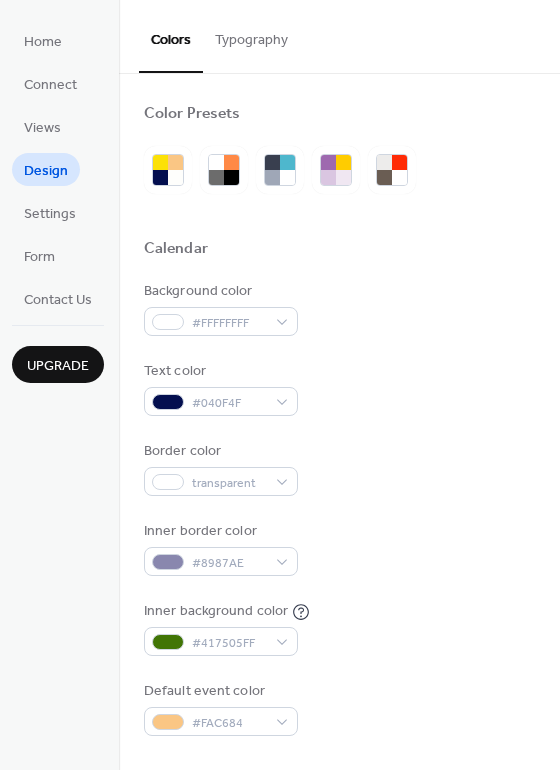 click on "Typography" at bounding box center [251, 35] 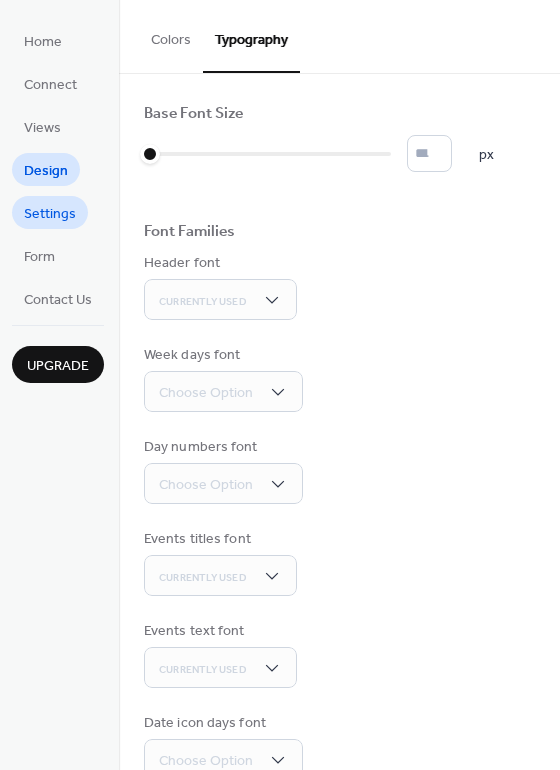 click on "Settings" at bounding box center (50, 214) 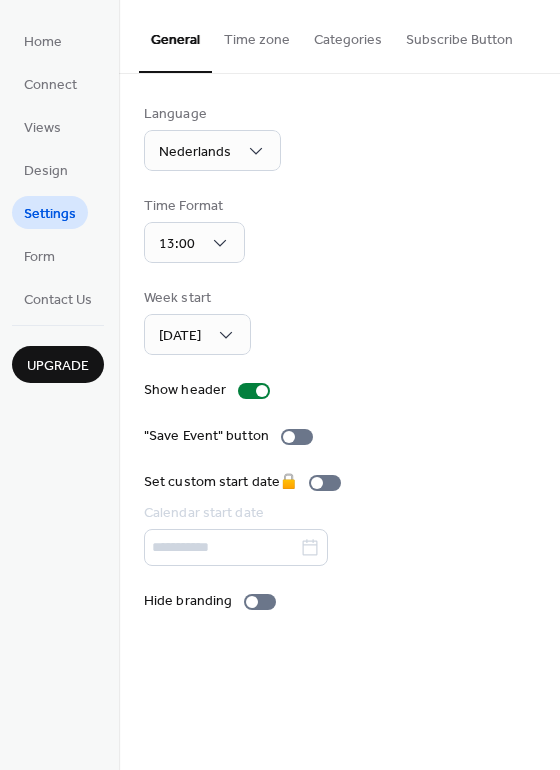click on "Subscribe Button" at bounding box center [459, 35] 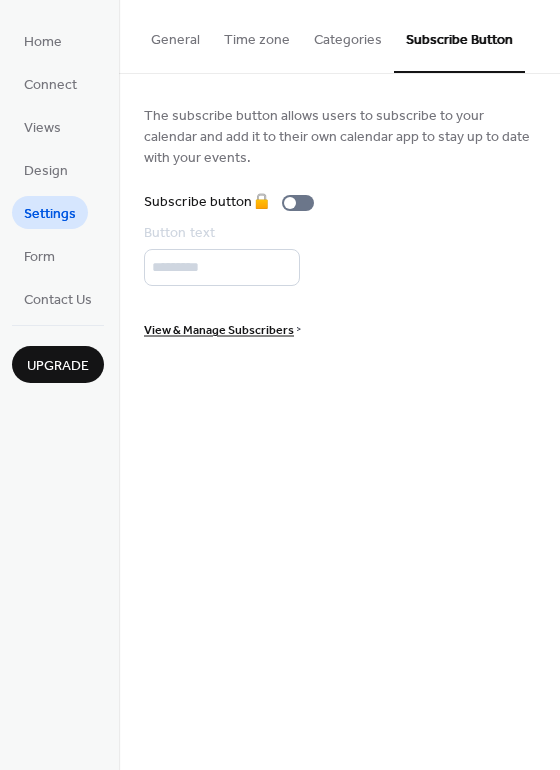 click on "Categories" at bounding box center [348, 35] 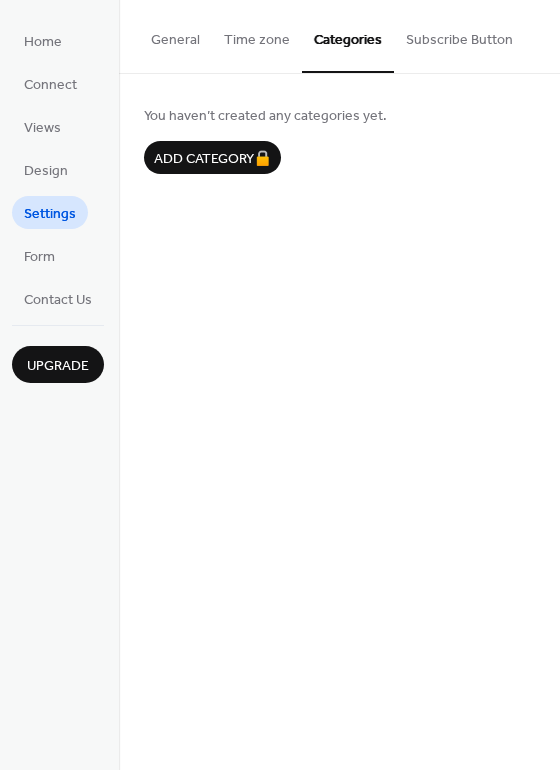 click on "Time zone" at bounding box center [257, 35] 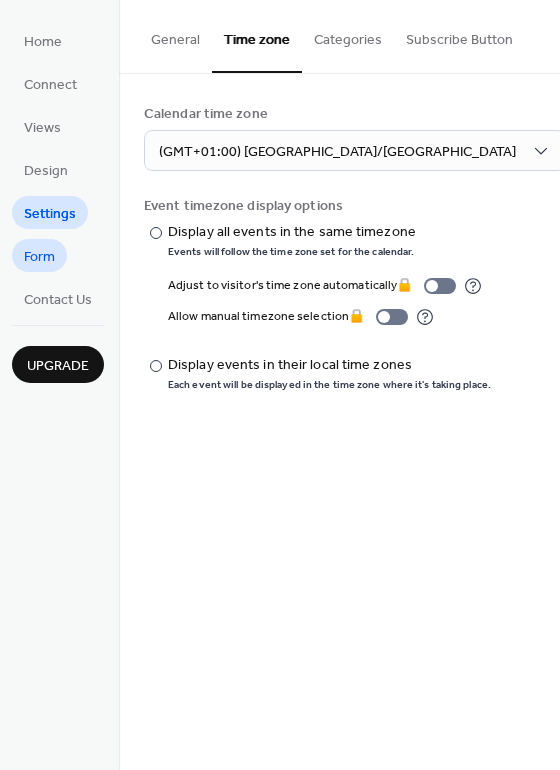 click on "Form" at bounding box center [39, 257] 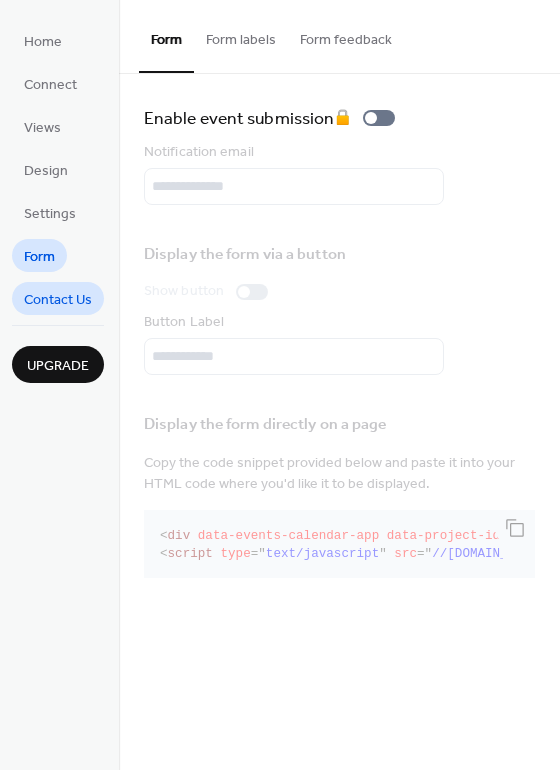 click on "Contact Us" at bounding box center [58, 300] 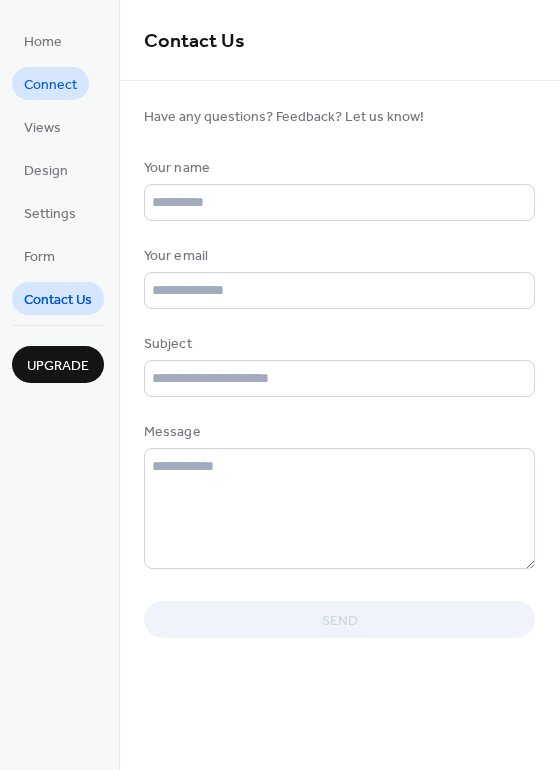 click on "Connect" at bounding box center [50, 85] 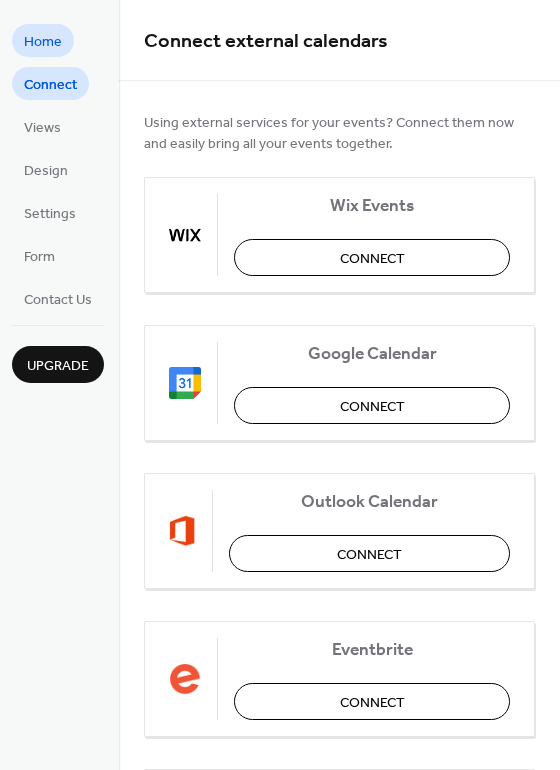 click on "Home" at bounding box center [43, 42] 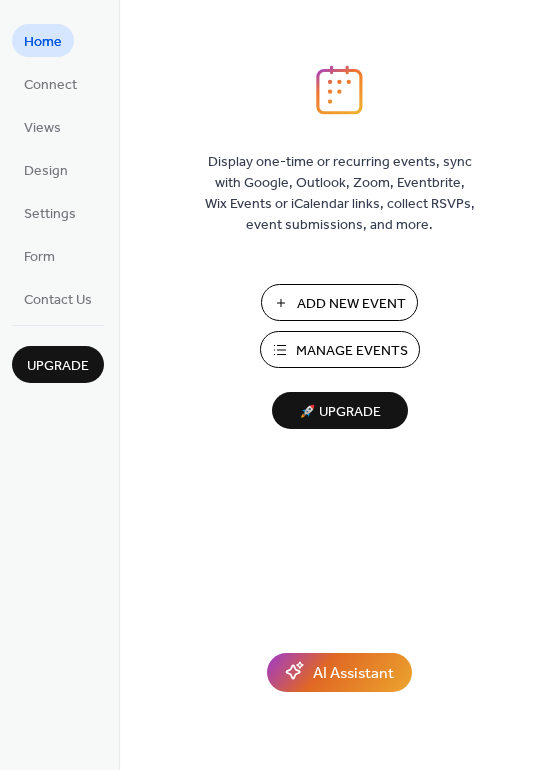 click on "Upgrade" at bounding box center (58, 366) 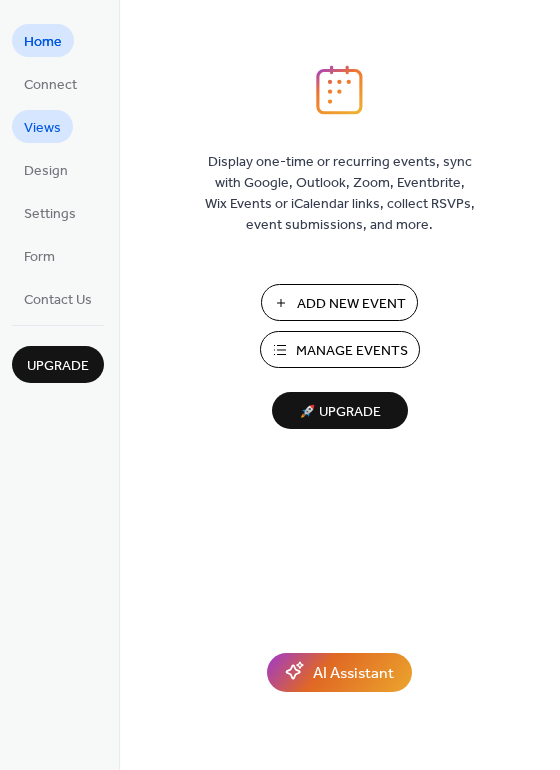 click on "Views" at bounding box center [42, 128] 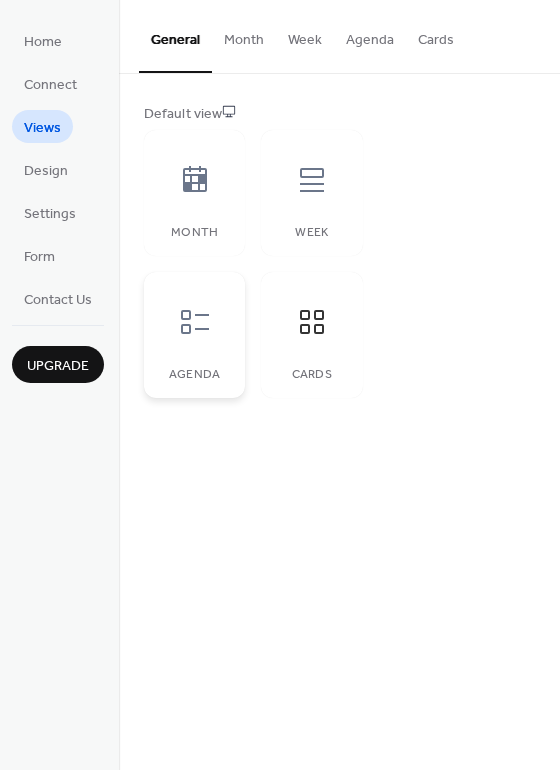 click at bounding box center (195, 322) 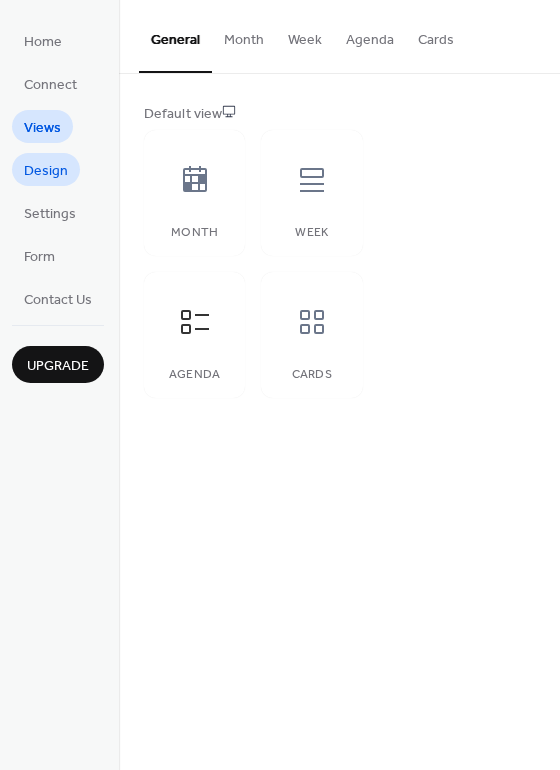 click on "Design" at bounding box center (46, 171) 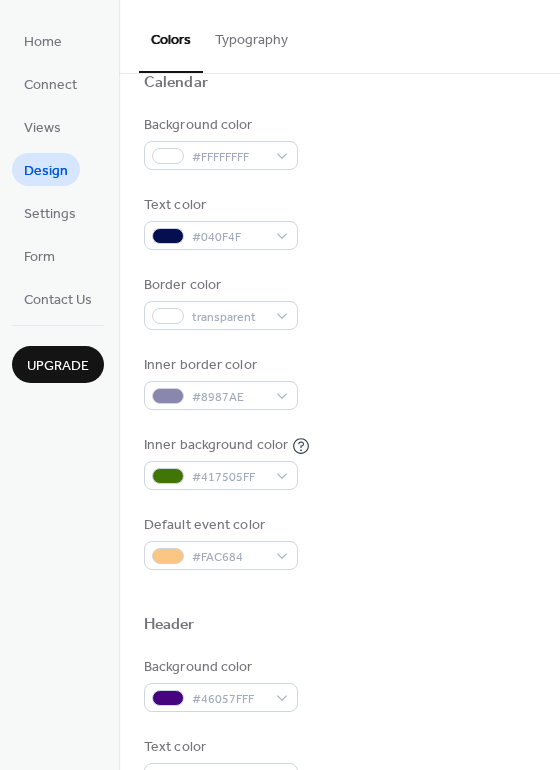 scroll, scrollTop: 0, scrollLeft: 0, axis: both 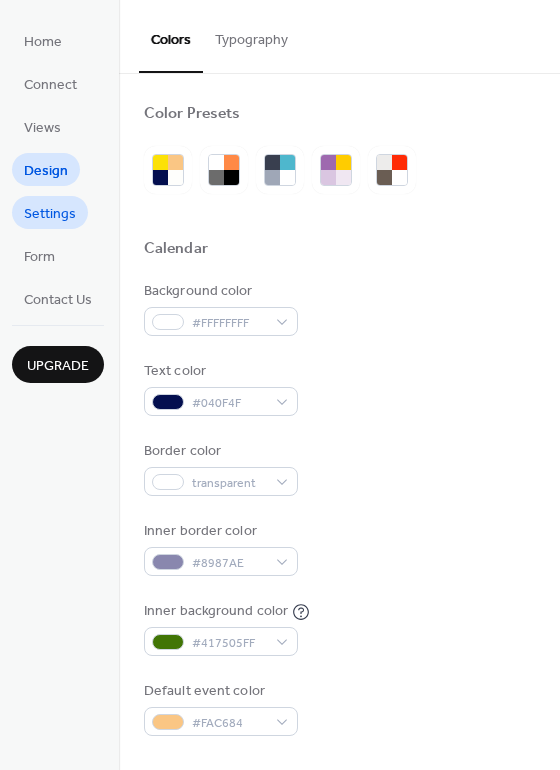 click on "Settings" at bounding box center (50, 214) 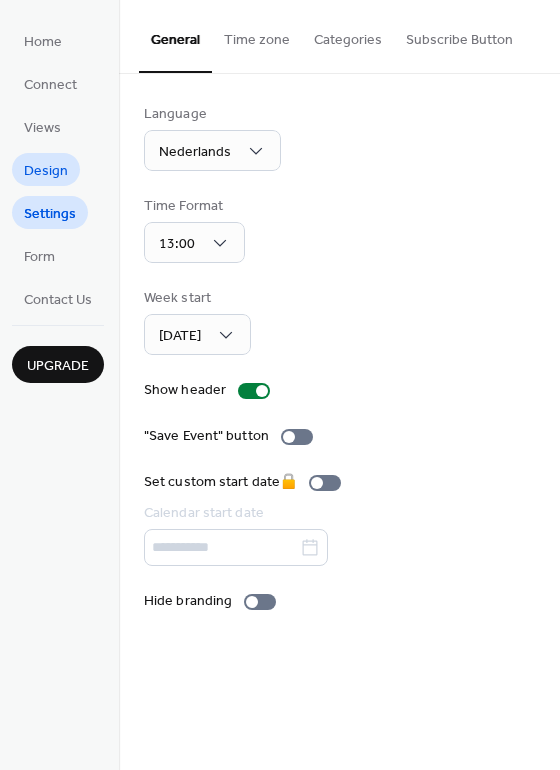 click on "Design" at bounding box center [46, 171] 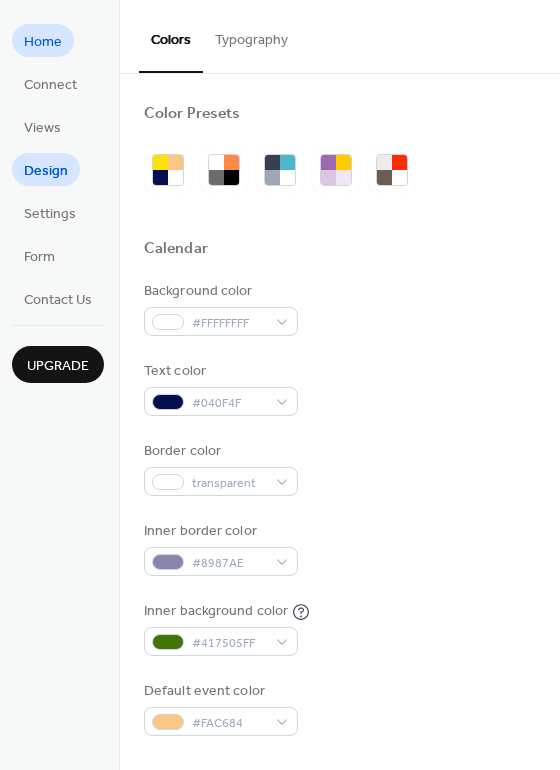click on "Home" at bounding box center [43, 42] 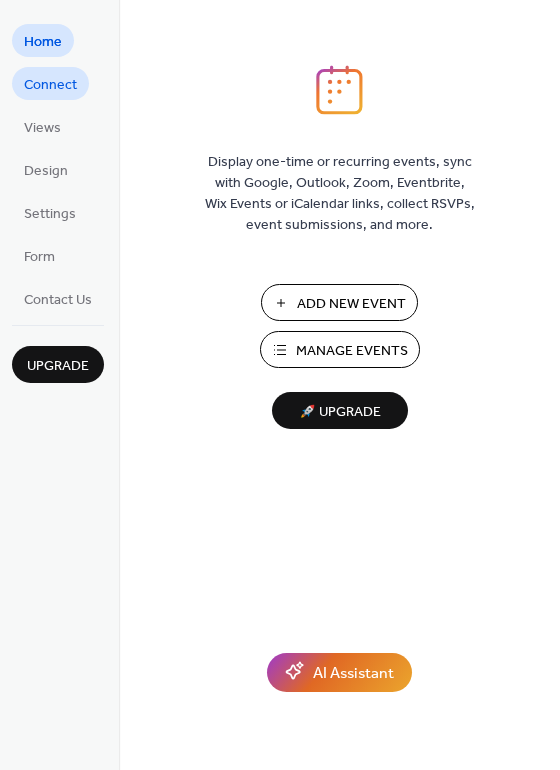 click on "Connect" at bounding box center [50, 85] 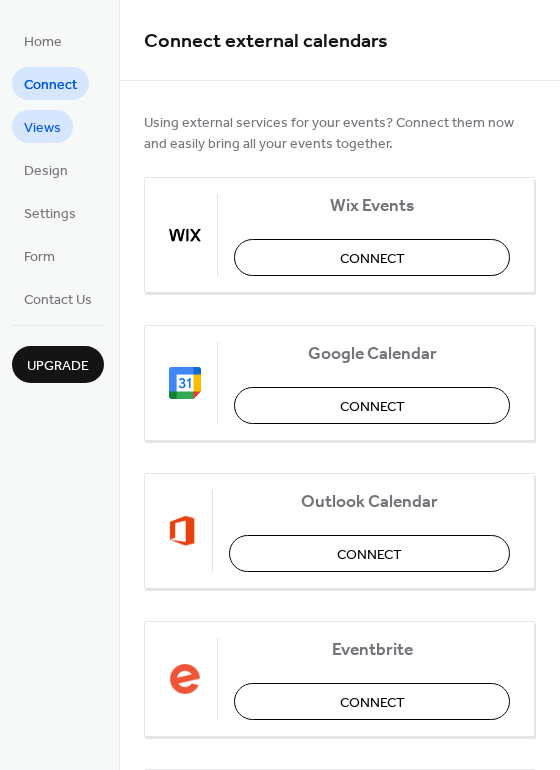 click on "Views" at bounding box center (42, 126) 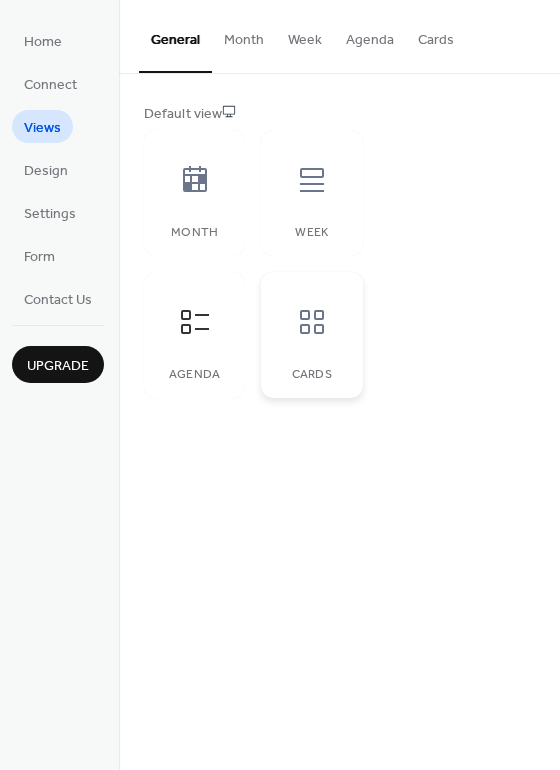 click at bounding box center [312, 322] 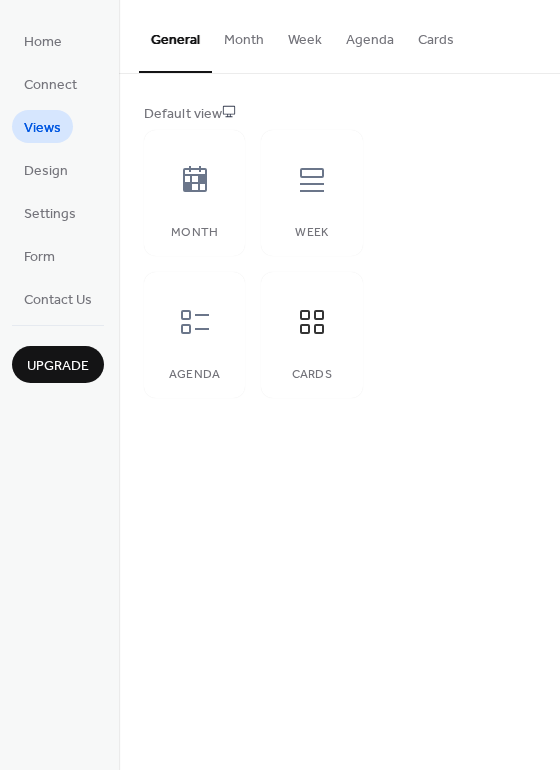 click on "Cards" at bounding box center (436, 35) 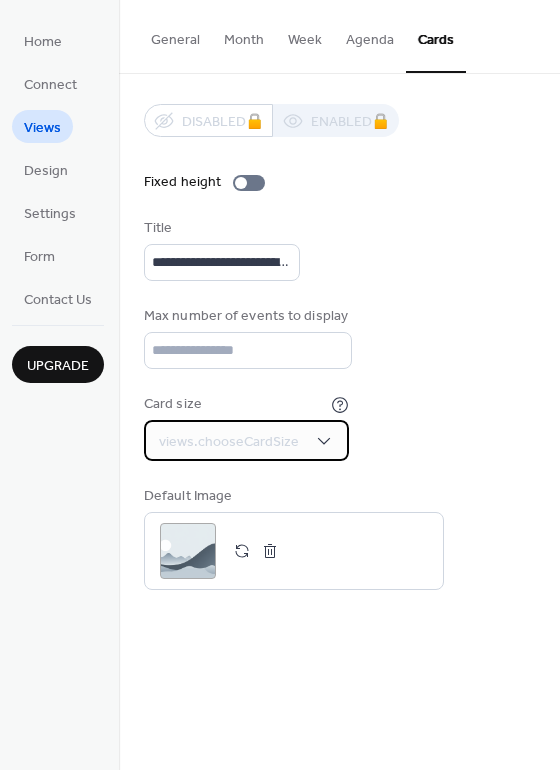 click on "views.chooseCardSize" at bounding box center (246, 440) 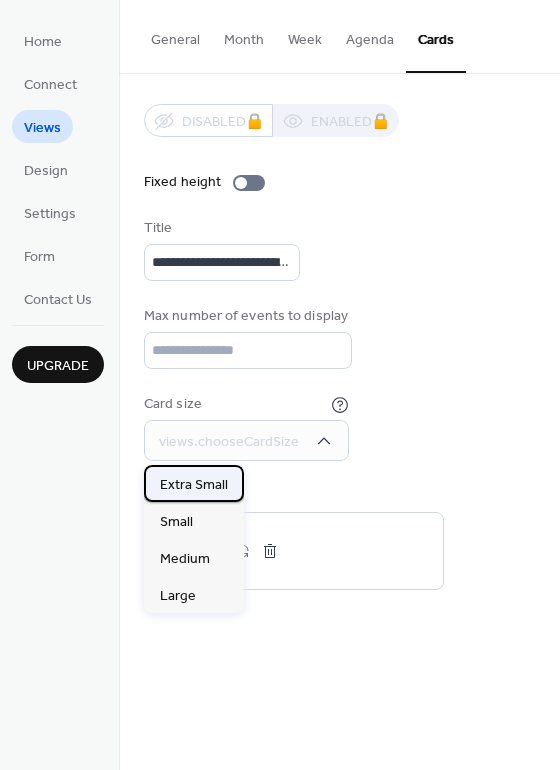 click on "Extra Small" at bounding box center [194, 484] 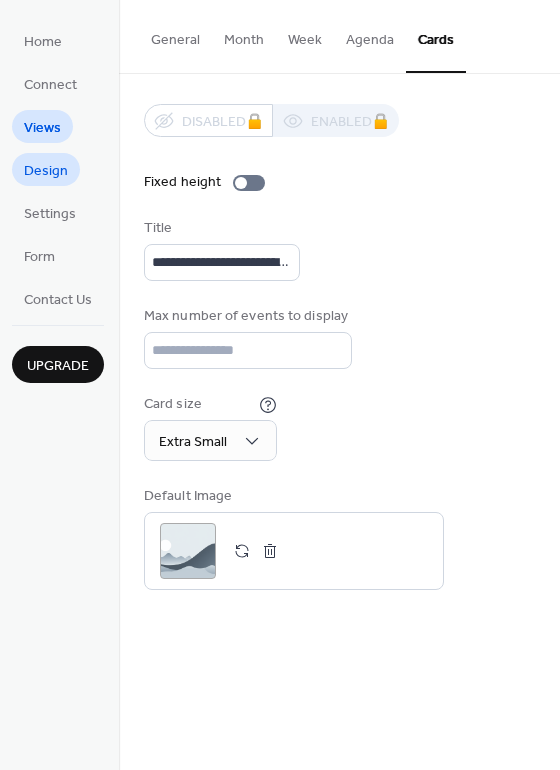 click on "Design" at bounding box center [46, 171] 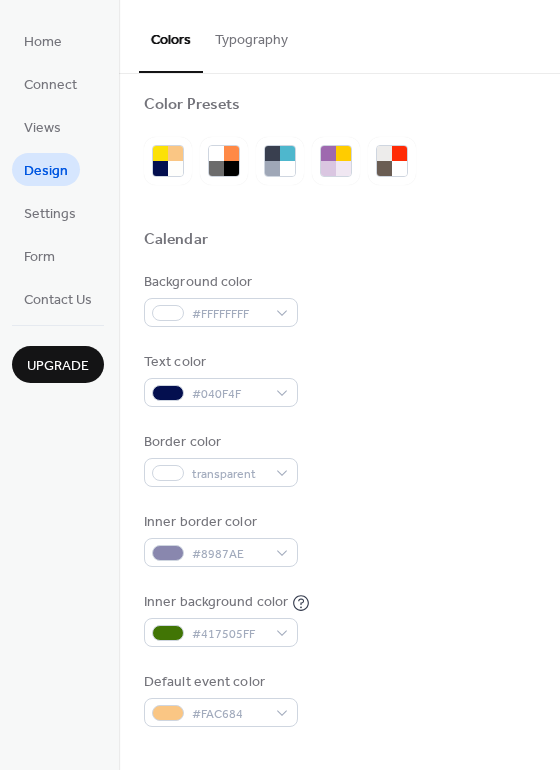 scroll, scrollTop: 0, scrollLeft: 0, axis: both 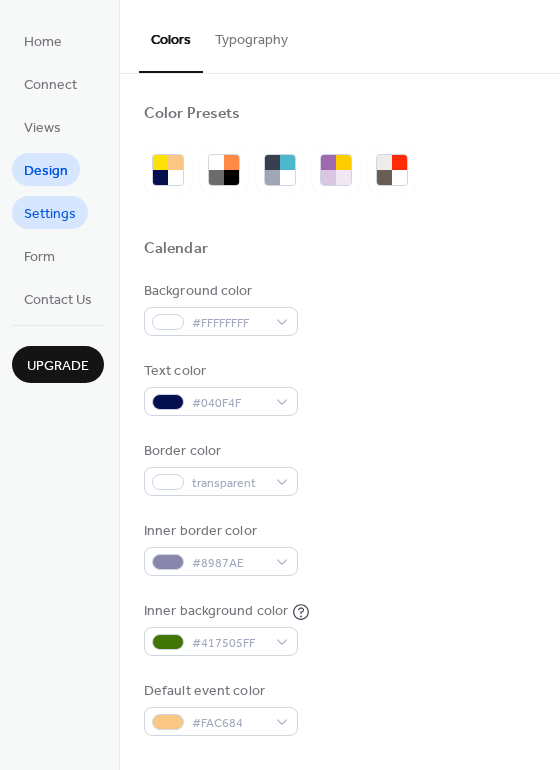 click on "Settings" at bounding box center [50, 214] 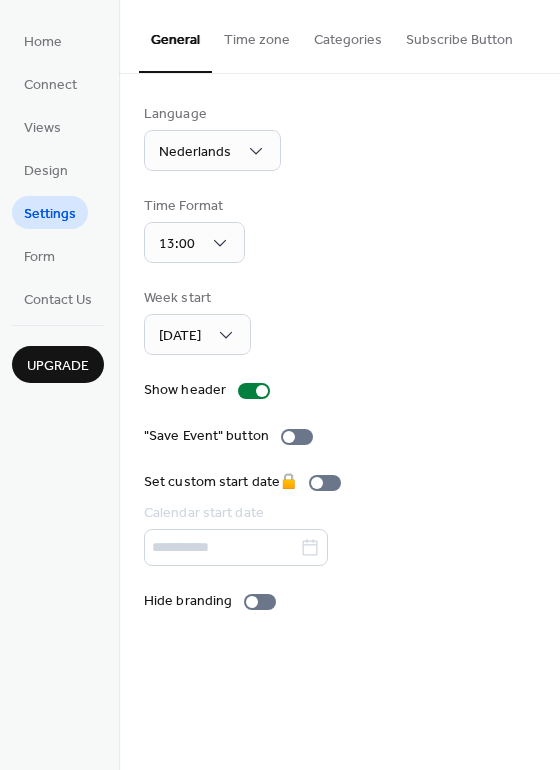 drag, startPoint x: 362, startPoint y: 310, endPoint x: 402, endPoint y: 206, distance: 111.42711 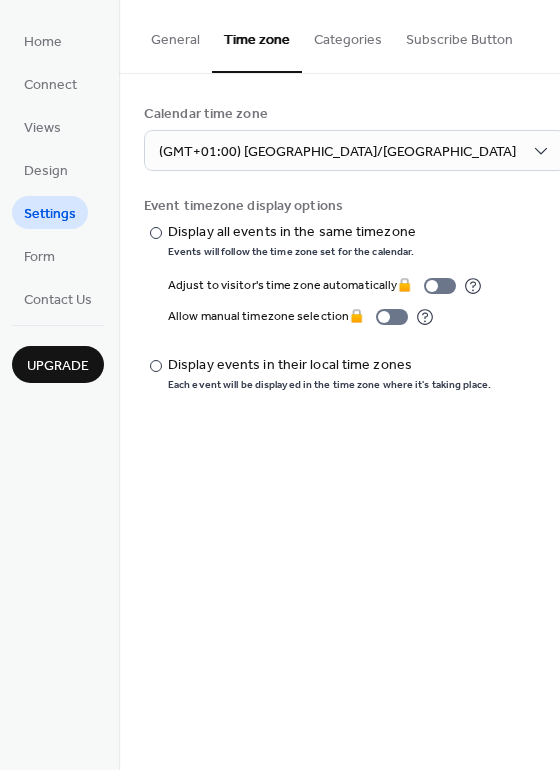 click on "Categories" at bounding box center [348, 35] 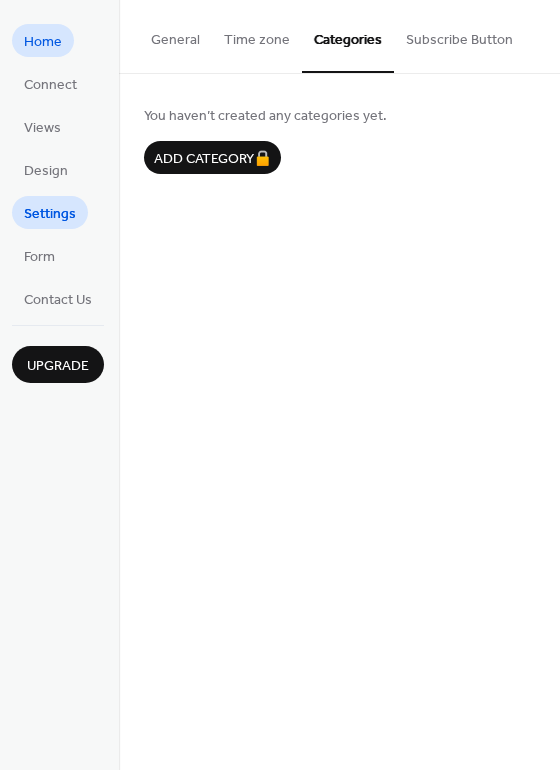 click on "Home" at bounding box center [43, 42] 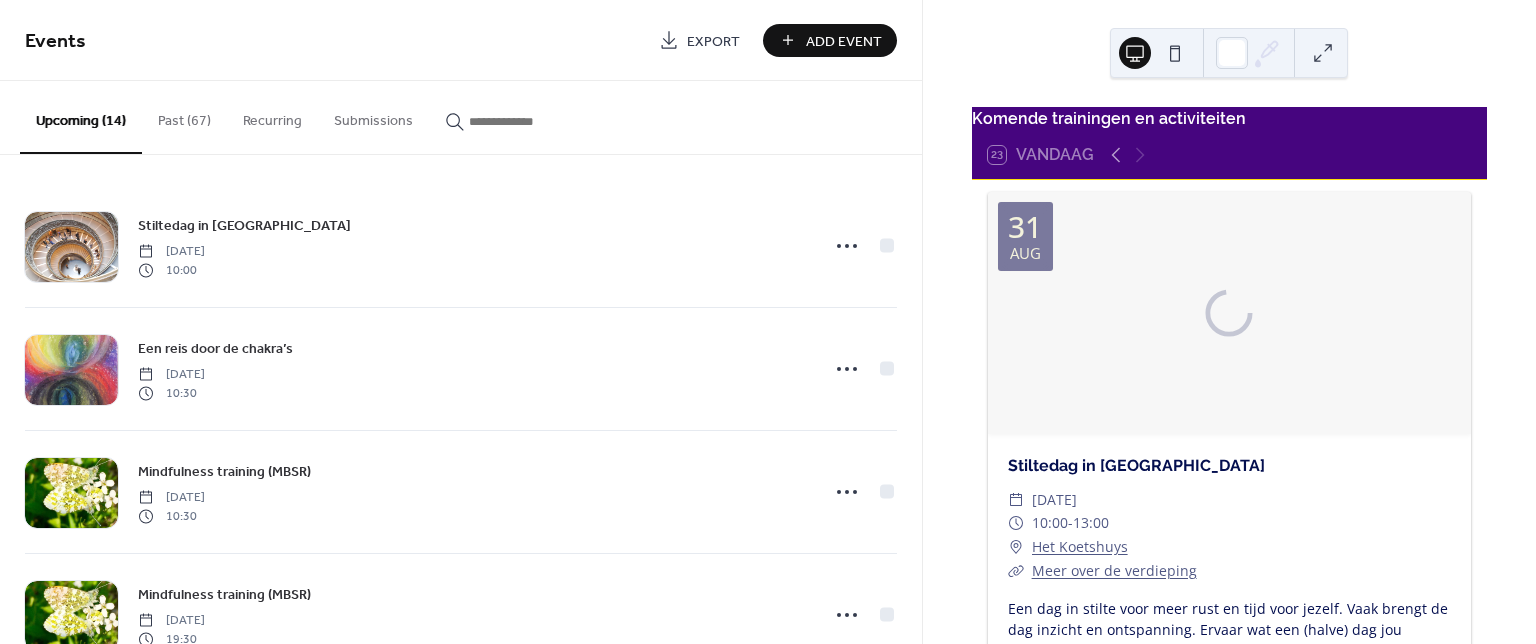 scroll, scrollTop: 0, scrollLeft: 0, axis: both 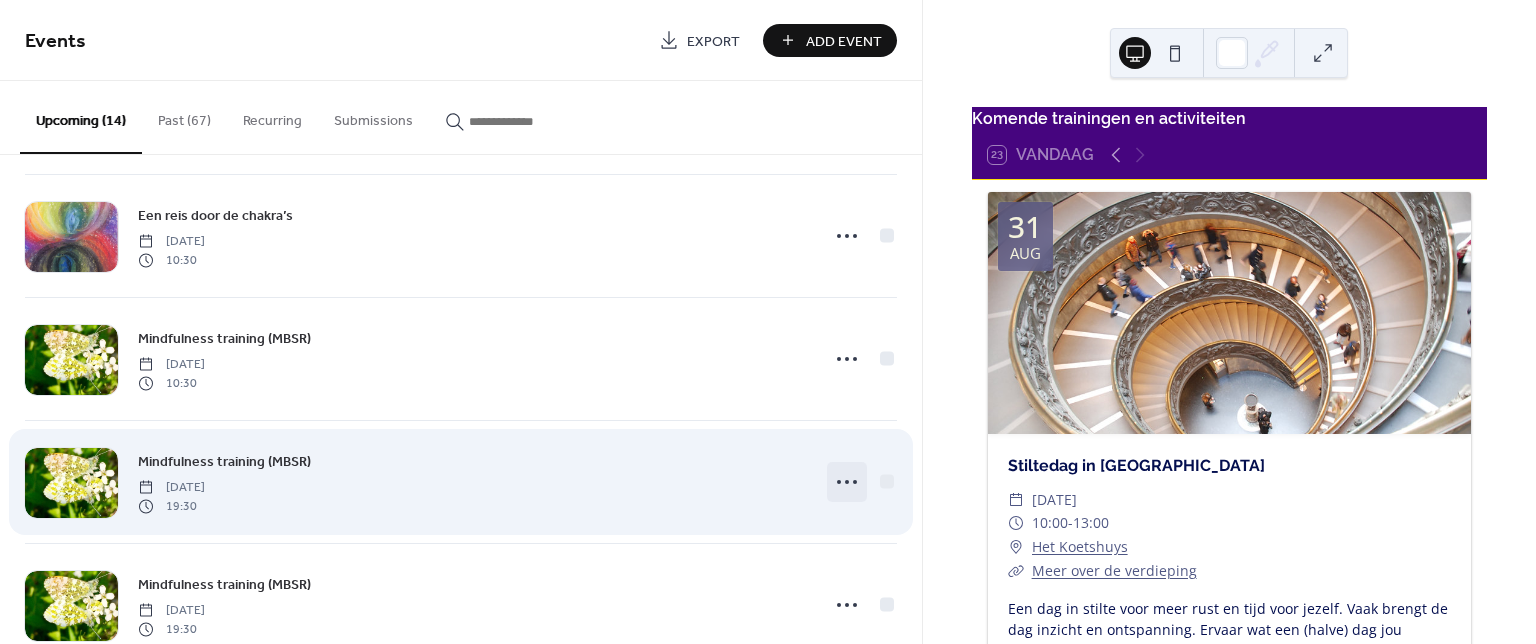 click 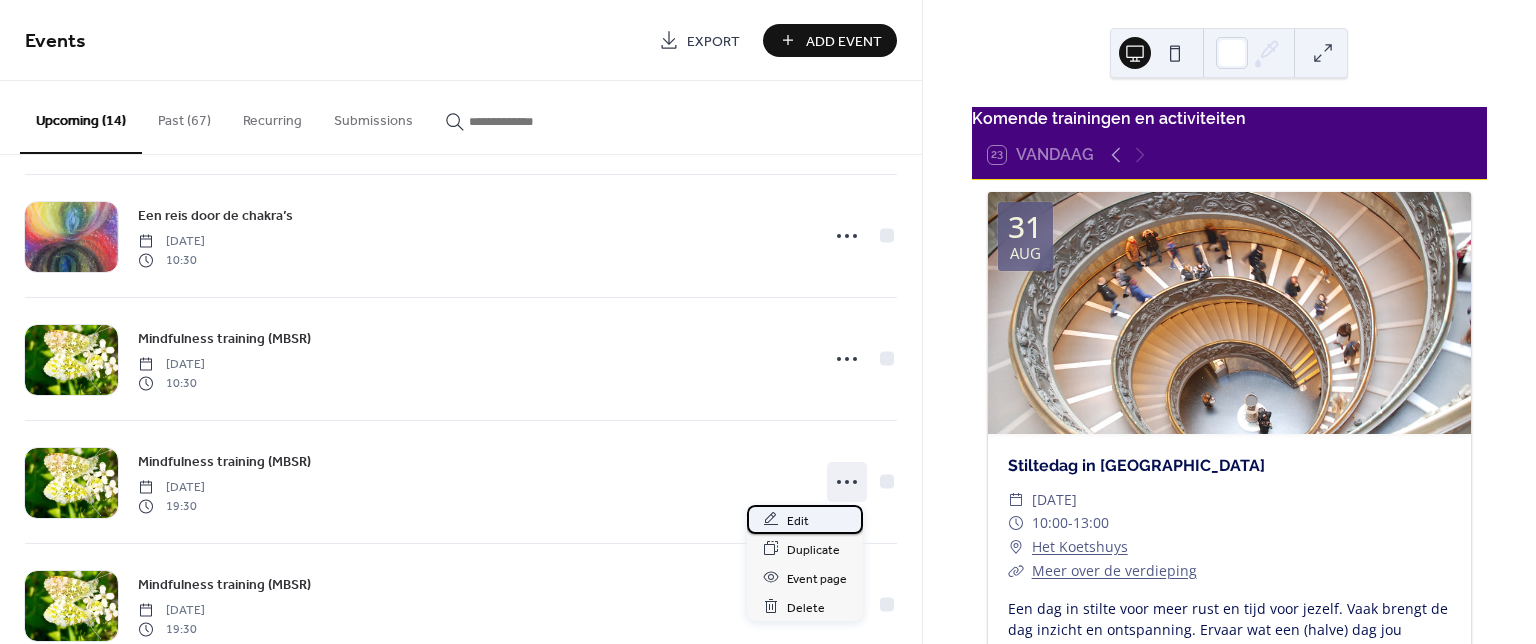 click on "Edit" at bounding box center [798, 520] 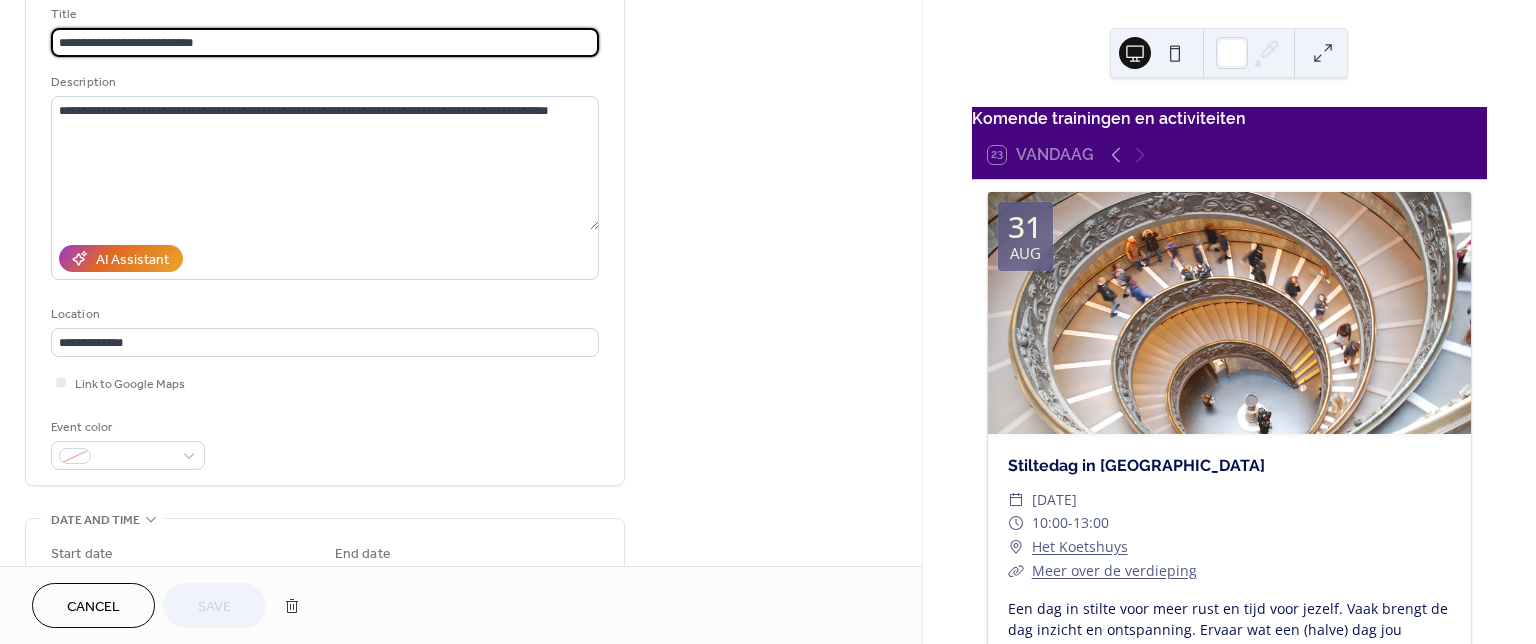 scroll, scrollTop: 400, scrollLeft: 0, axis: vertical 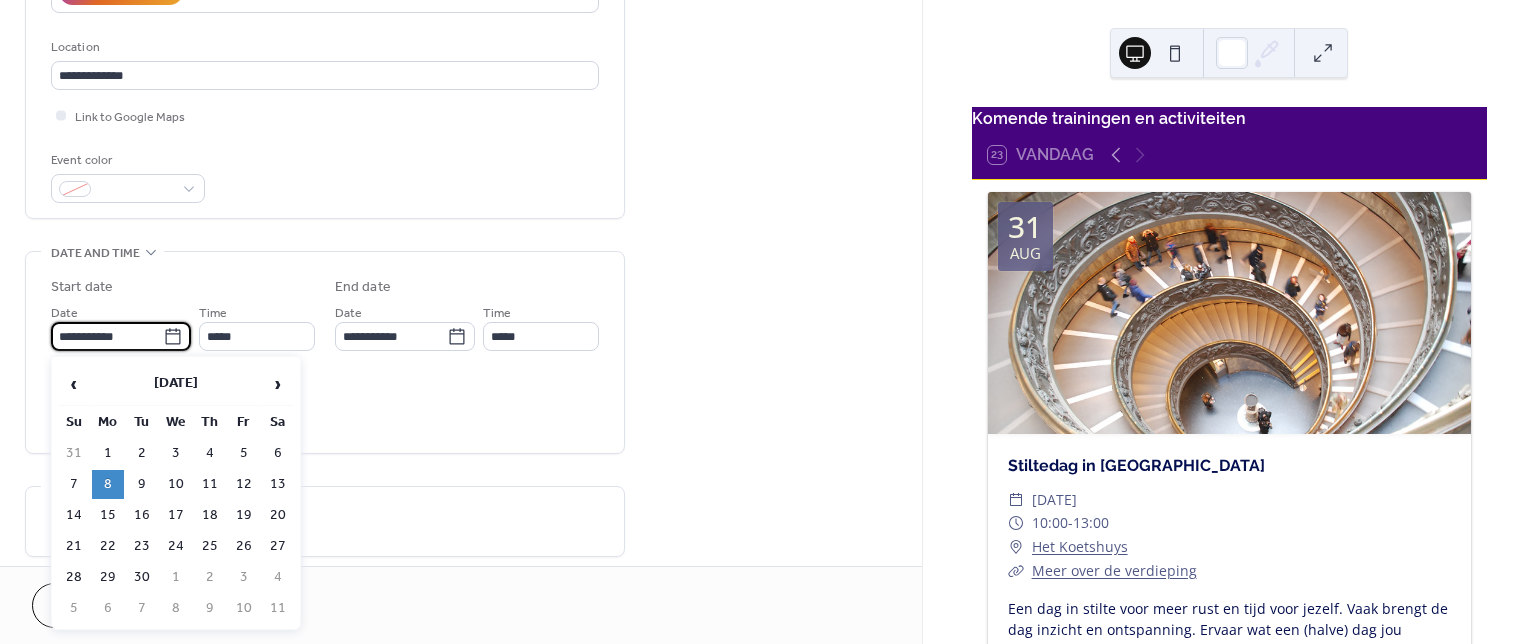 click on "**********" at bounding box center [107, 336] 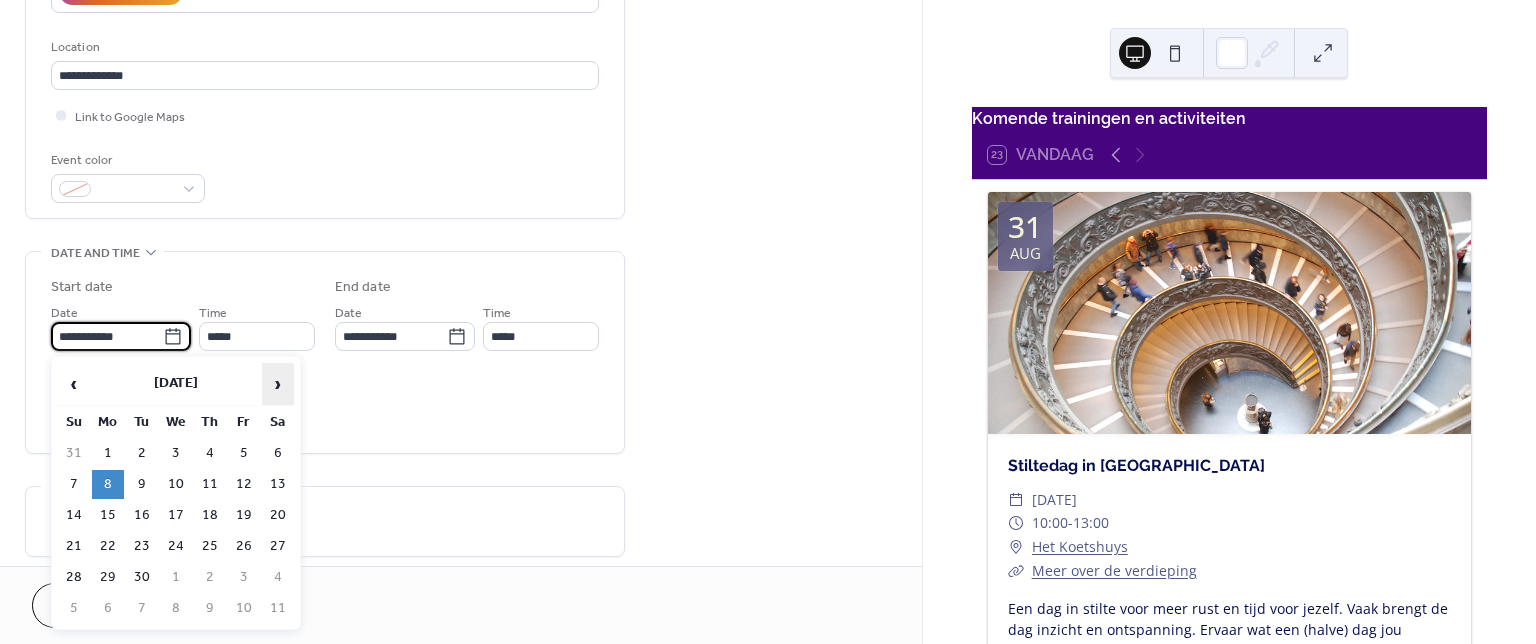 click on "›" at bounding box center [278, 384] 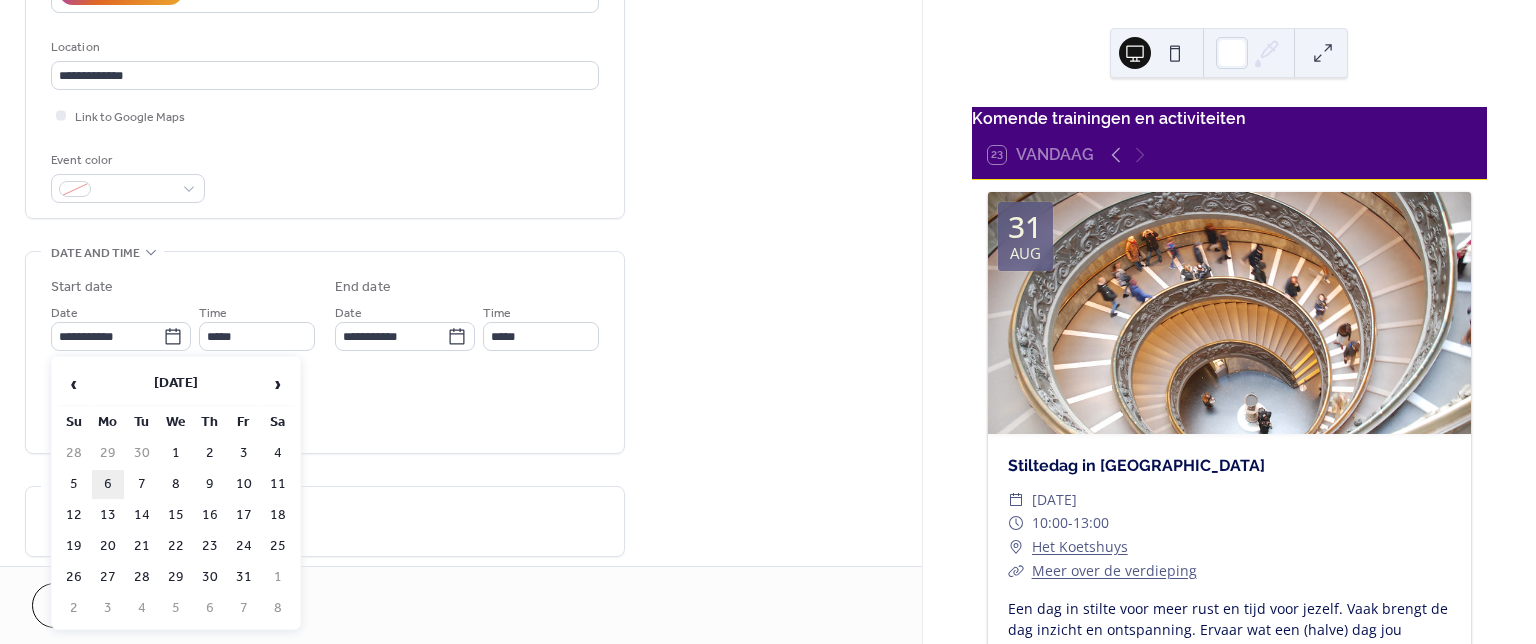 click on "6" at bounding box center [108, 484] 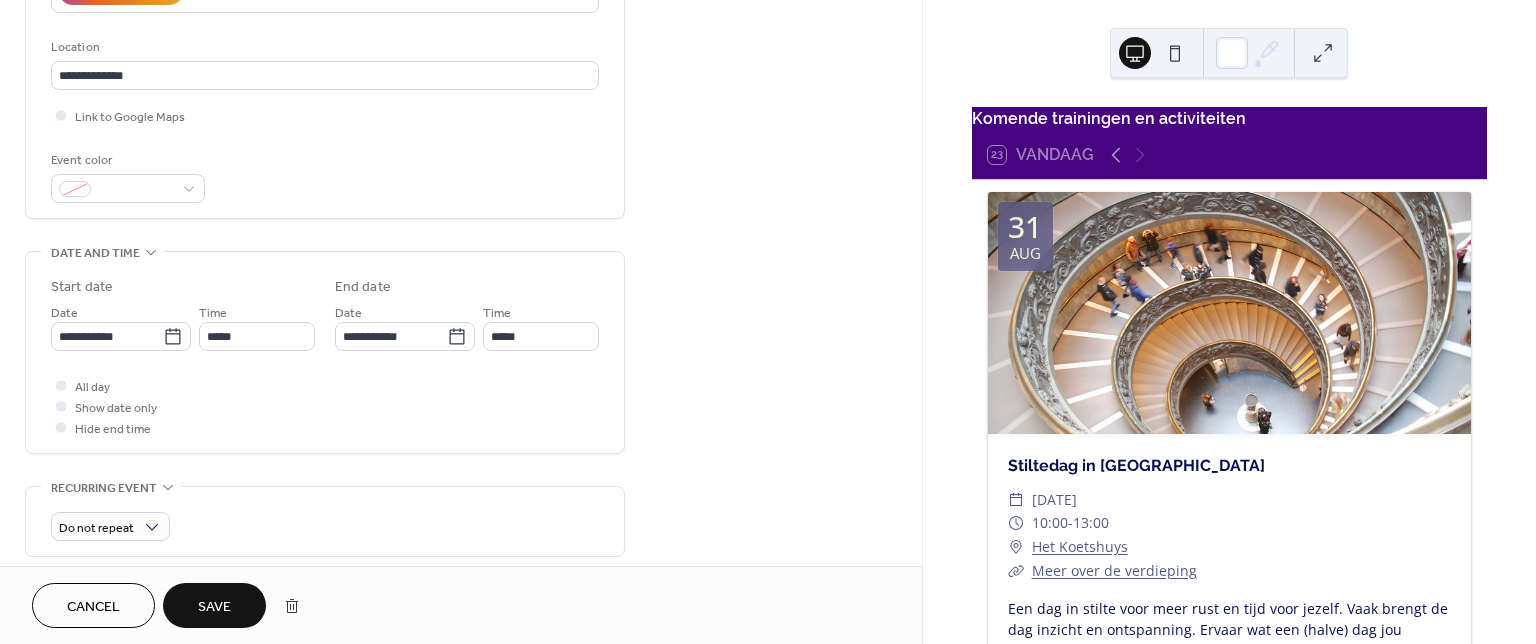 click on "Save" at bounding box center [214, 607] 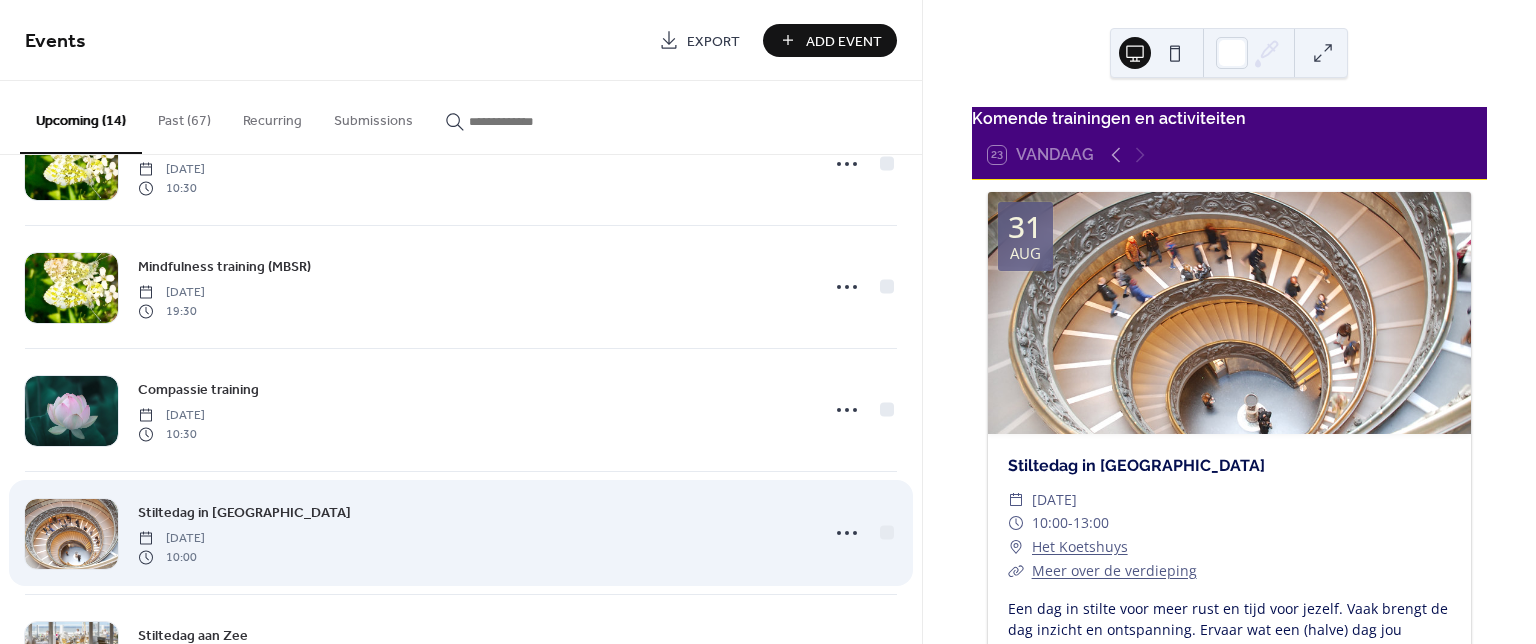scroll, scrollTop: 400, scrollLeft: 0, axis: vertical 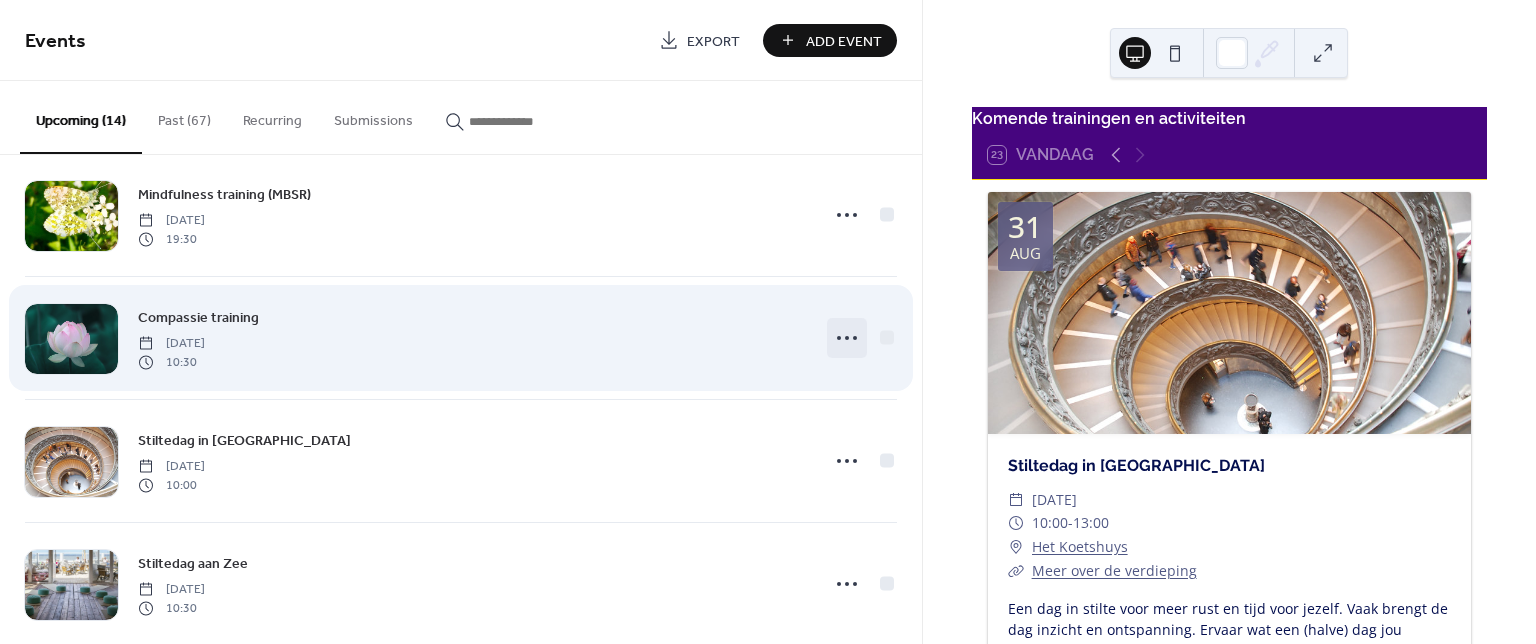click 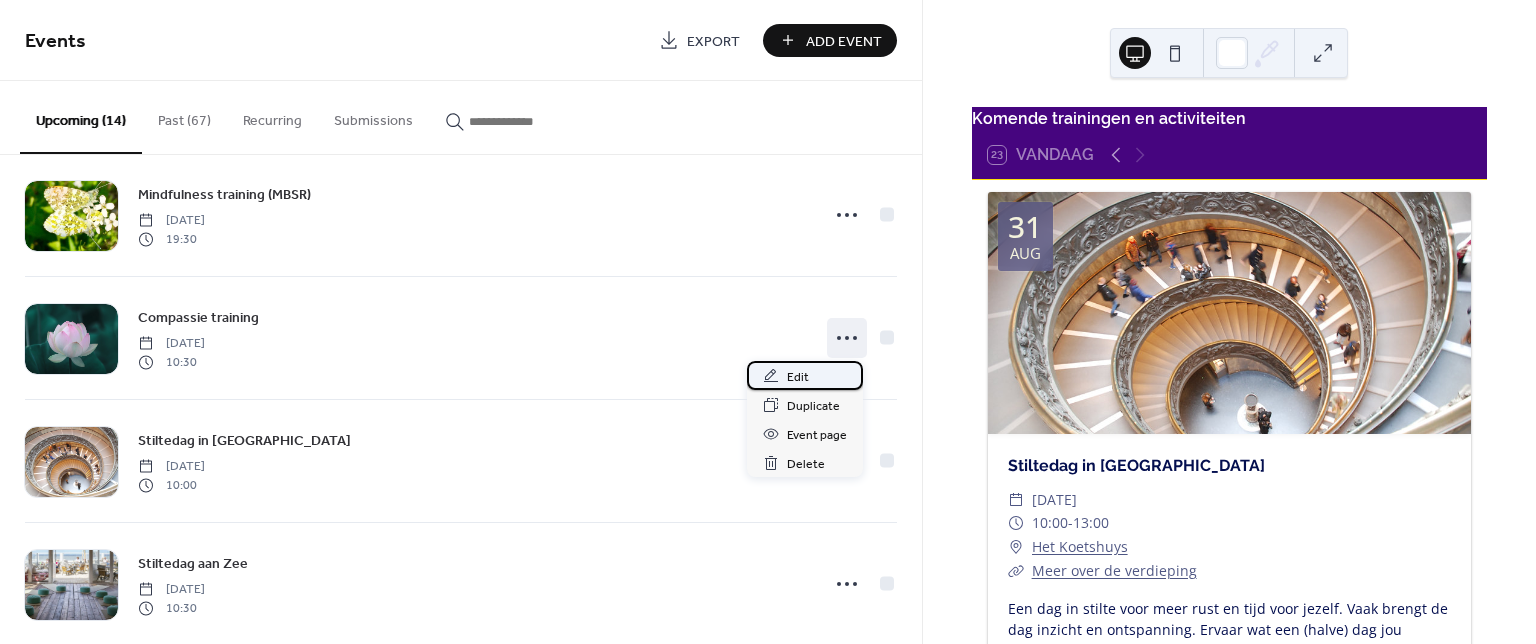 click on "Edit" at bounding box center [805, 375] 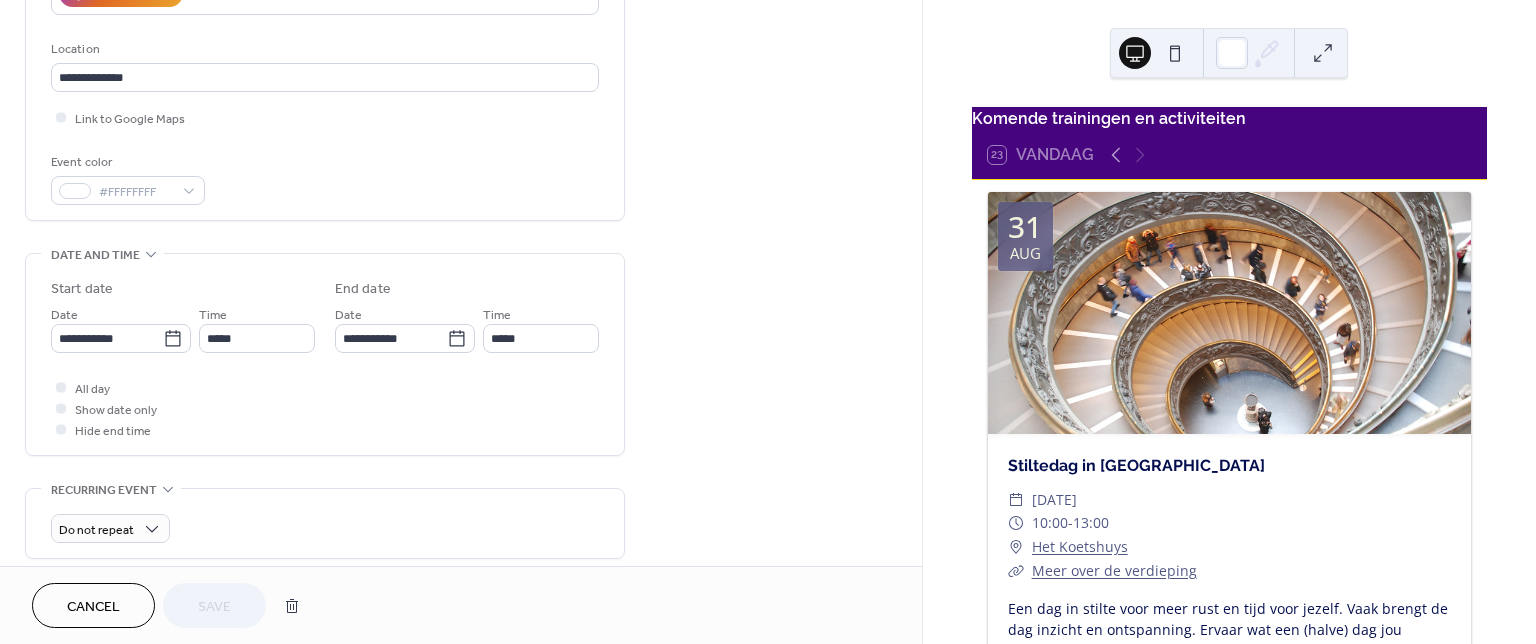 scroll, scrollTop: 400, scrollLeft: 0, axis: vertical 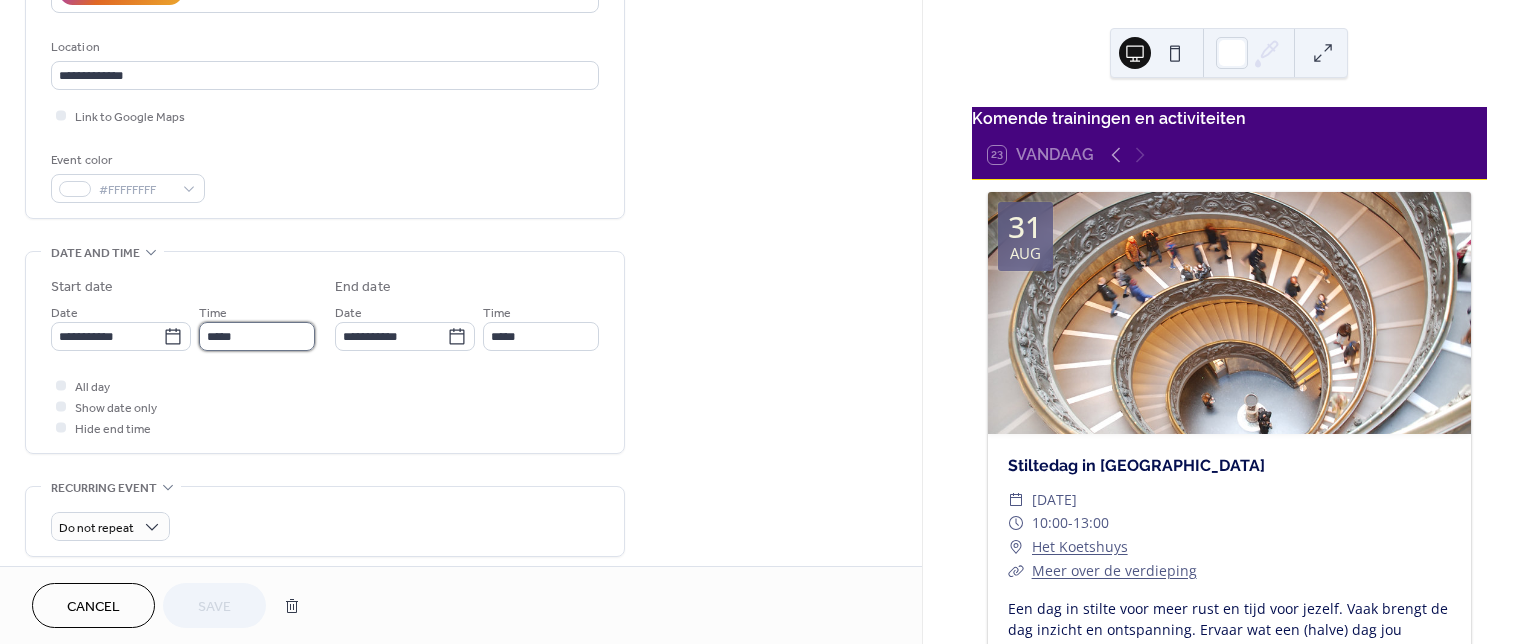 click on "*****" at bounding box center [257, 336] 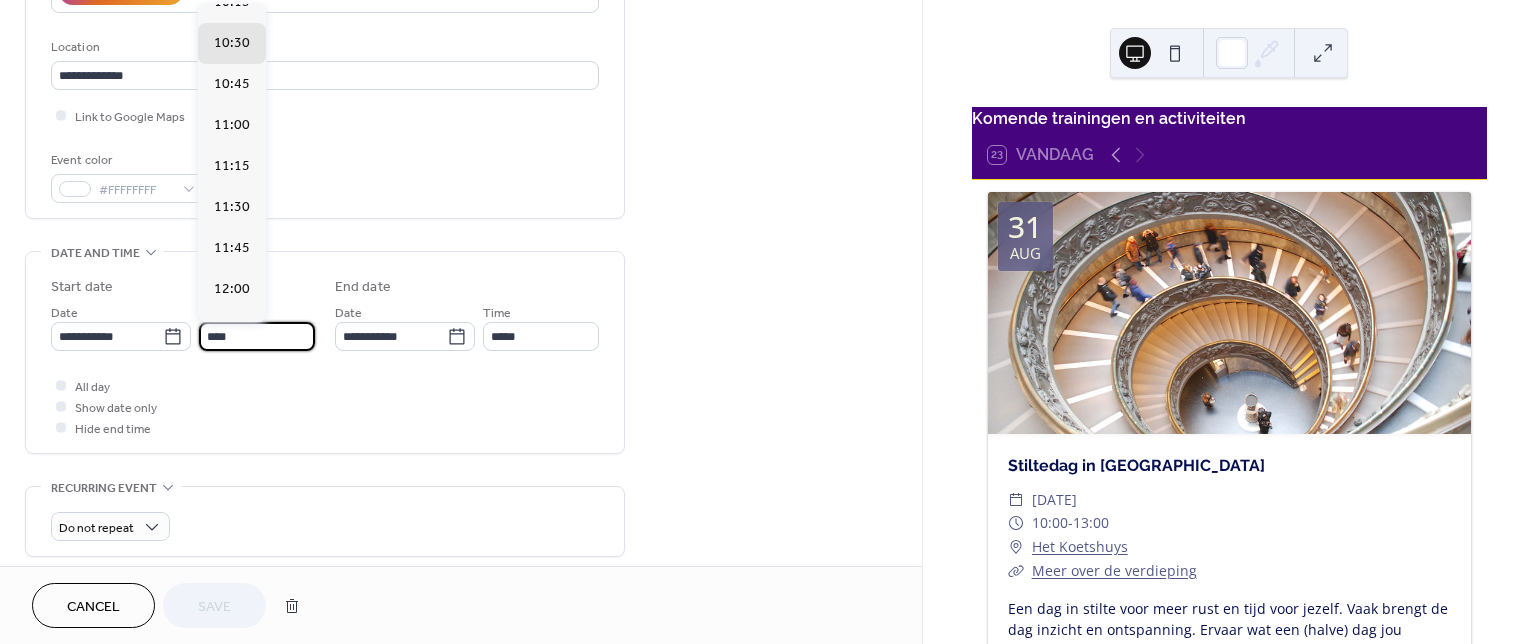 scroll, scrollTop: 1622, scrollLeft: 0, axis: vertical 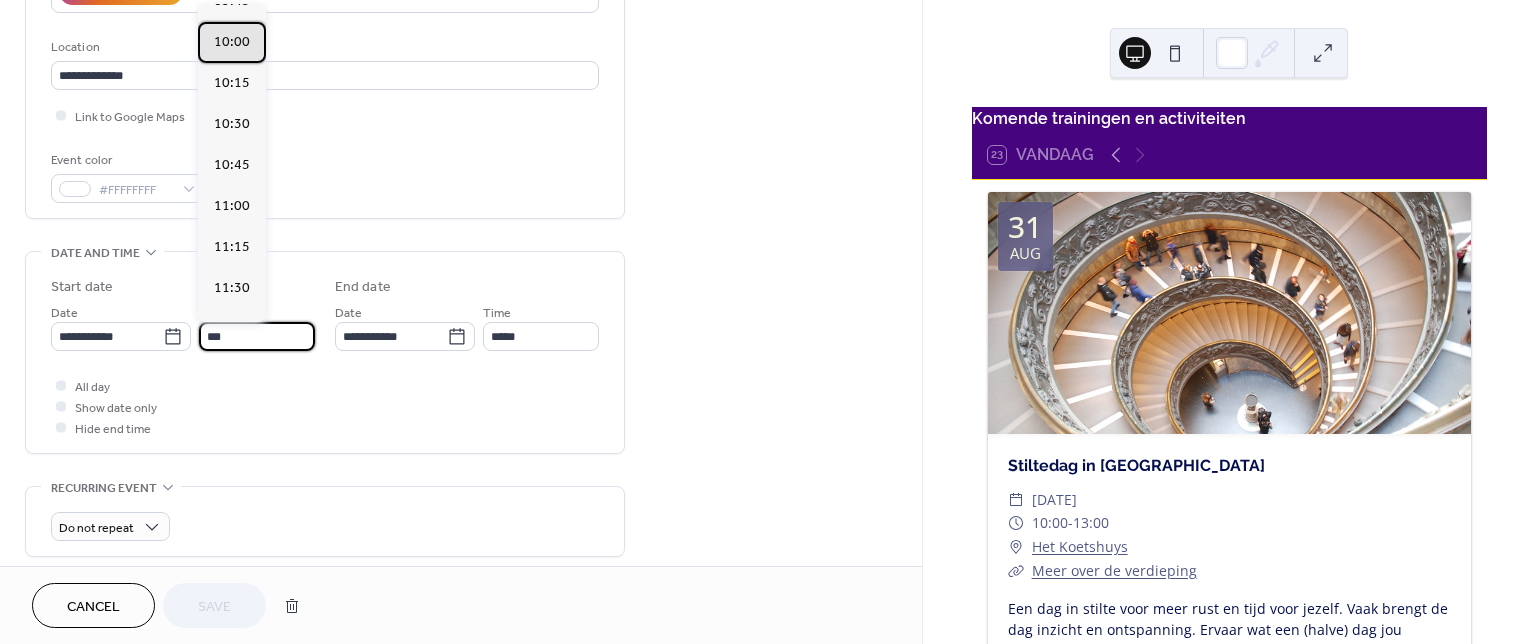 click on "10:00" at bounding box center [232, 42] 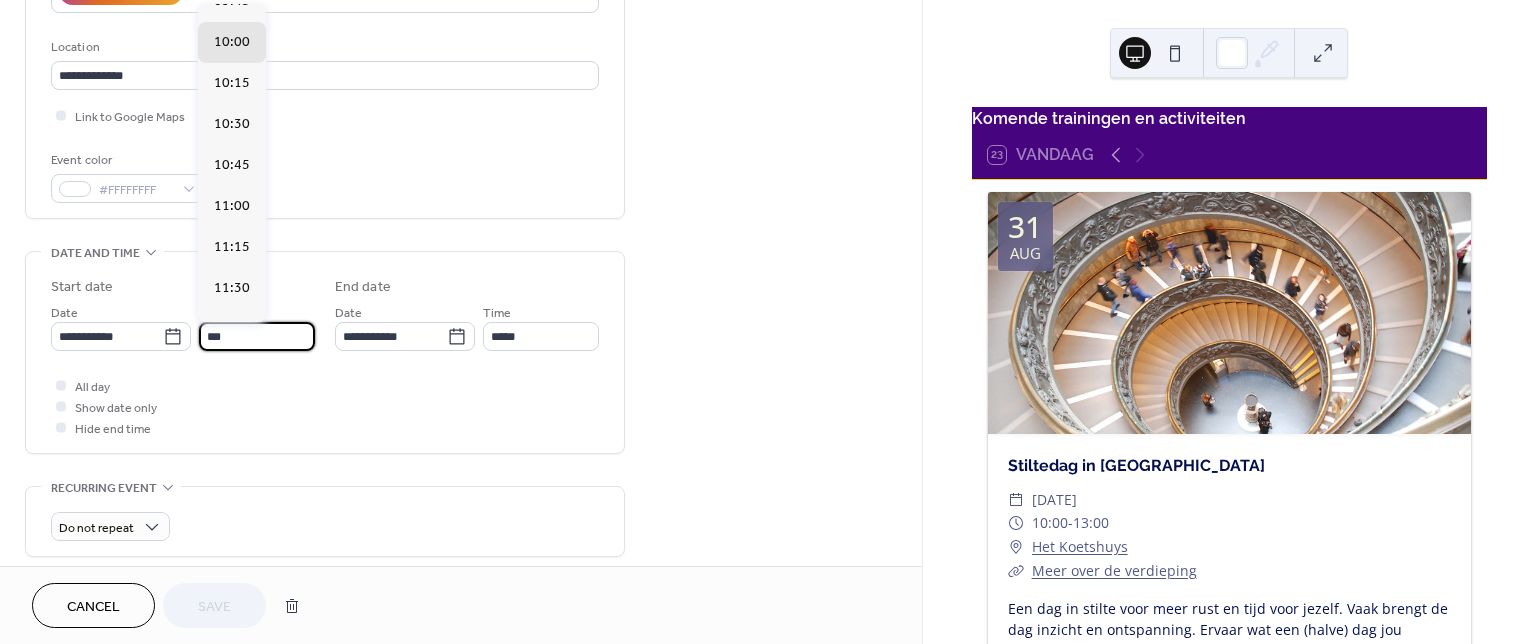 type on "*****" 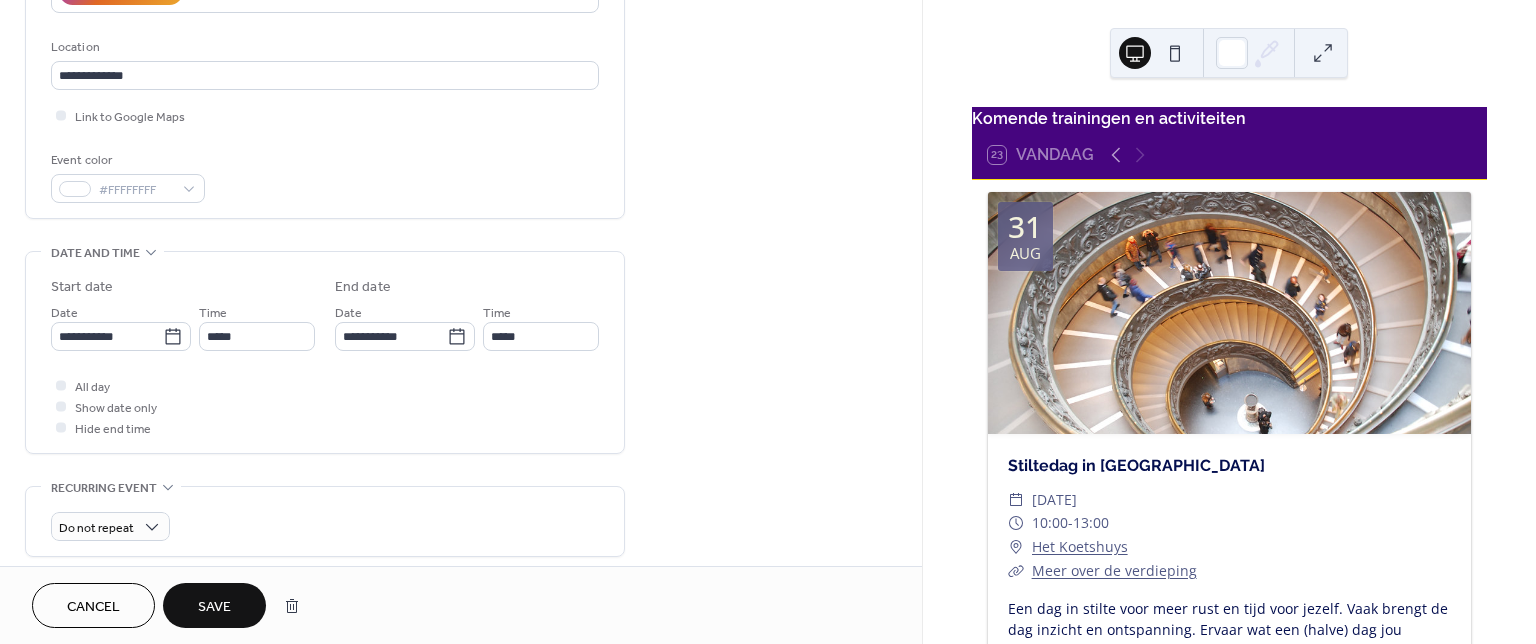 click on "Save" at bounding box center (214, 607) 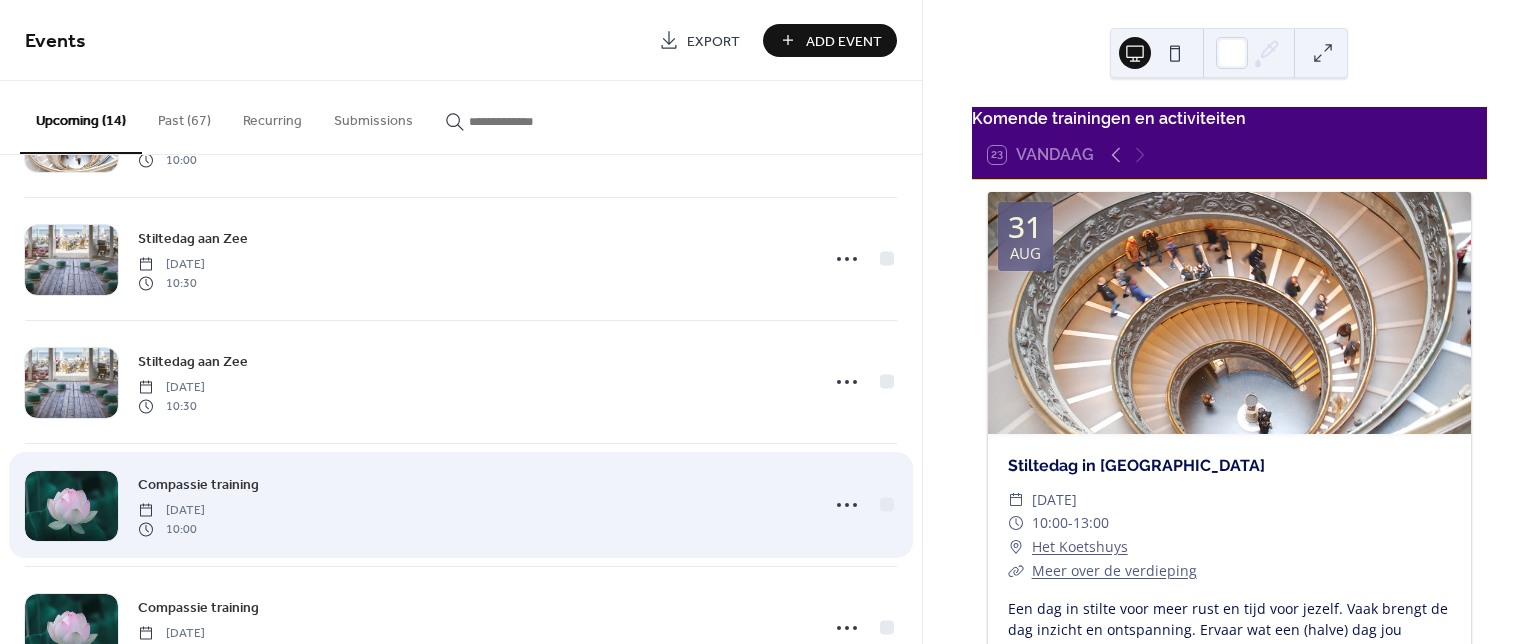 scroll, scrollTop: 800, scrollLeft: 0, axis: vertical 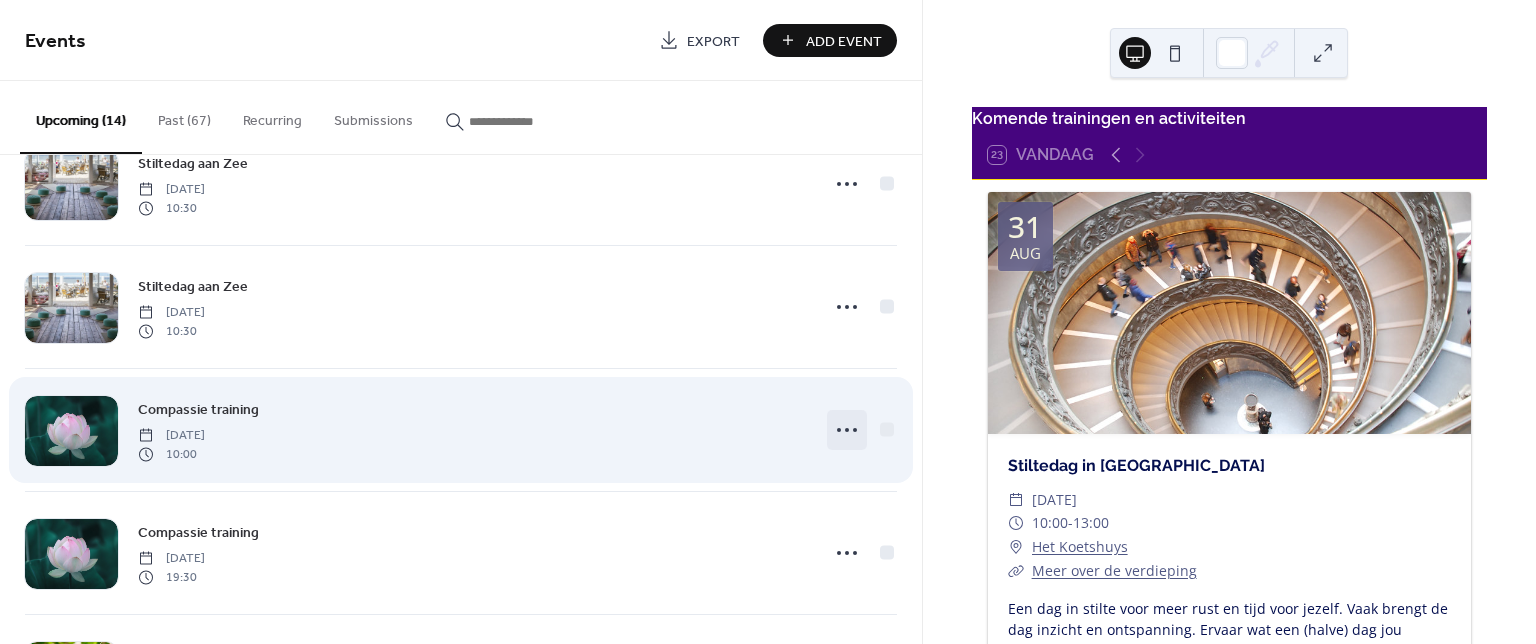 click 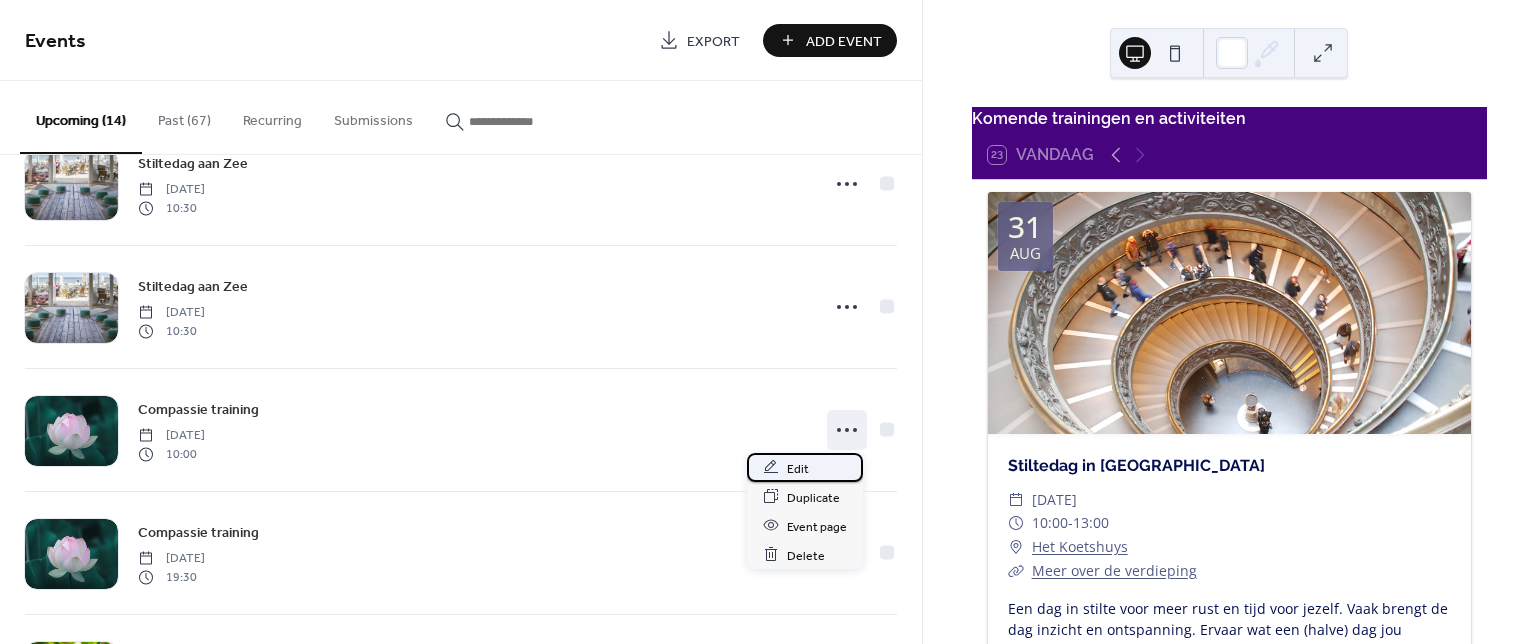 click on "Edit" at bounding box center (798, 468) 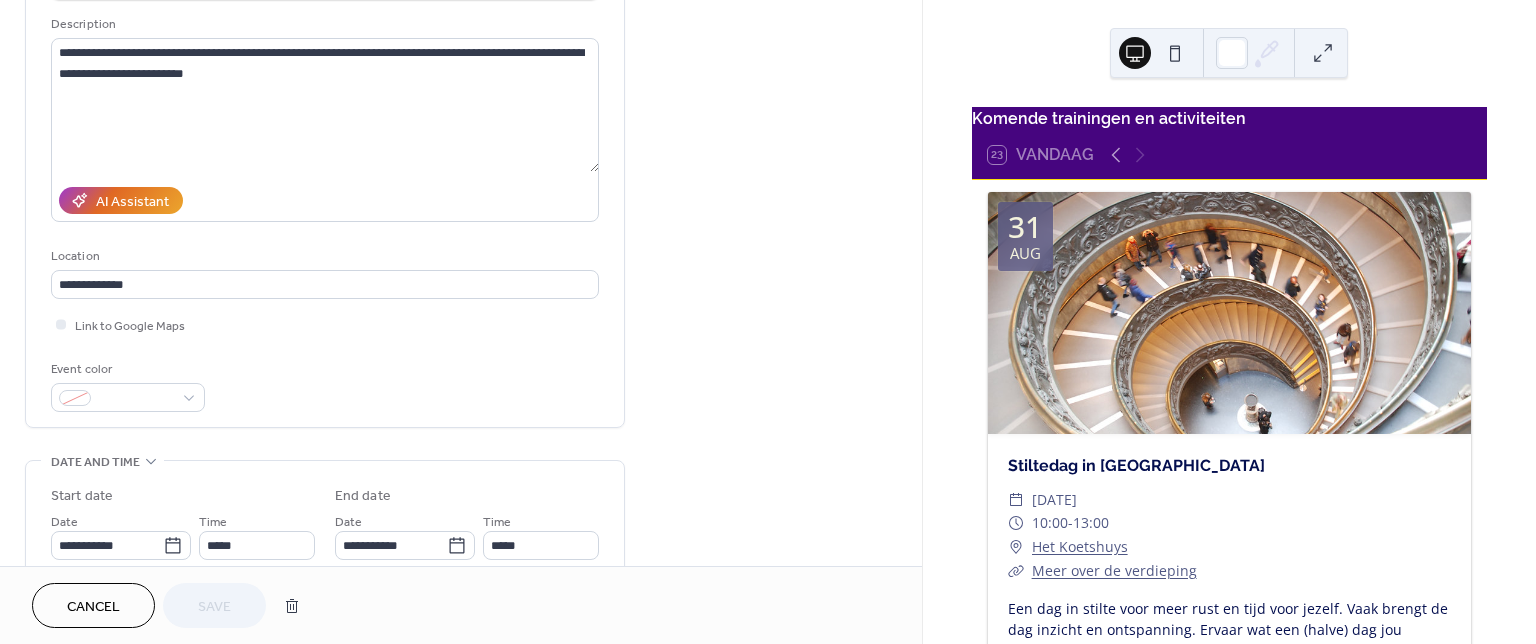 scroll, scrollTop: 400, scrollLeft: 0, axis: vertical 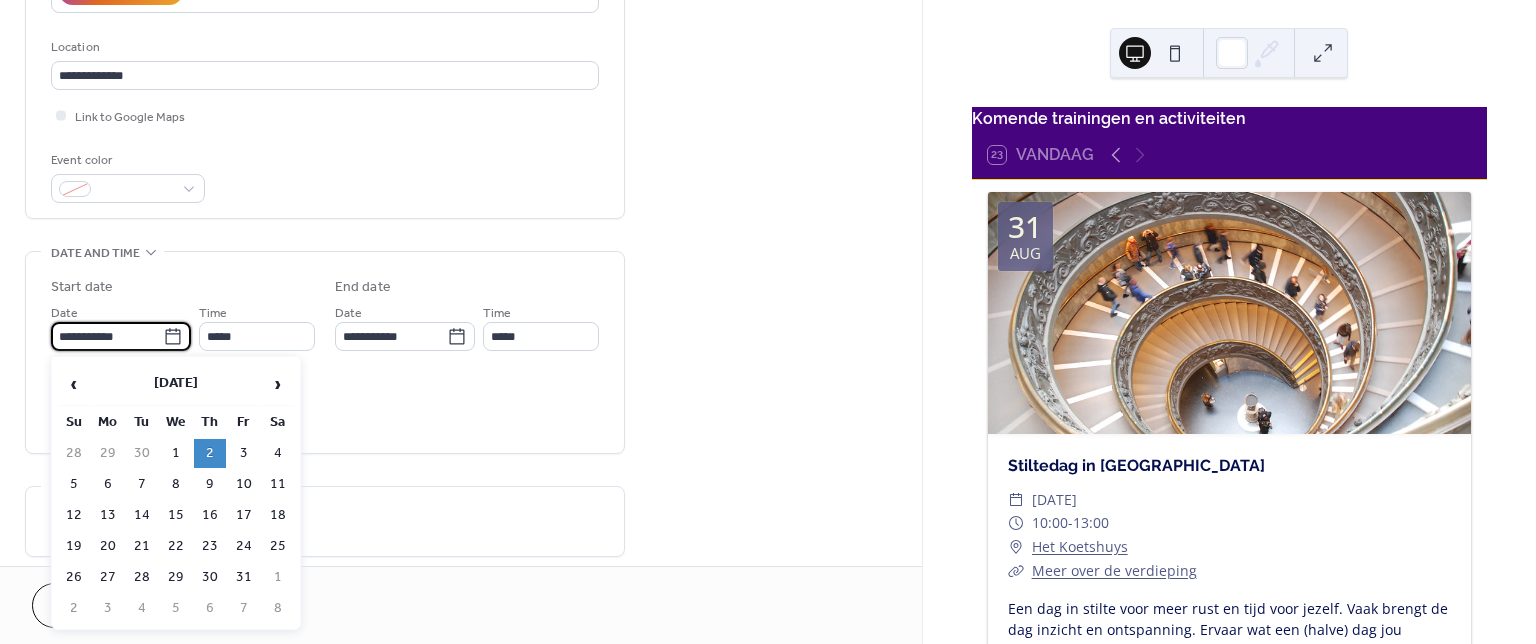 click on "**********" at bounding box center [107, 336] 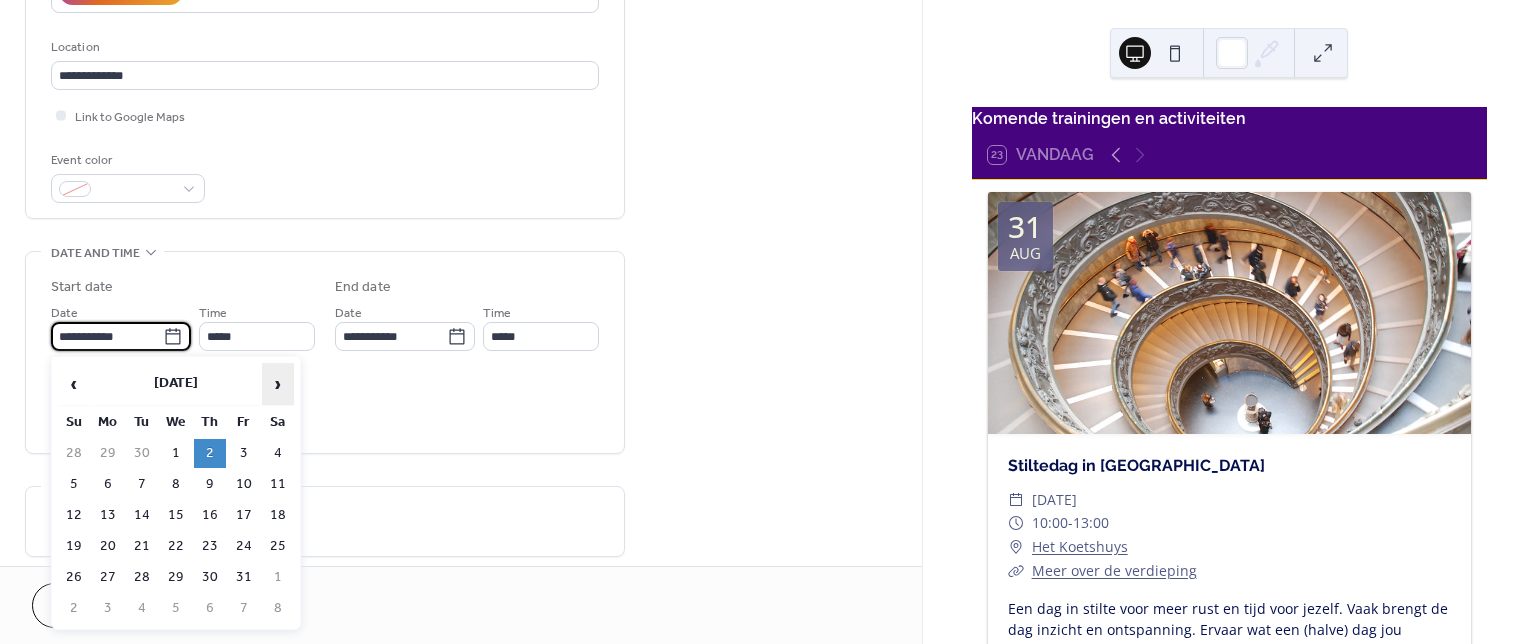 click on "›" at bounding box center (278, 384) 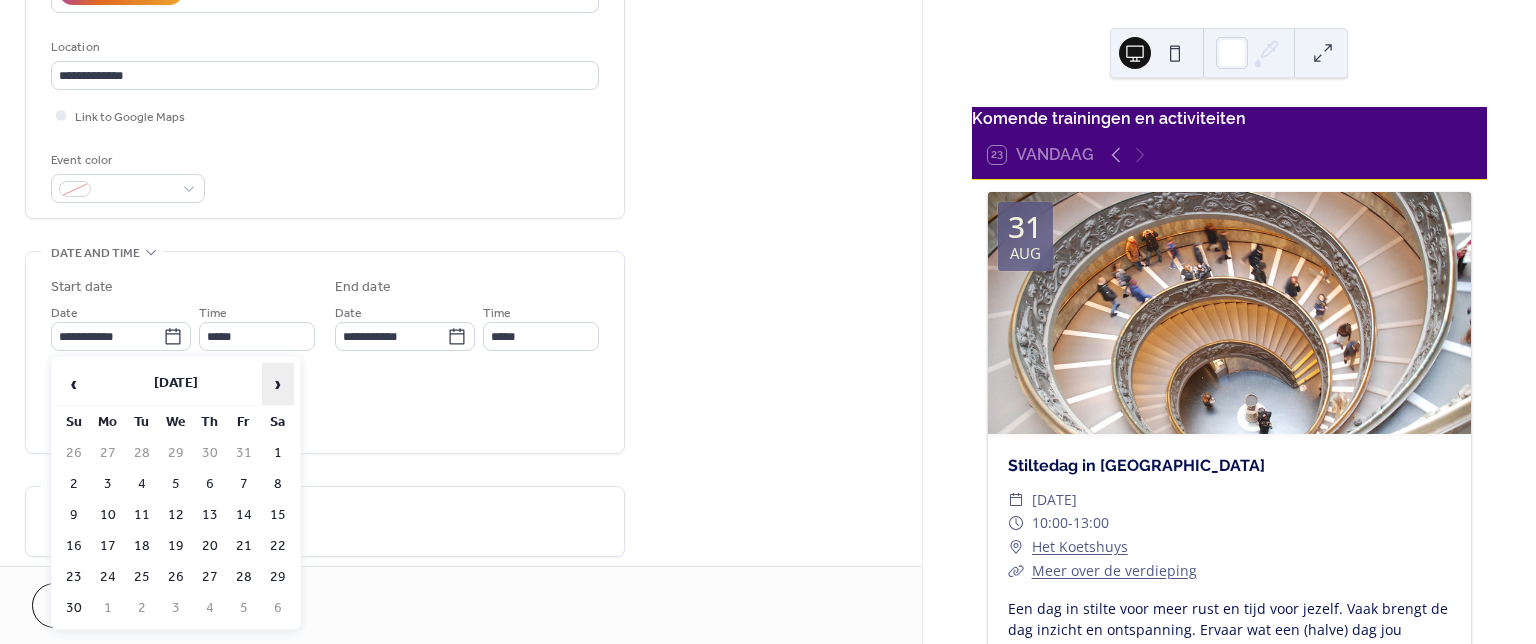 click on "›" at bounding box center (278, 384) 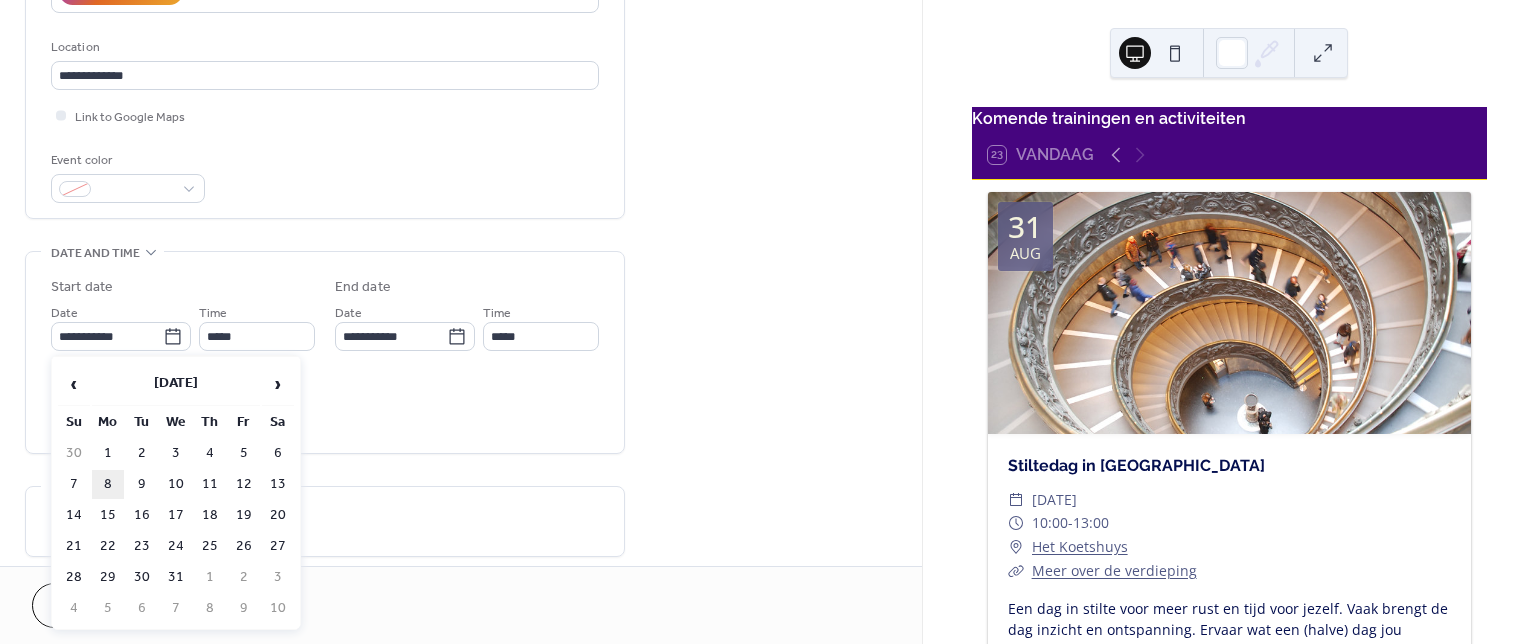 click on "8" at bounding box center (108, 484) 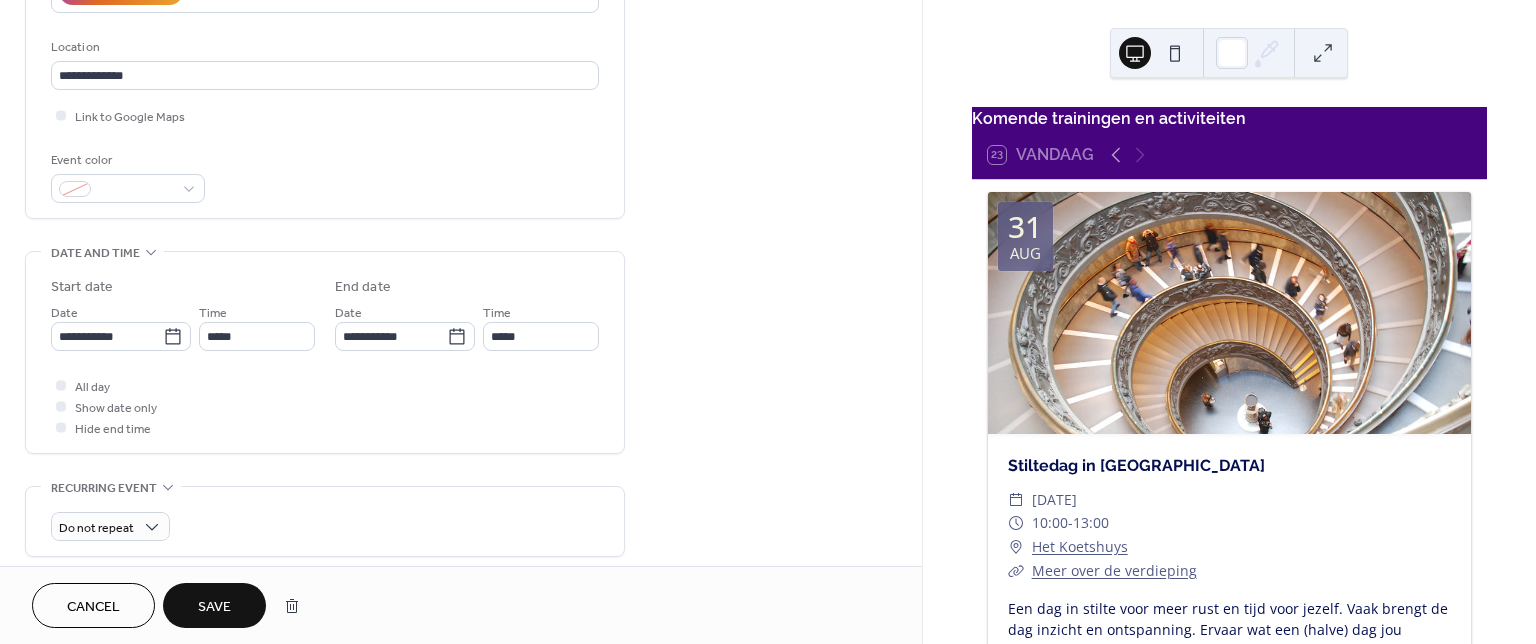 click on "Save" at bounding box center (214, 607) 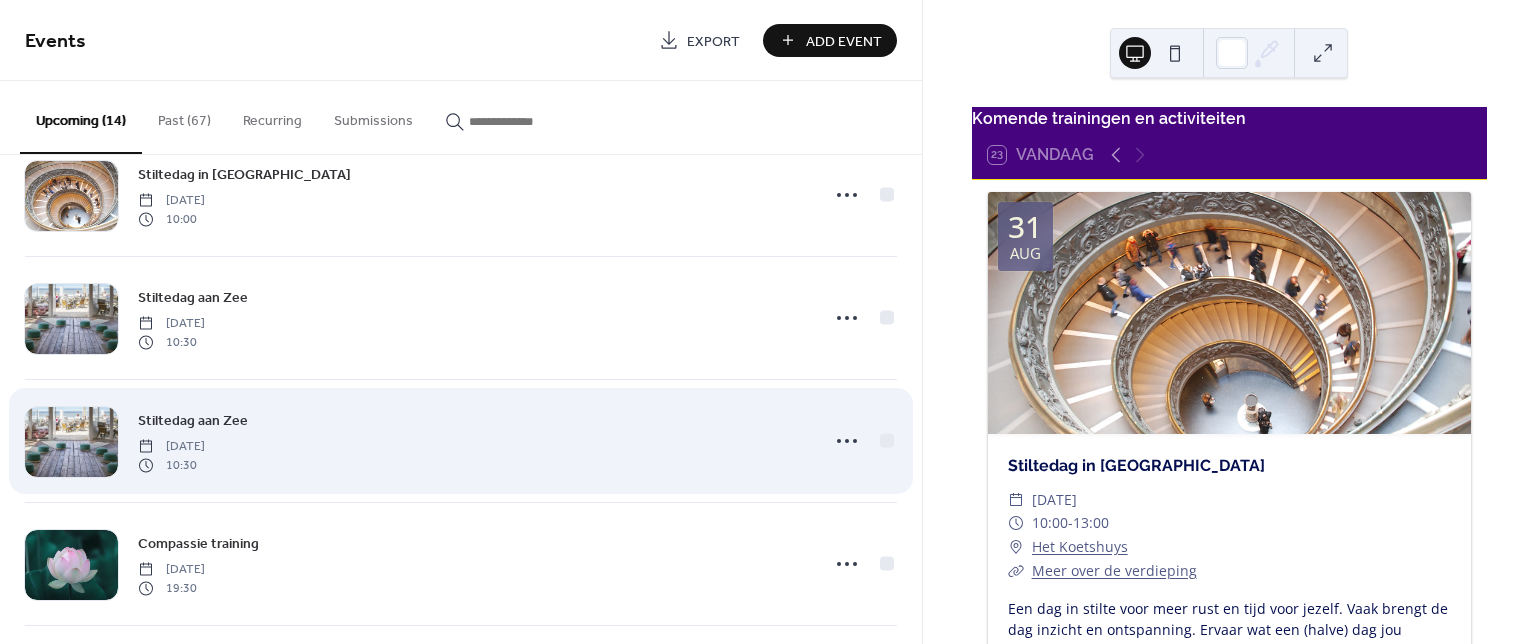 scroll, scrollTop: 800, scrollLeft: 0, axis: vertical 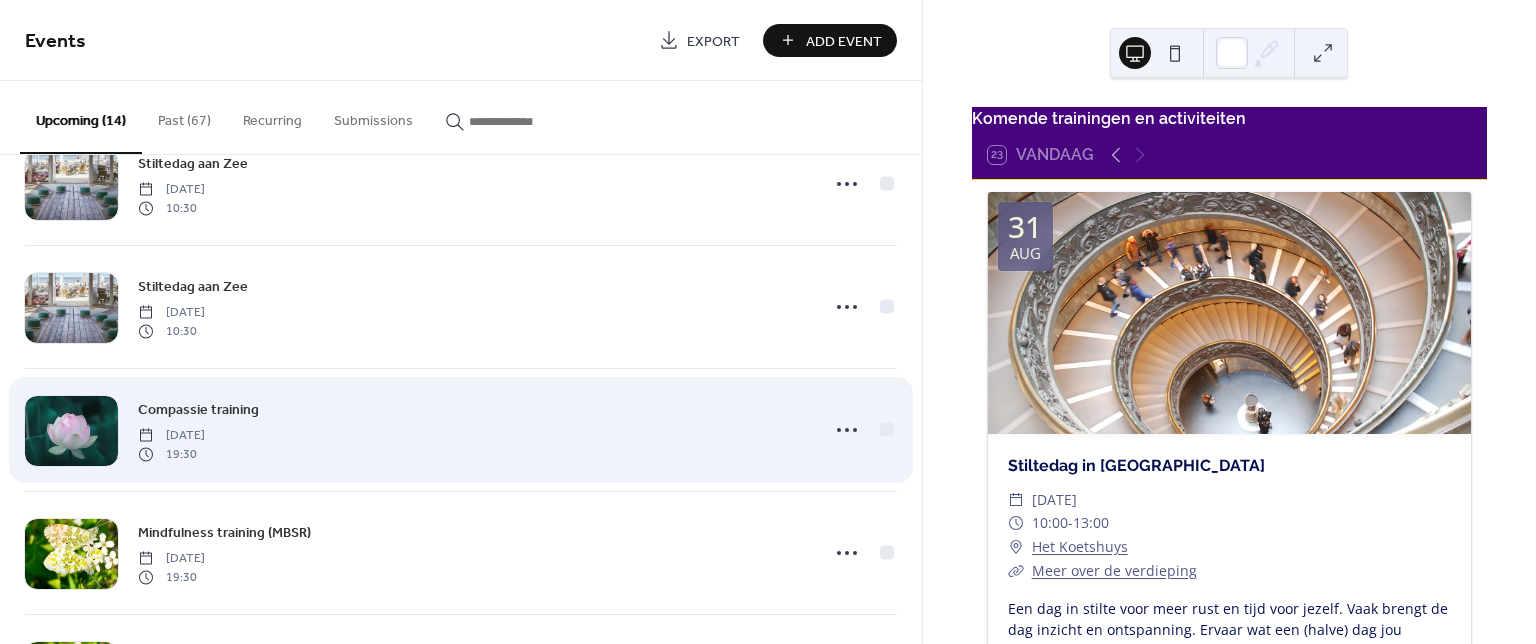 drag, startPoint x: 526, startPoint y: 403, endPoint x: 452, endPoint y: 429, distance: 78.434685 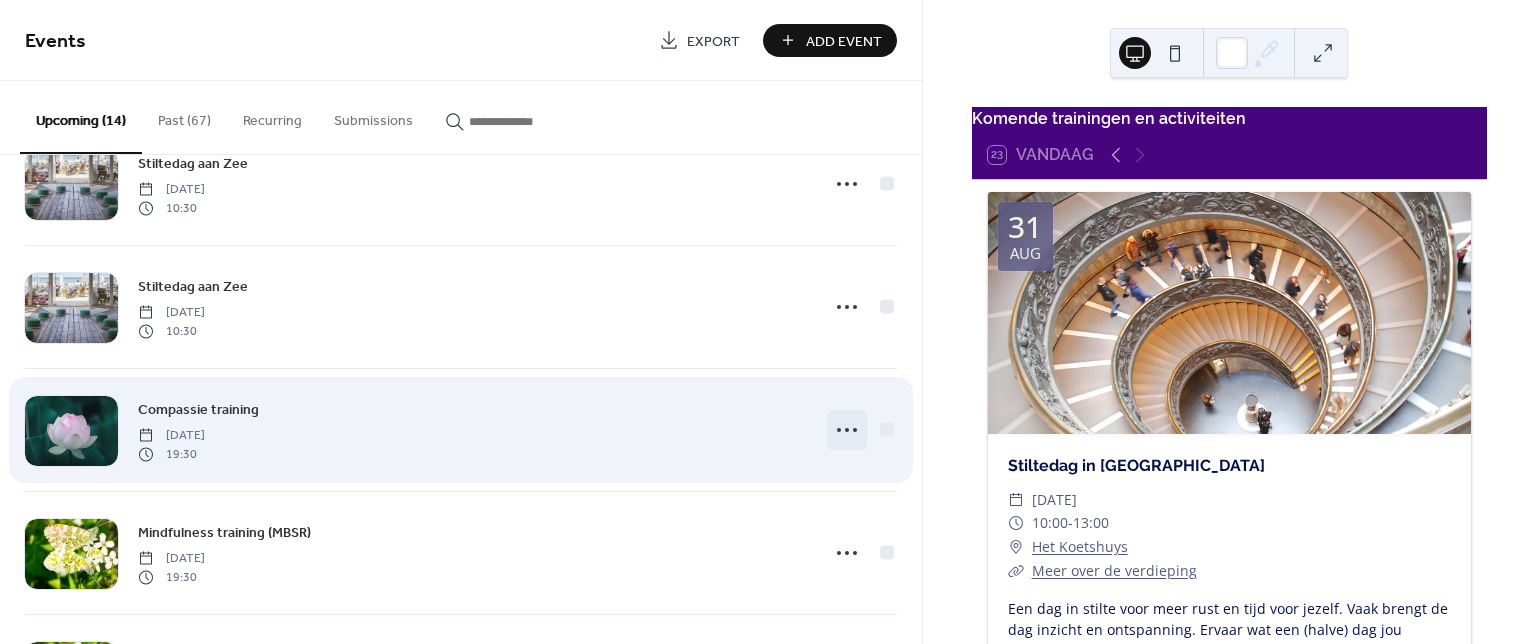 click 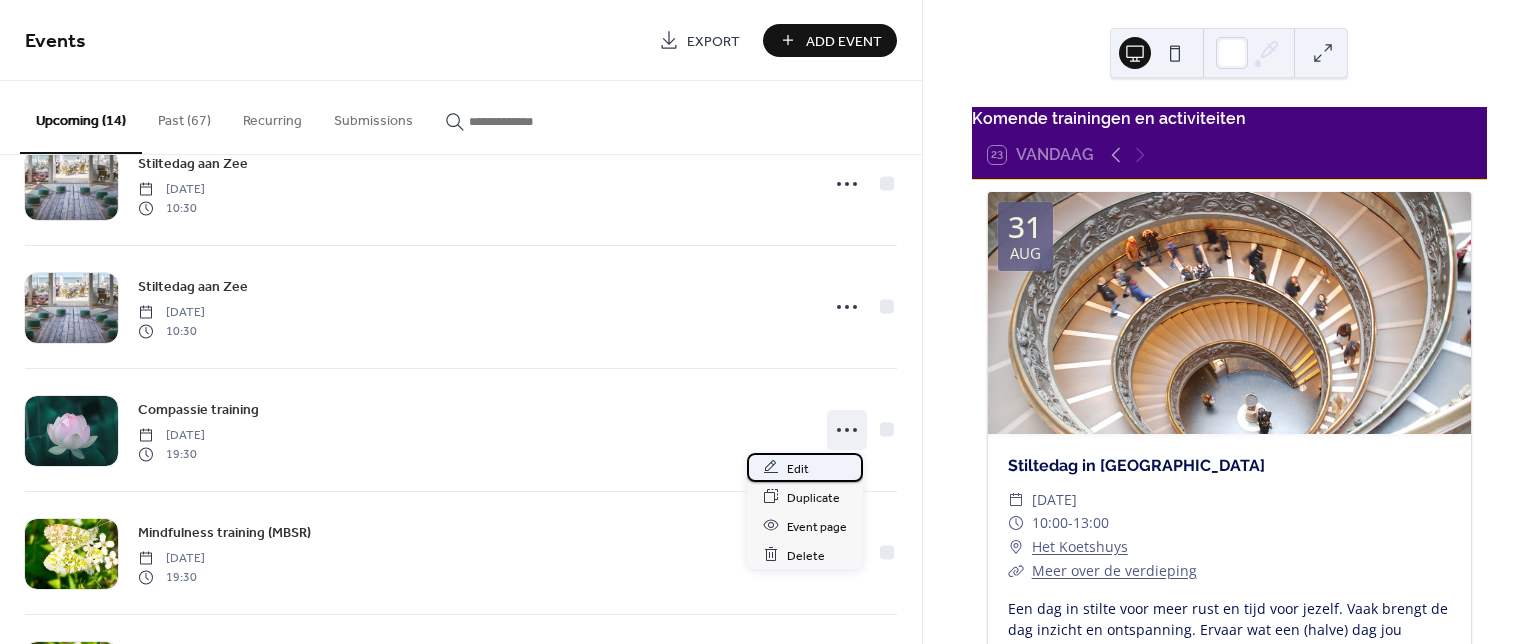 click on "Edit" at bounding box center [805, 467] 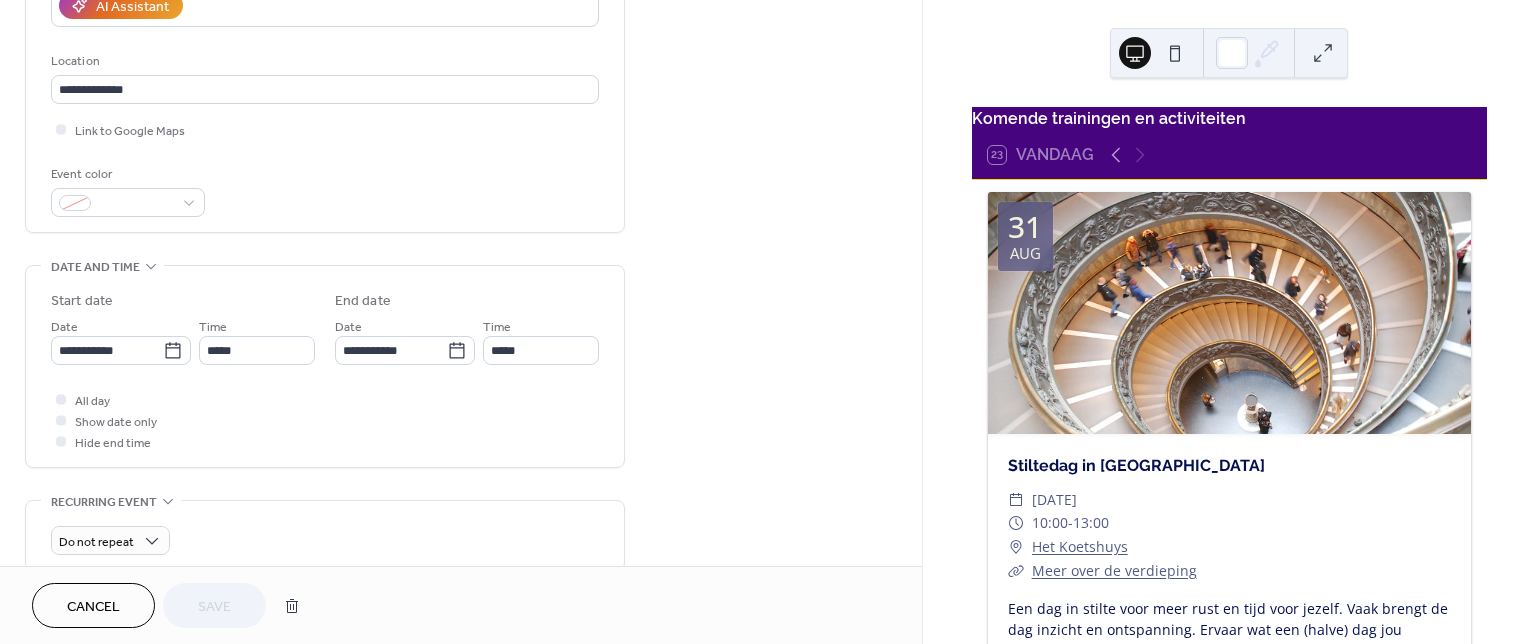 scroll, scrollTop: 400, scrollLeft: 0, axis: vertical 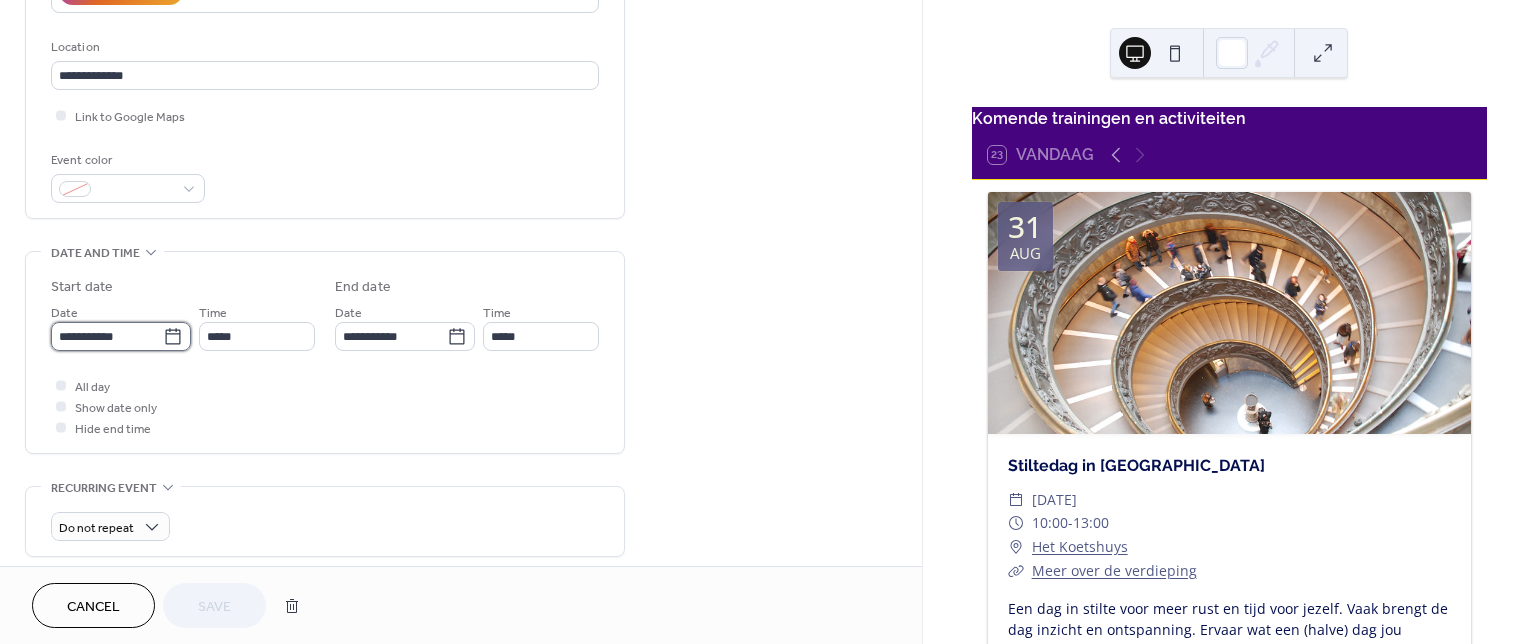 click on "**********" at bounding box center [107, 336] 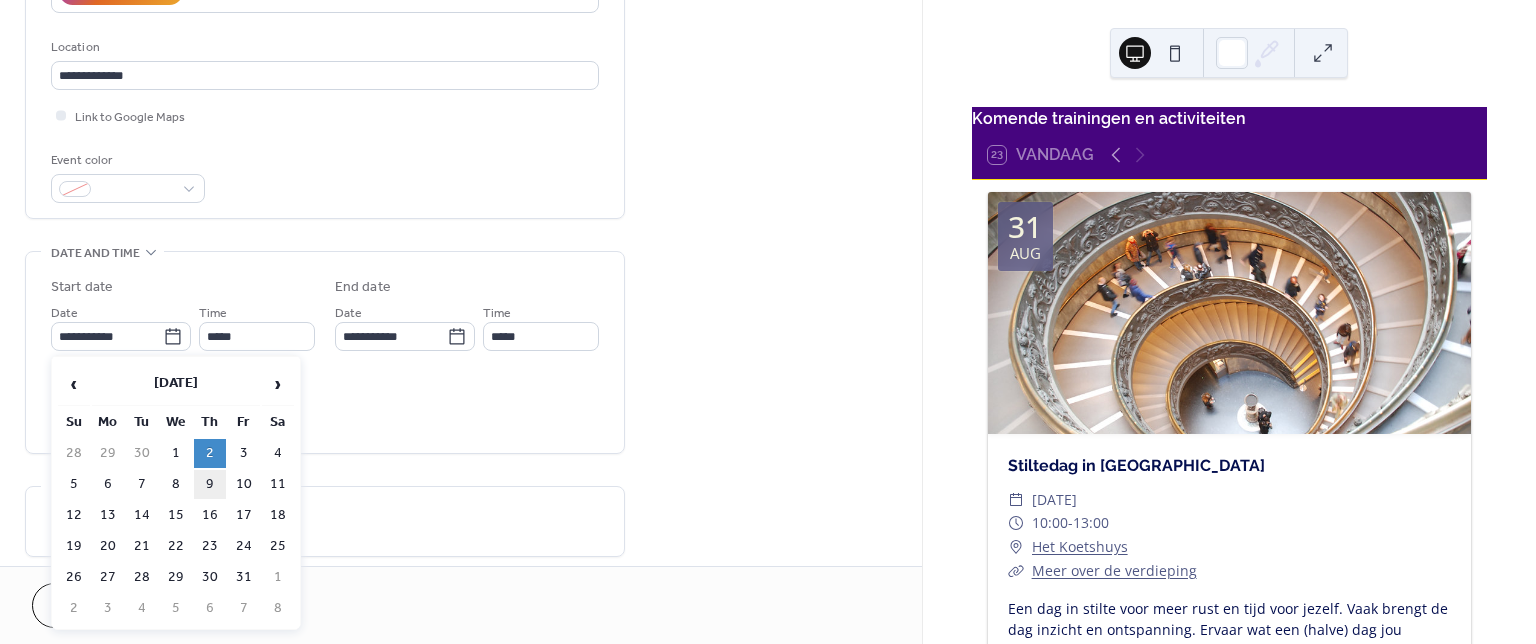 click on "9" at bounding box center (210, 484) 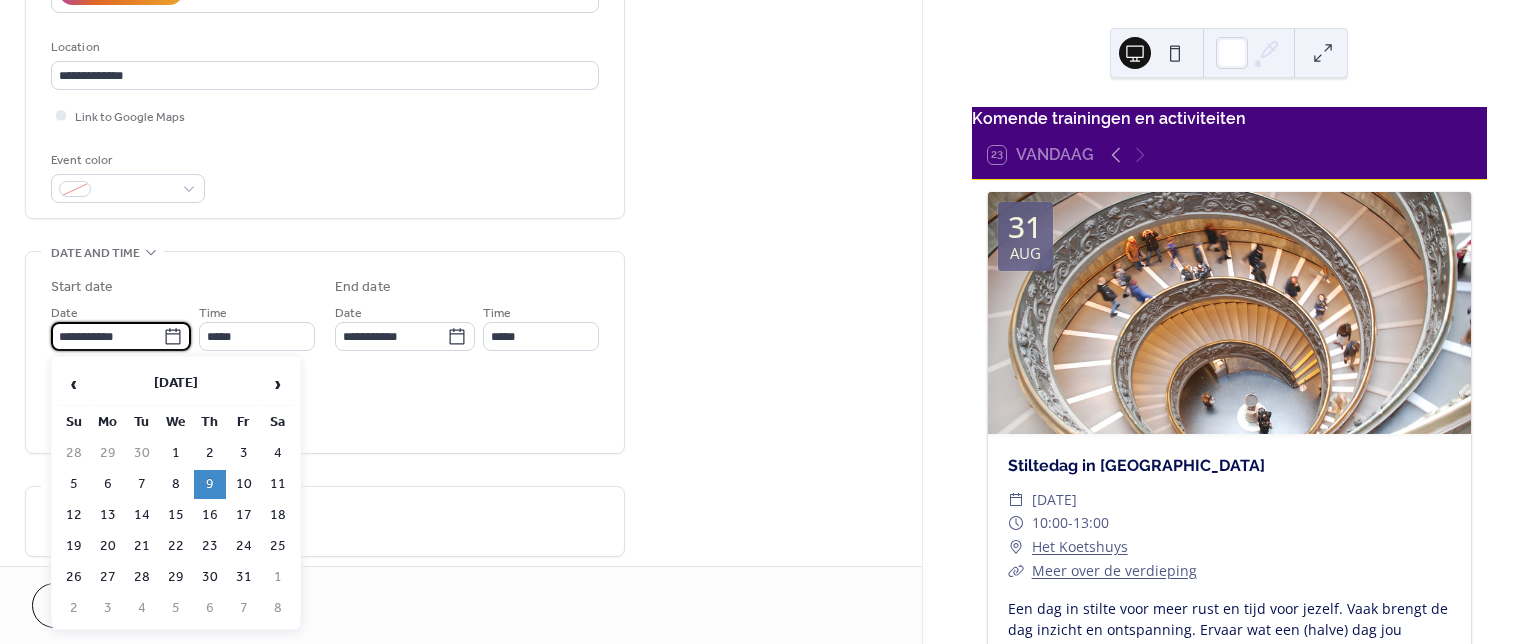 click on "**********" at bounding box center (107, 336) 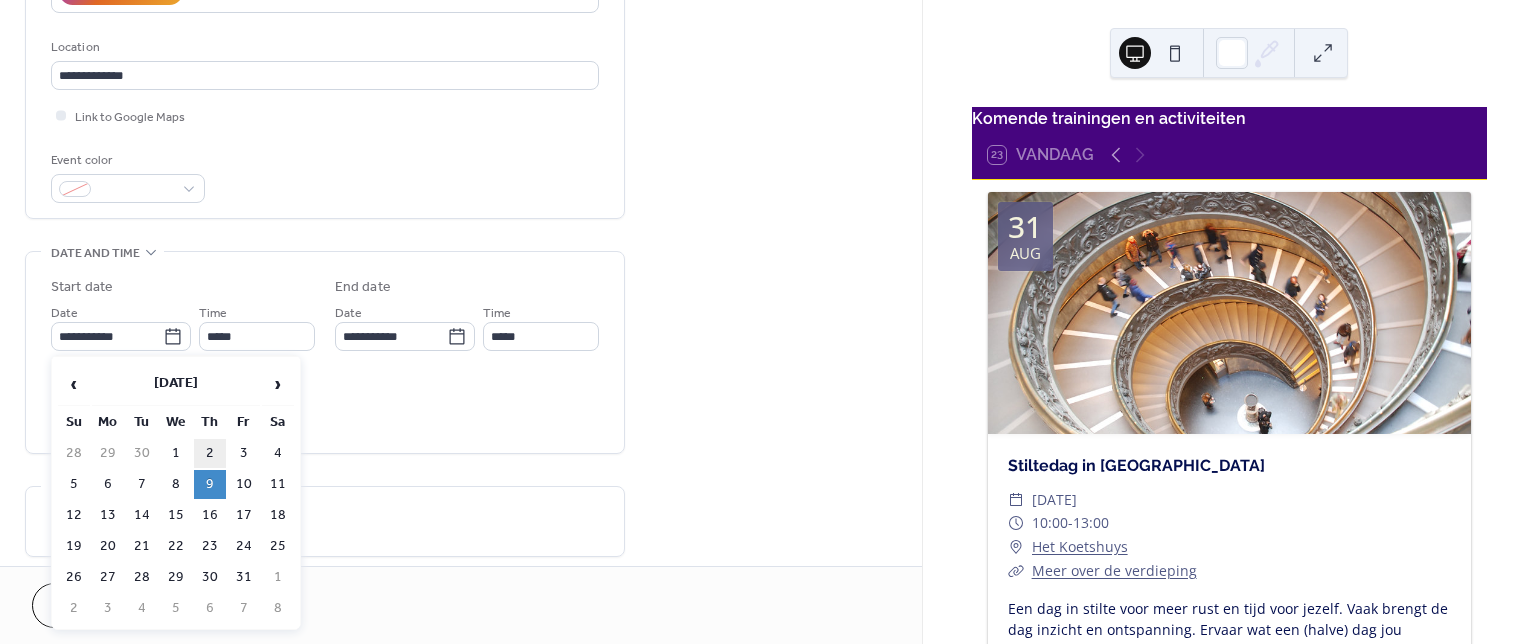 click on "2" at bounding box center (210, 453) 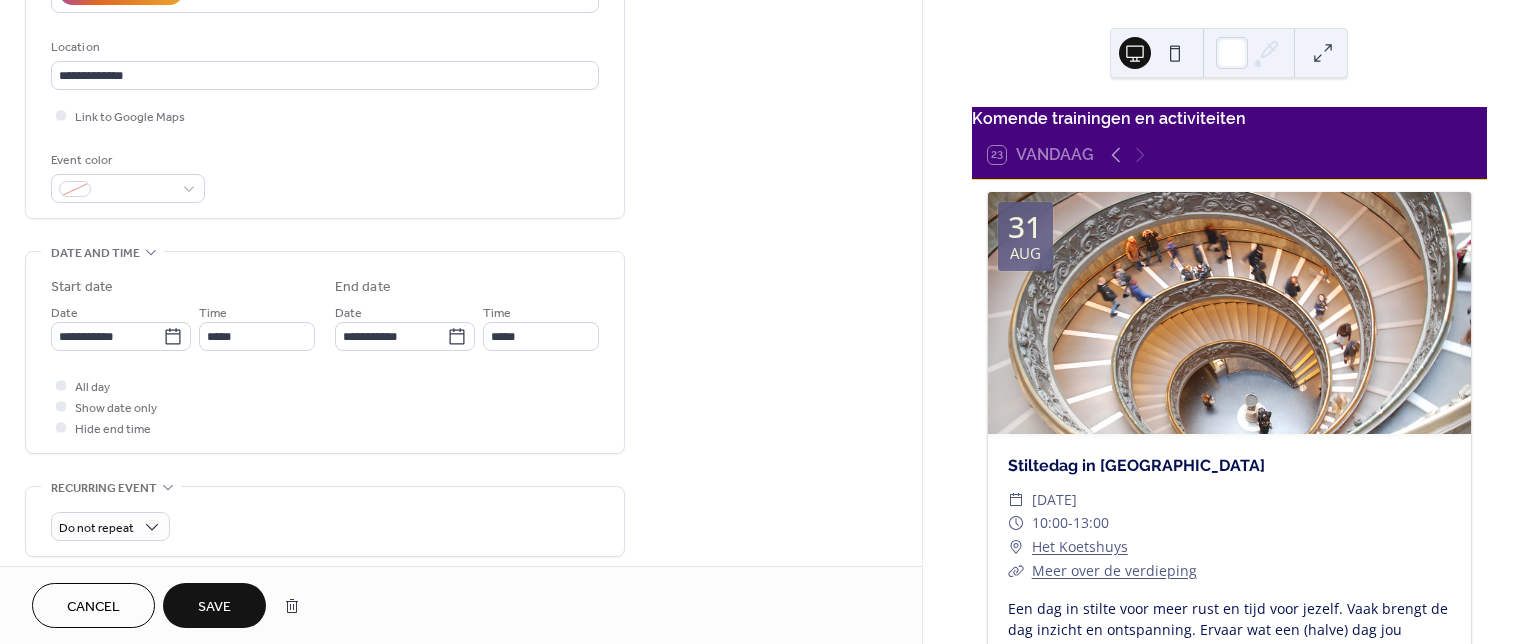 click on "Save" at bounding box center (214, 607) 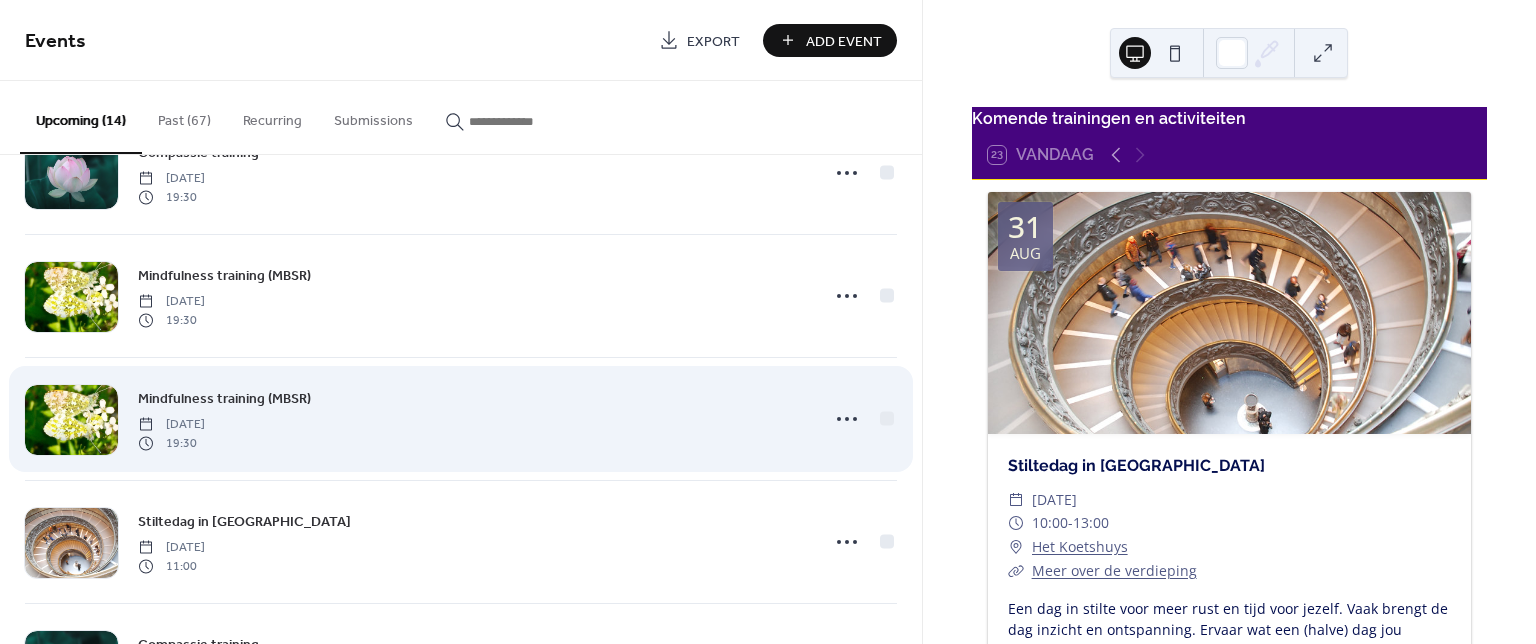 scroll, scrollTop: 1066, scrollLeft: 0, axis: vertical 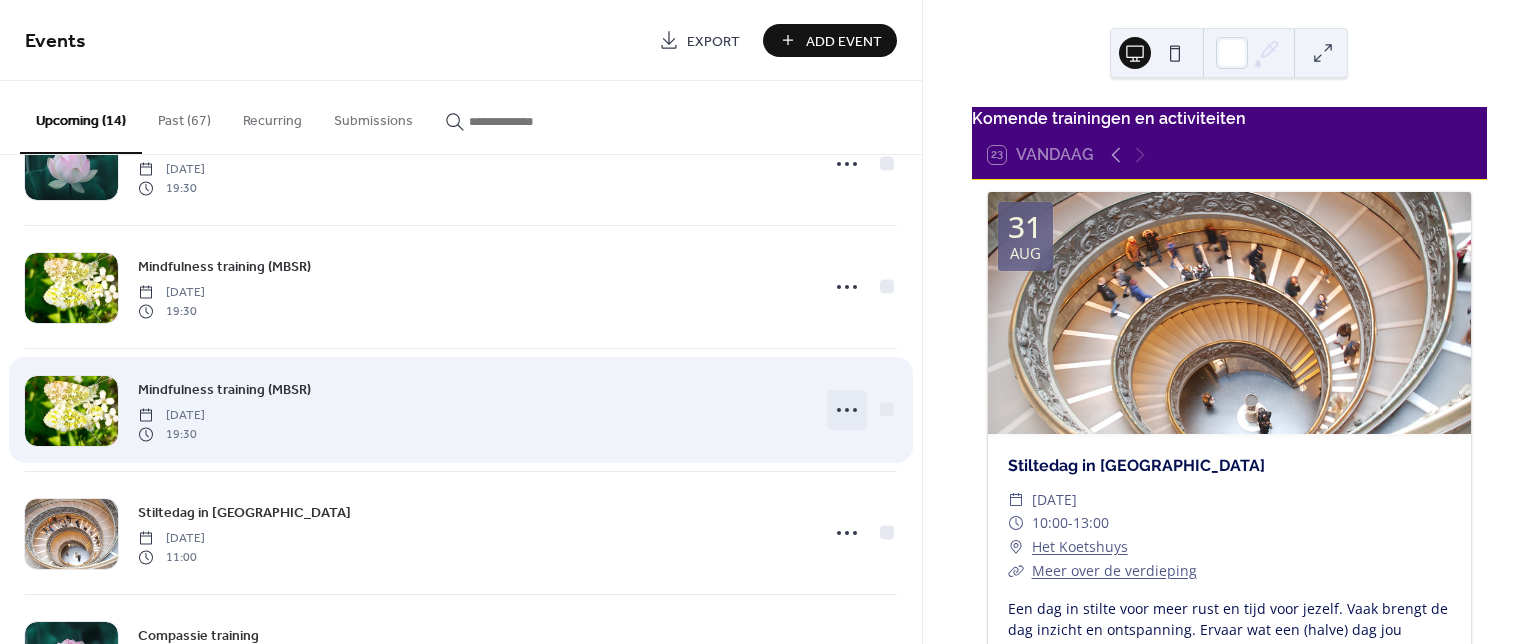 click 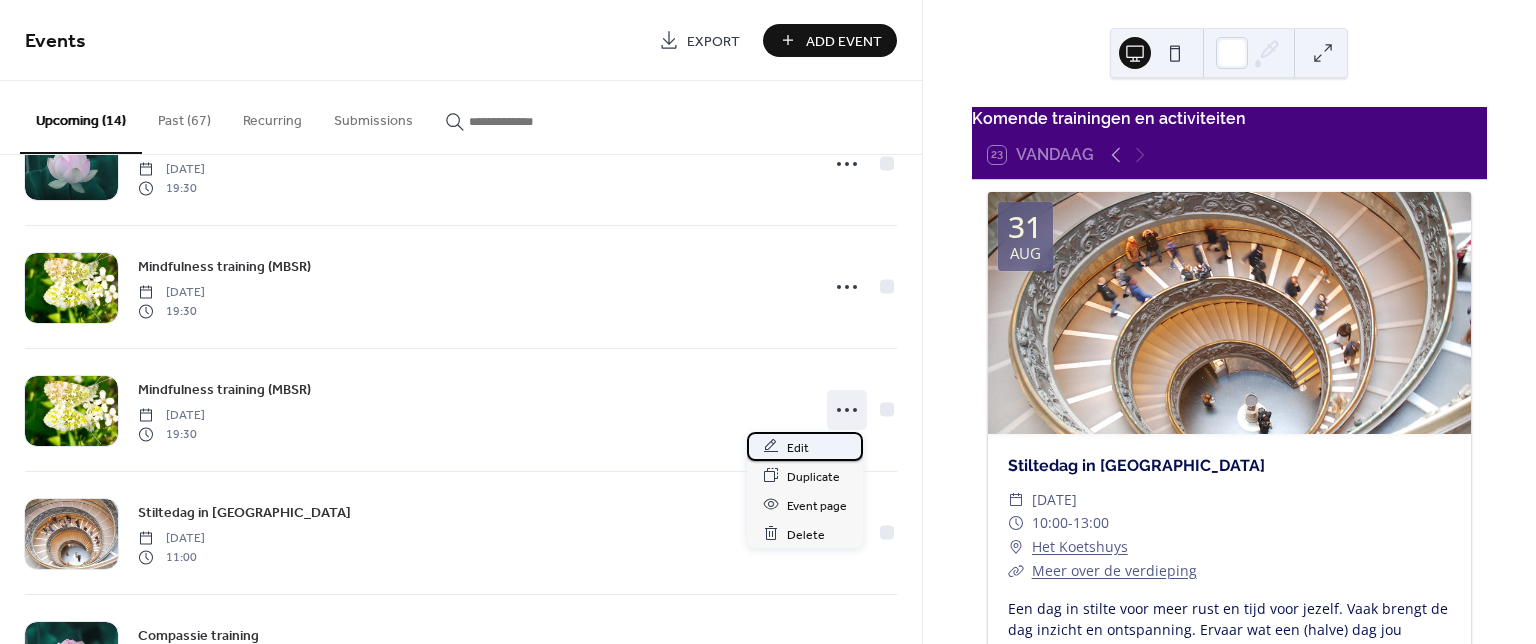 click on "Edit" at bounding box center [798, 447] 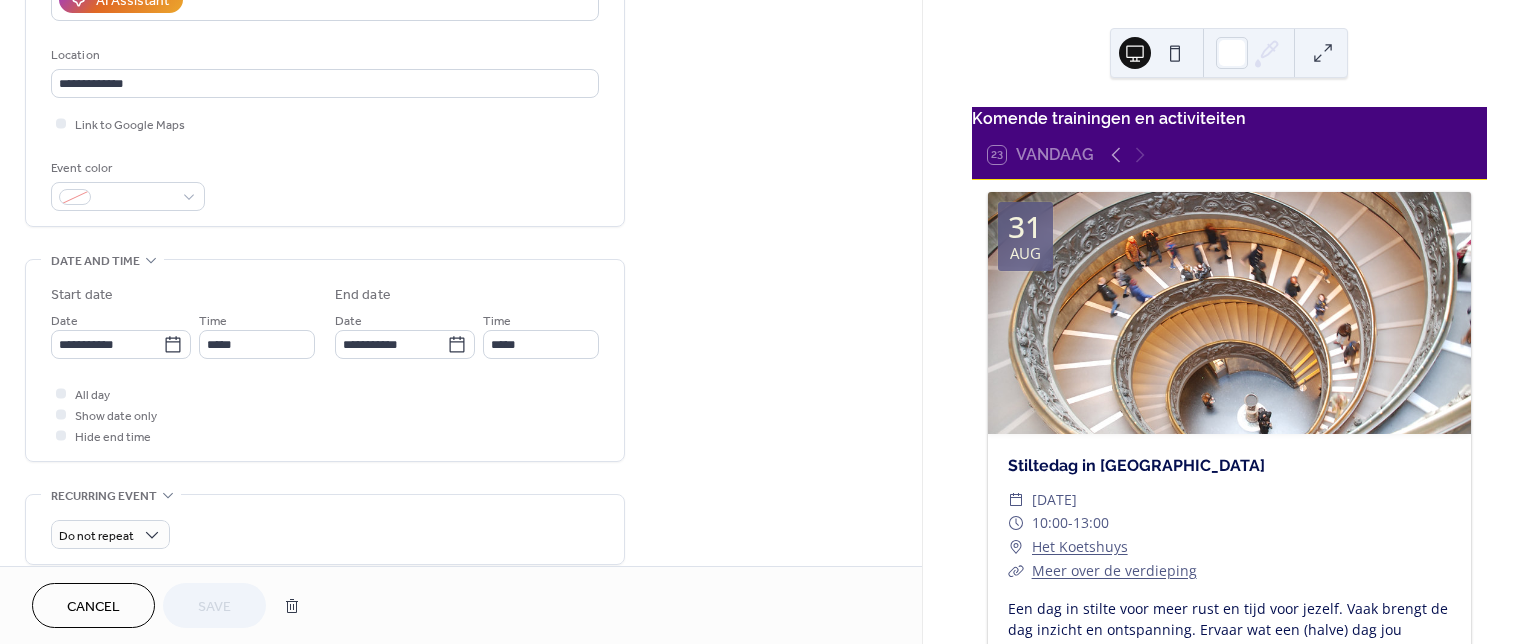 scroll, scrollTop: 400, scrollLeft: 0, axis: vertical 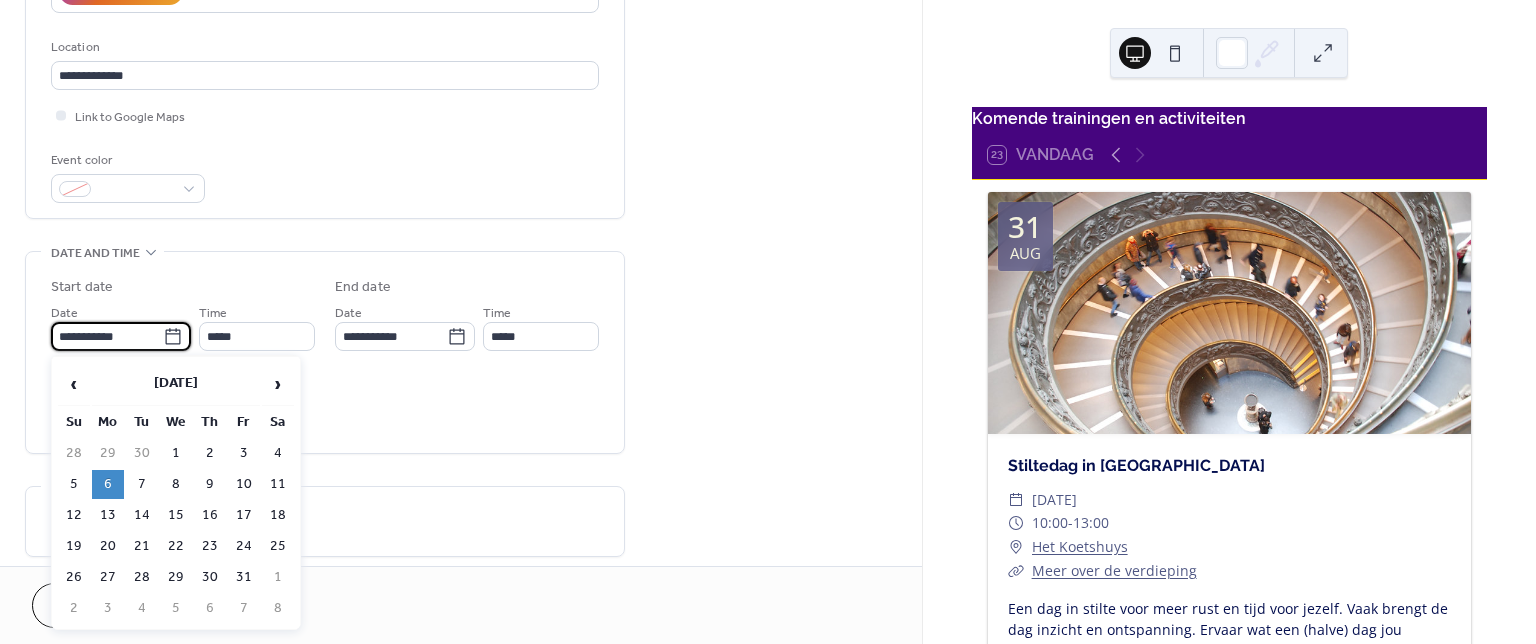 click on "**********" at bounding box center (107, 336) 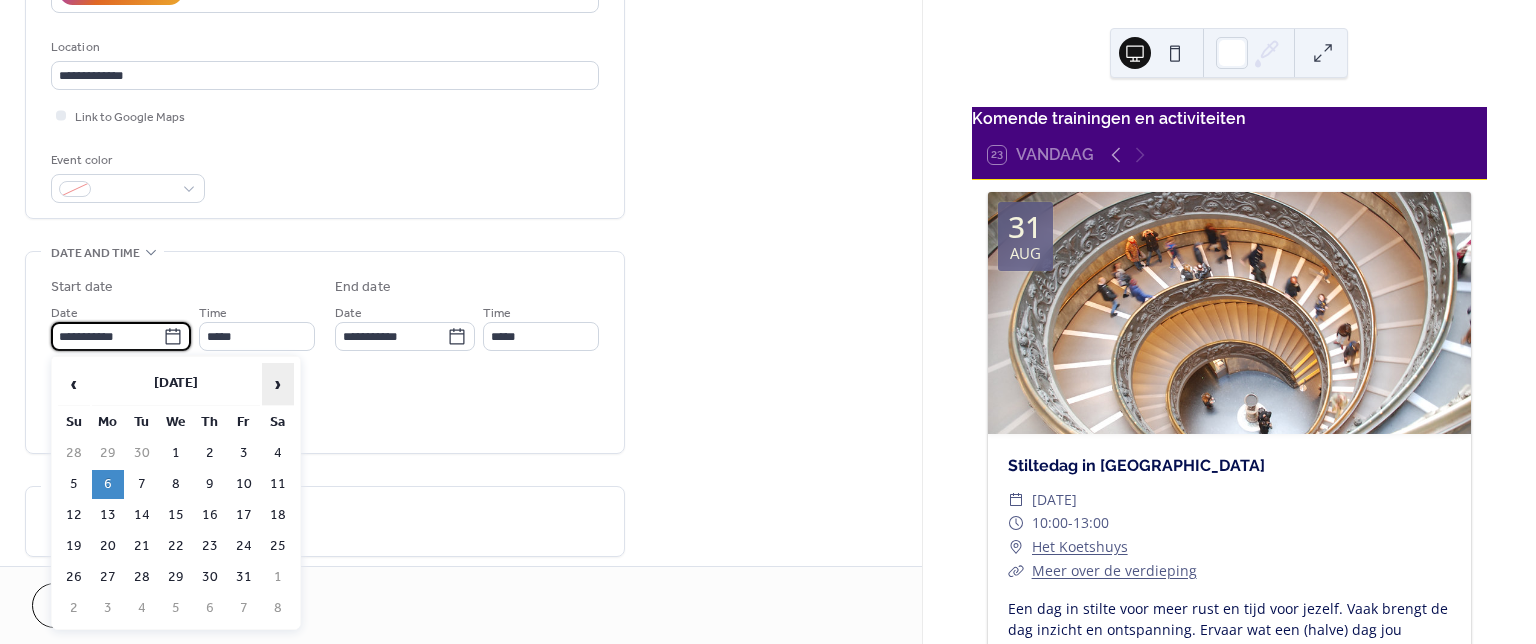 click on "›" at bounding box center [278, 384] 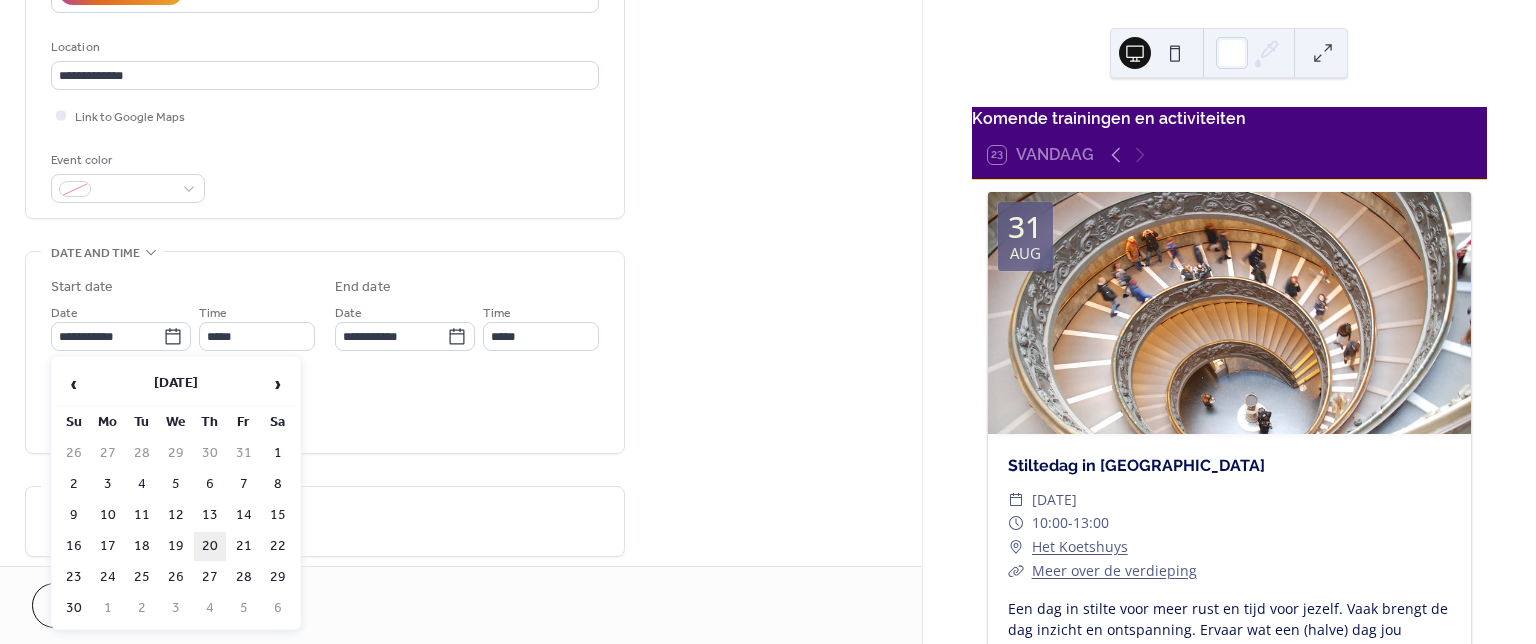 click on "20" at bounding box center [210, 546] 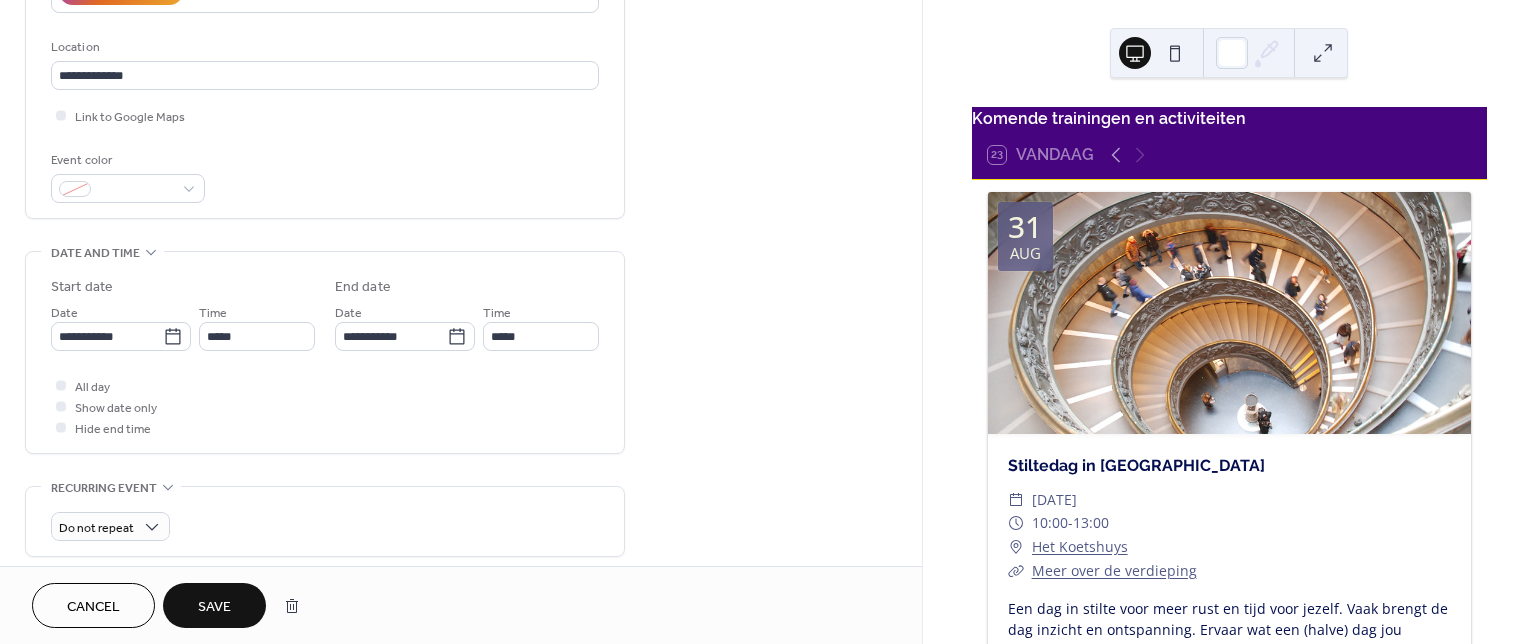 click on "Save" at bounding box center [214, 607] 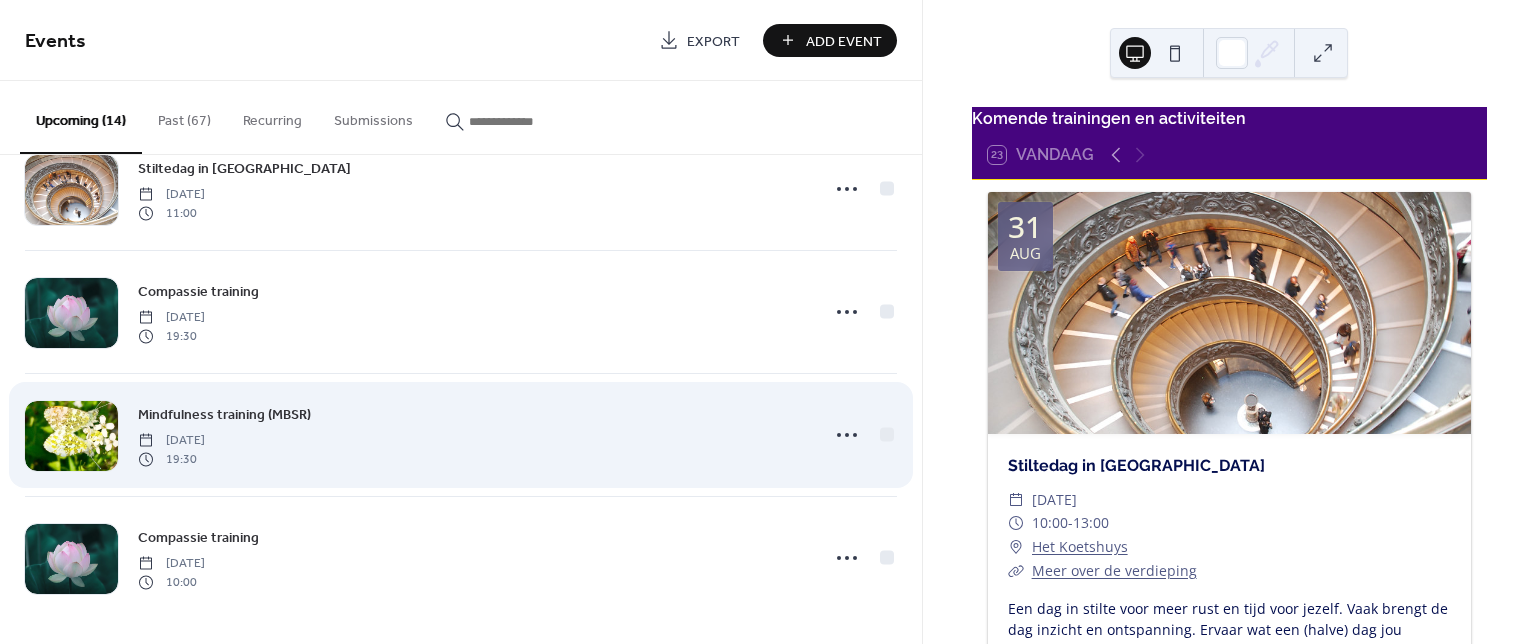 scroll, scrollTop: 1289, scrollLeft: 0, axis: vertical 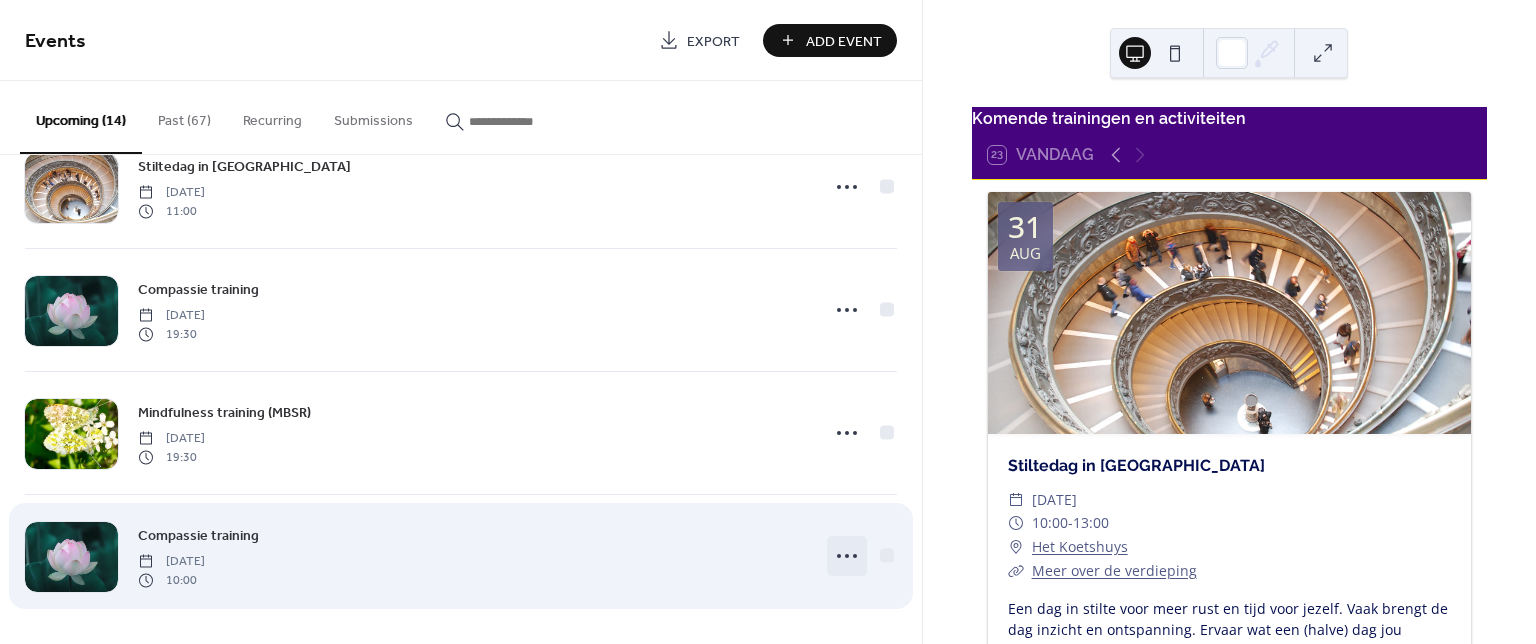 click 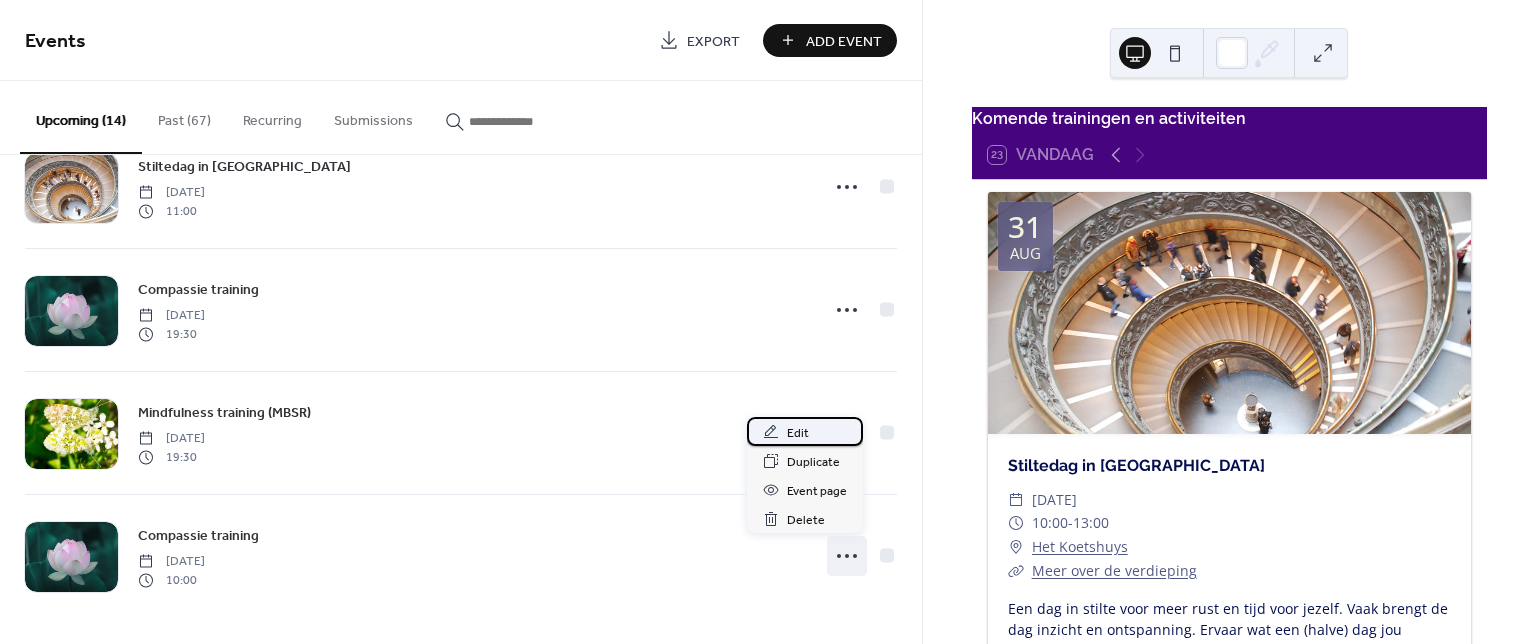 click on "Edit" at bounding box center [798, 433] 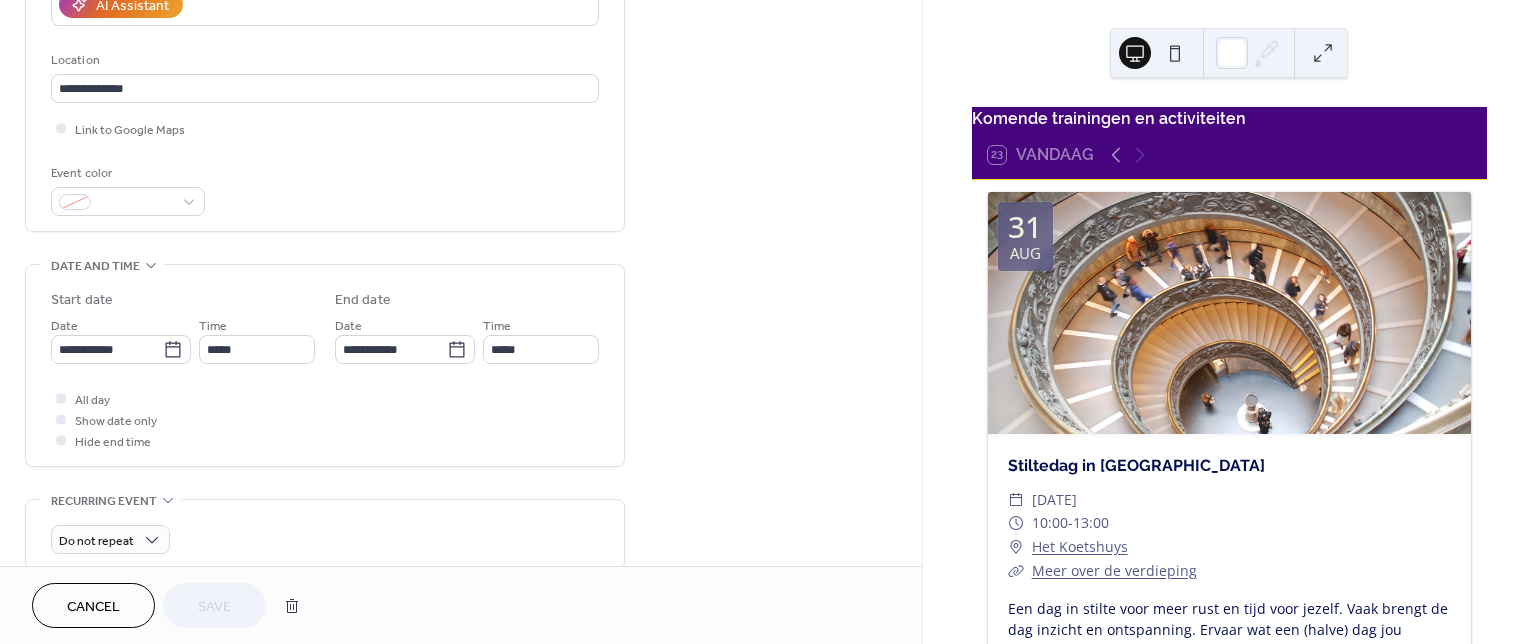 scroll, scrollTop: 400, scrollLeft: 0, axis: vertical 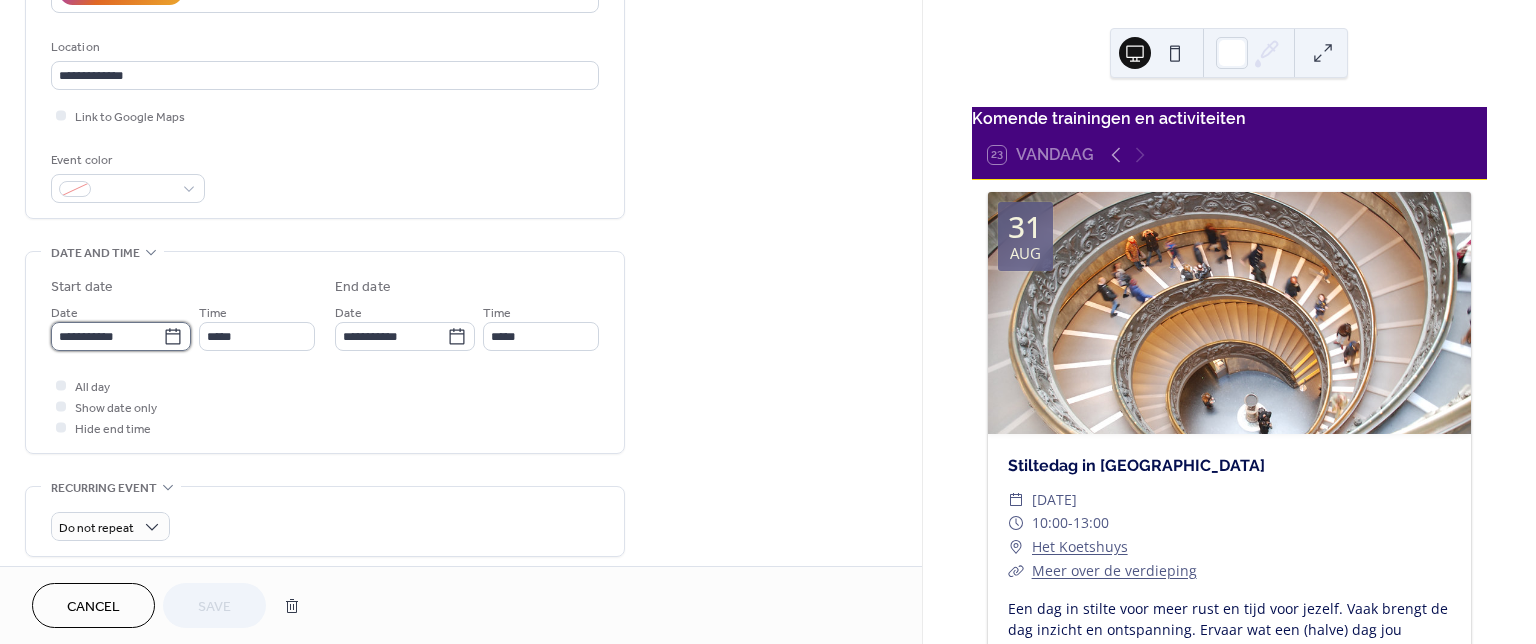 click on "**********" at bounding box center (107, 336) 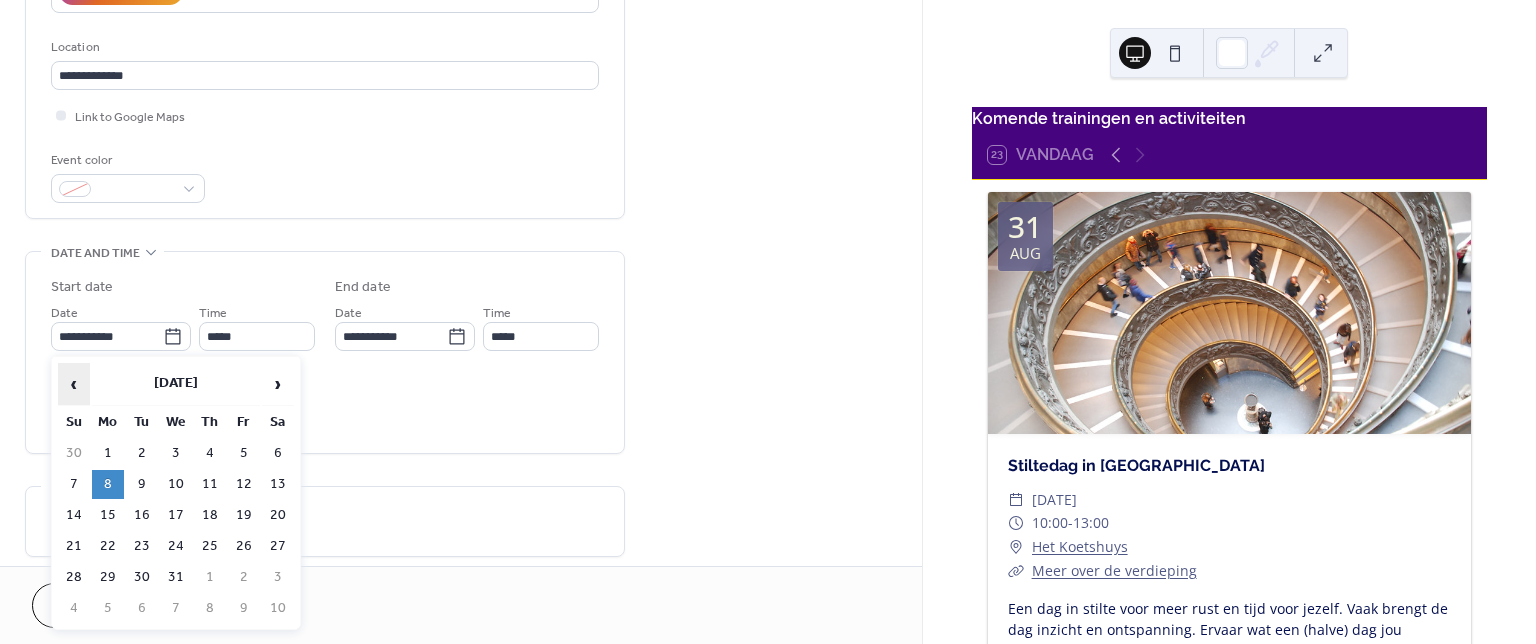 click on "‹" at bounding box center (74, 384) 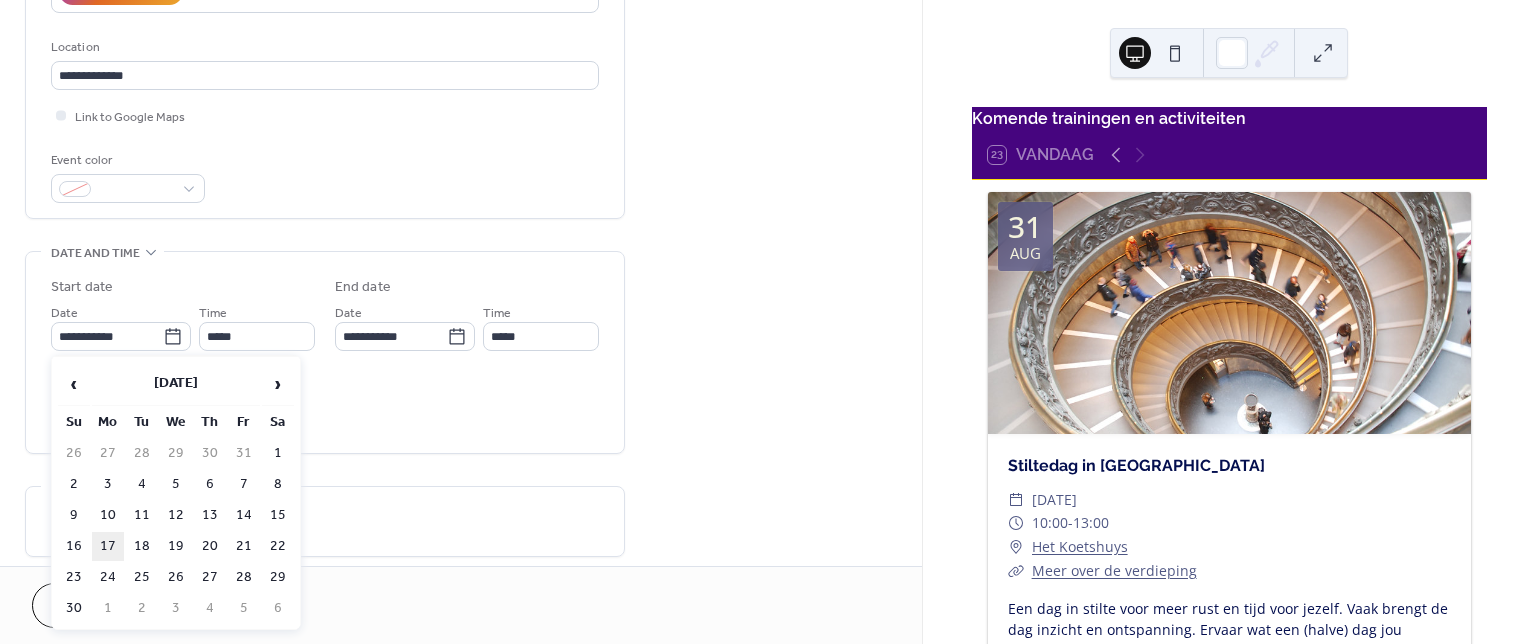 click on "17" at bounding box center [108, 546] 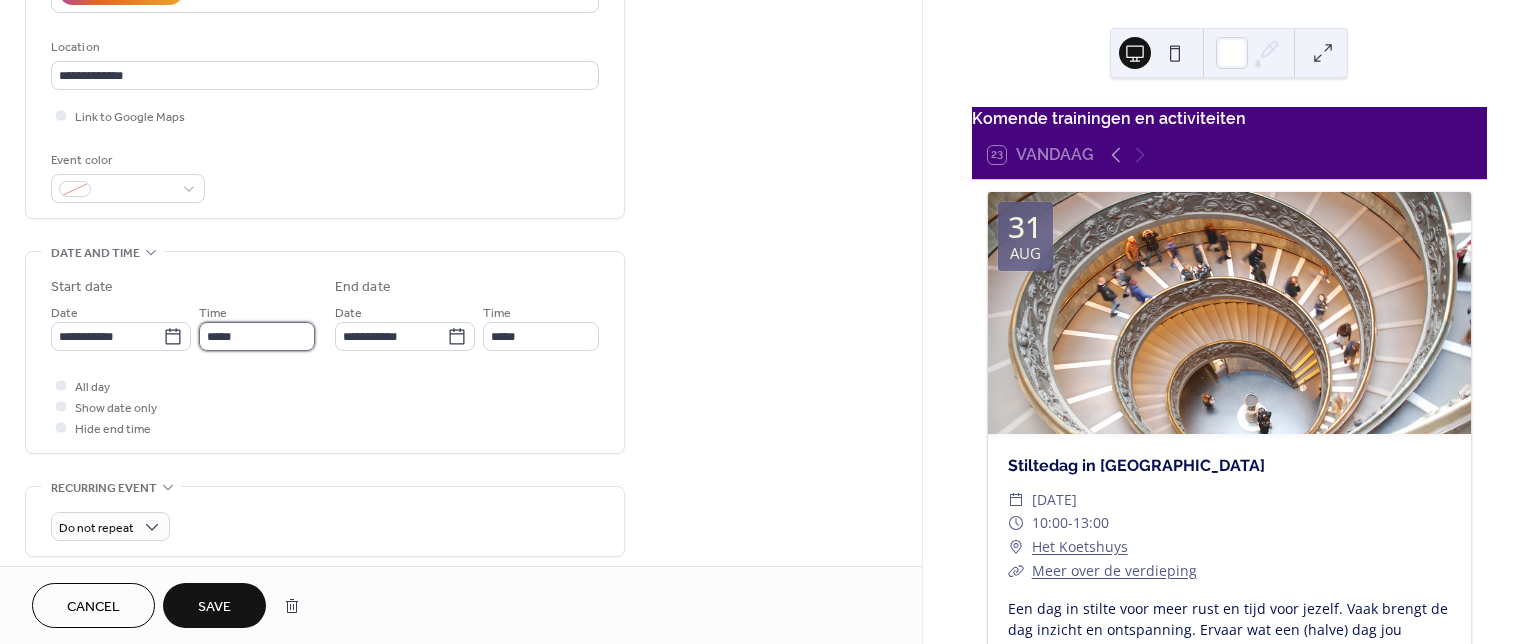 click on "*****" at bounding box center (257, 336) 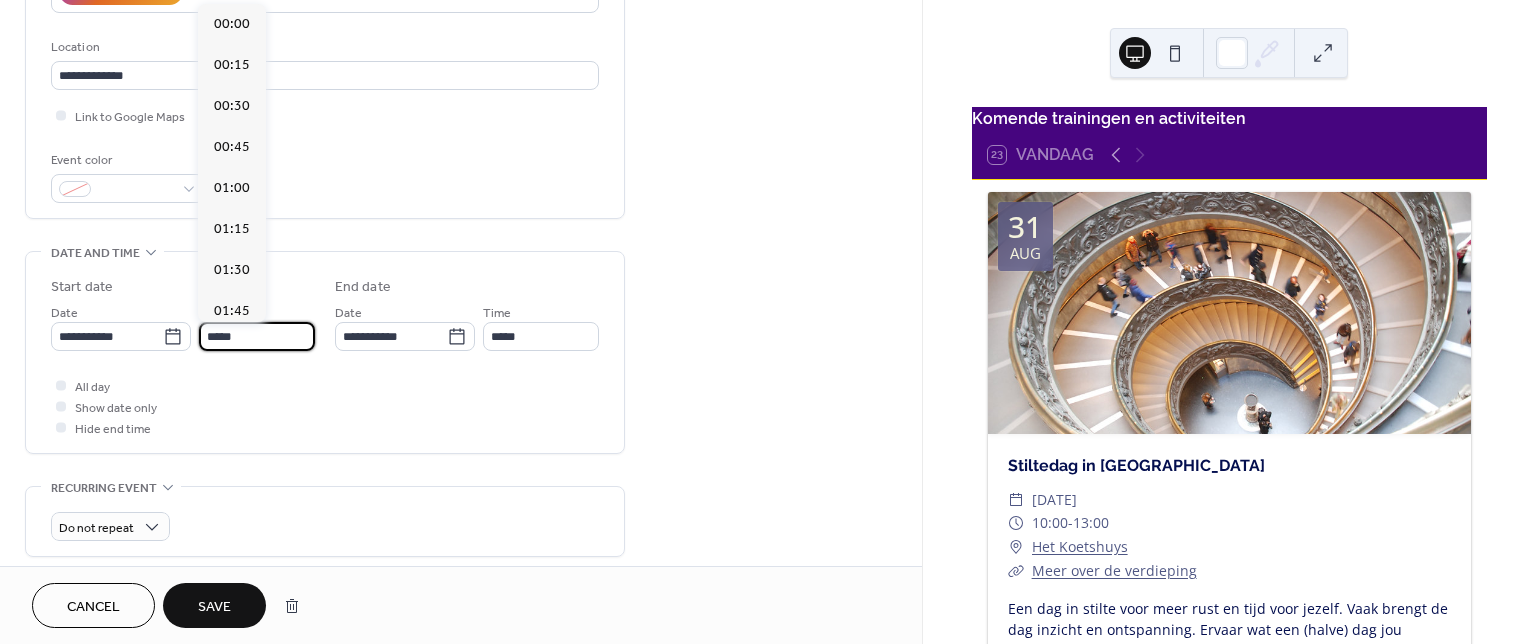 scroll, scrollTop: 1622, scrollLeft: 0, axis: vertical 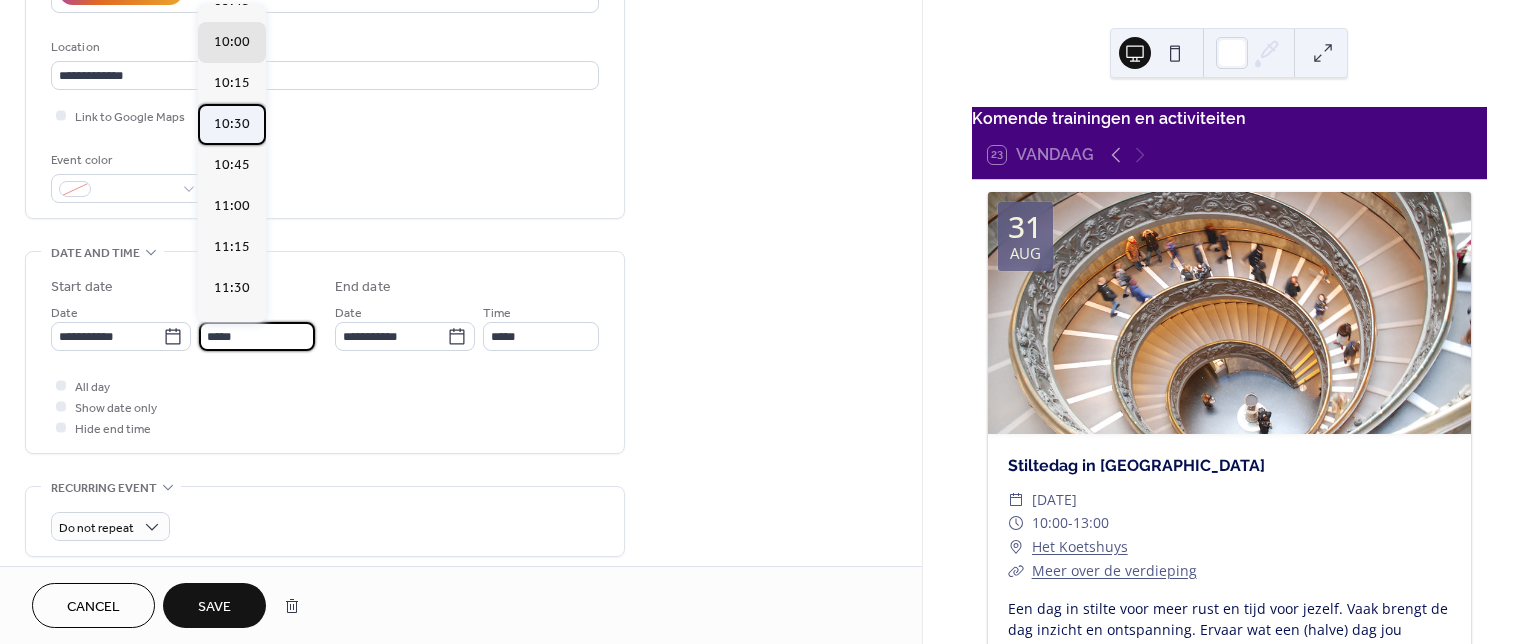 click on "10:30" at bounding box center [232, 124] 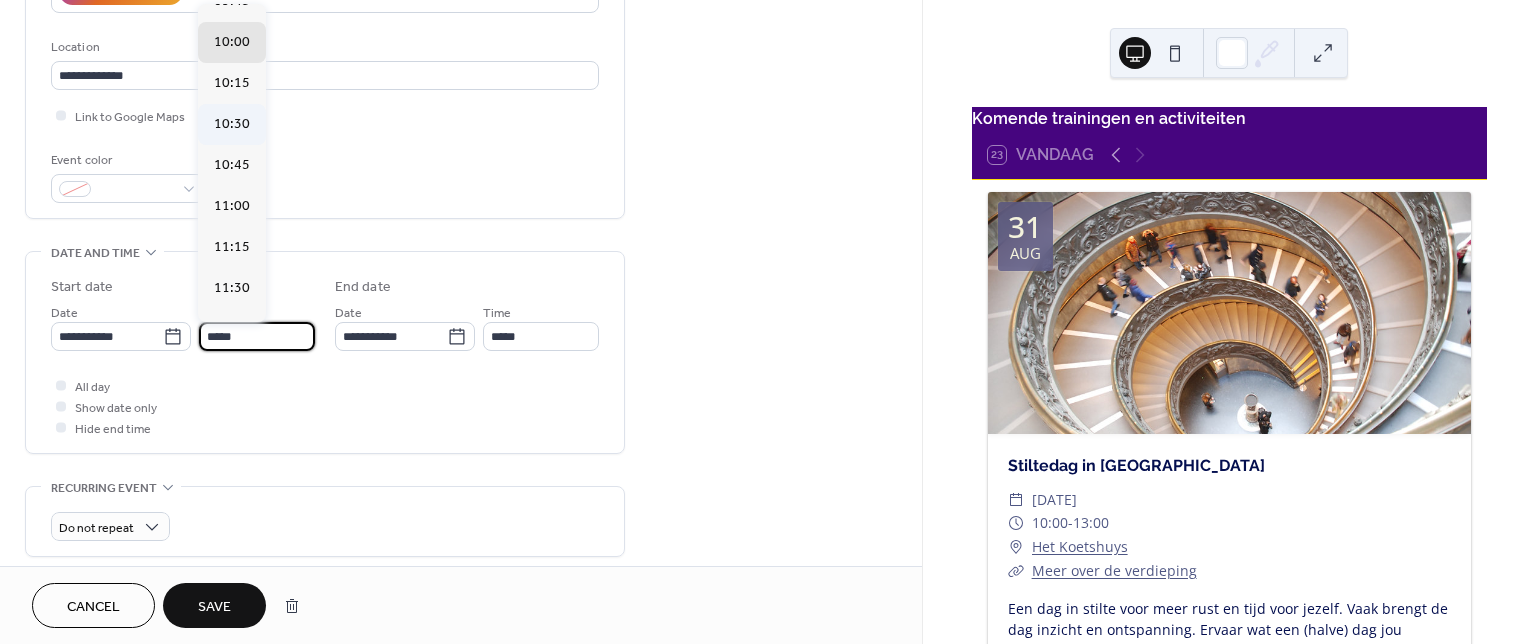 type on "*****" 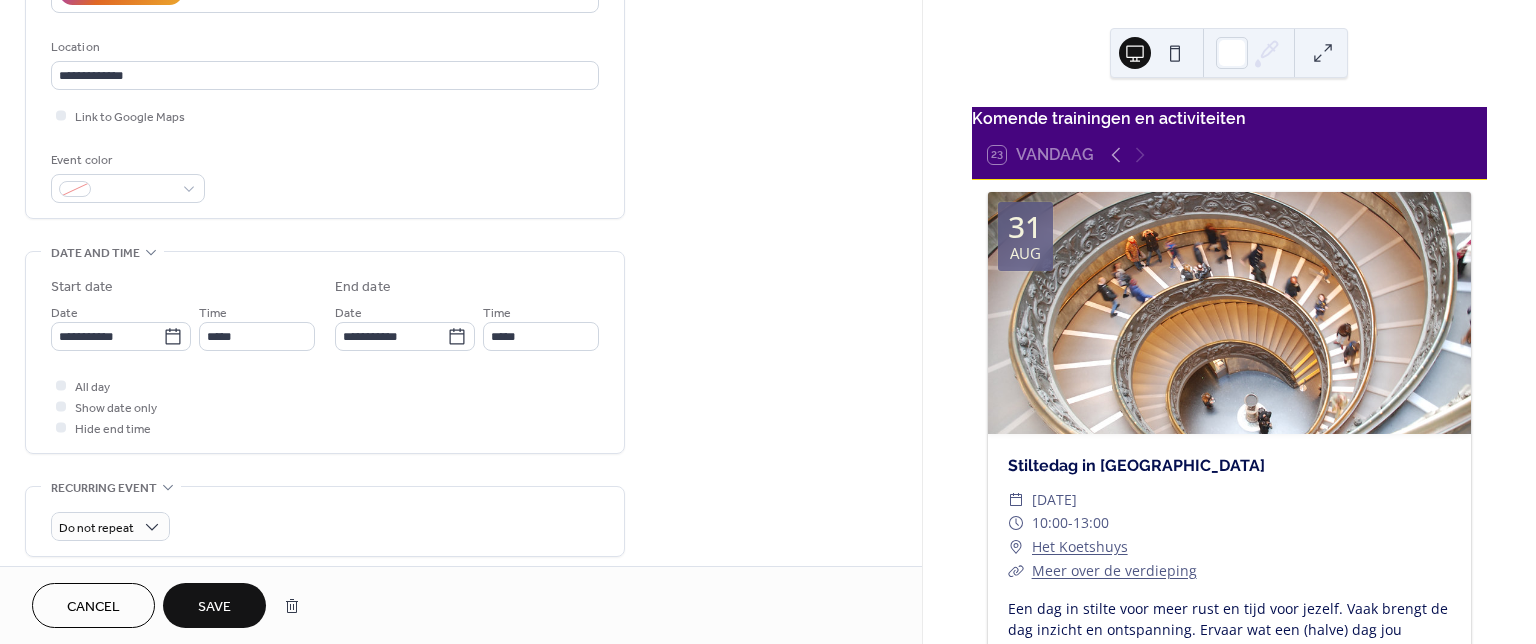 click on "Save" at bounding box center [214, 607] 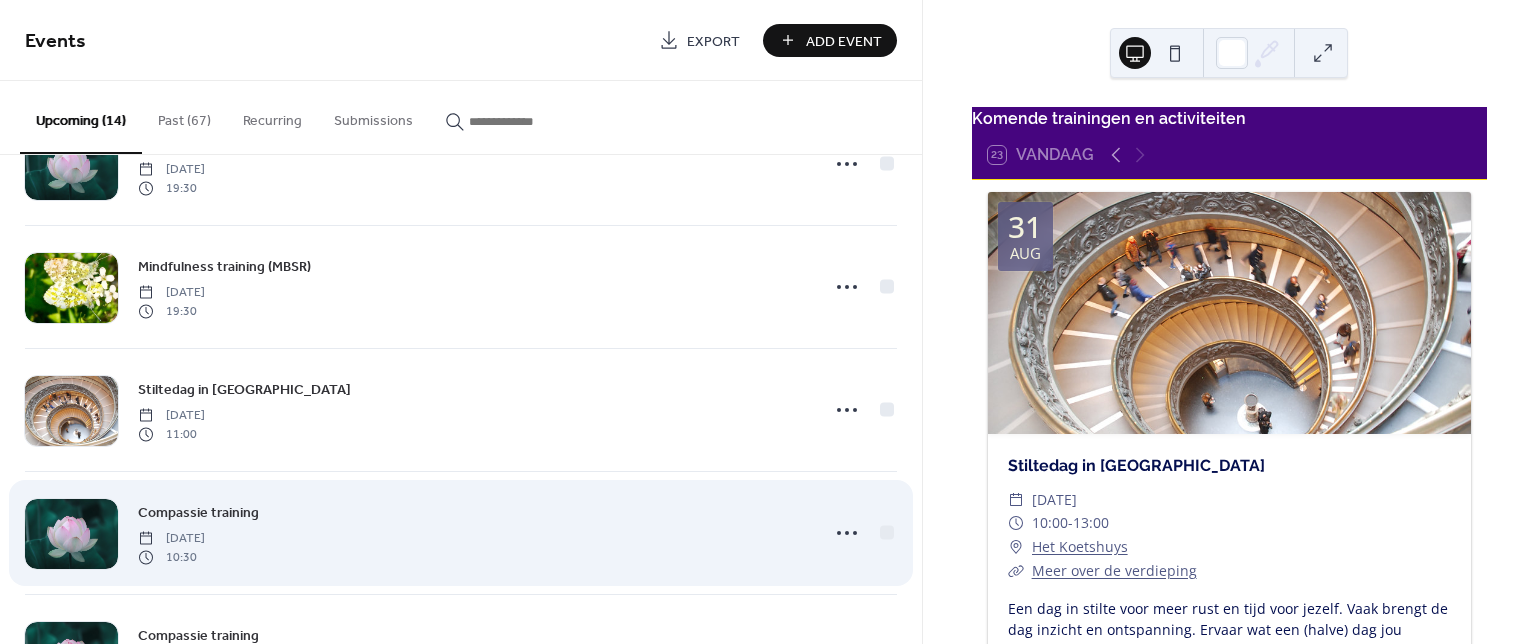 scroll, scrollTop: 1289, scrollLeft: 0, axis: vertical 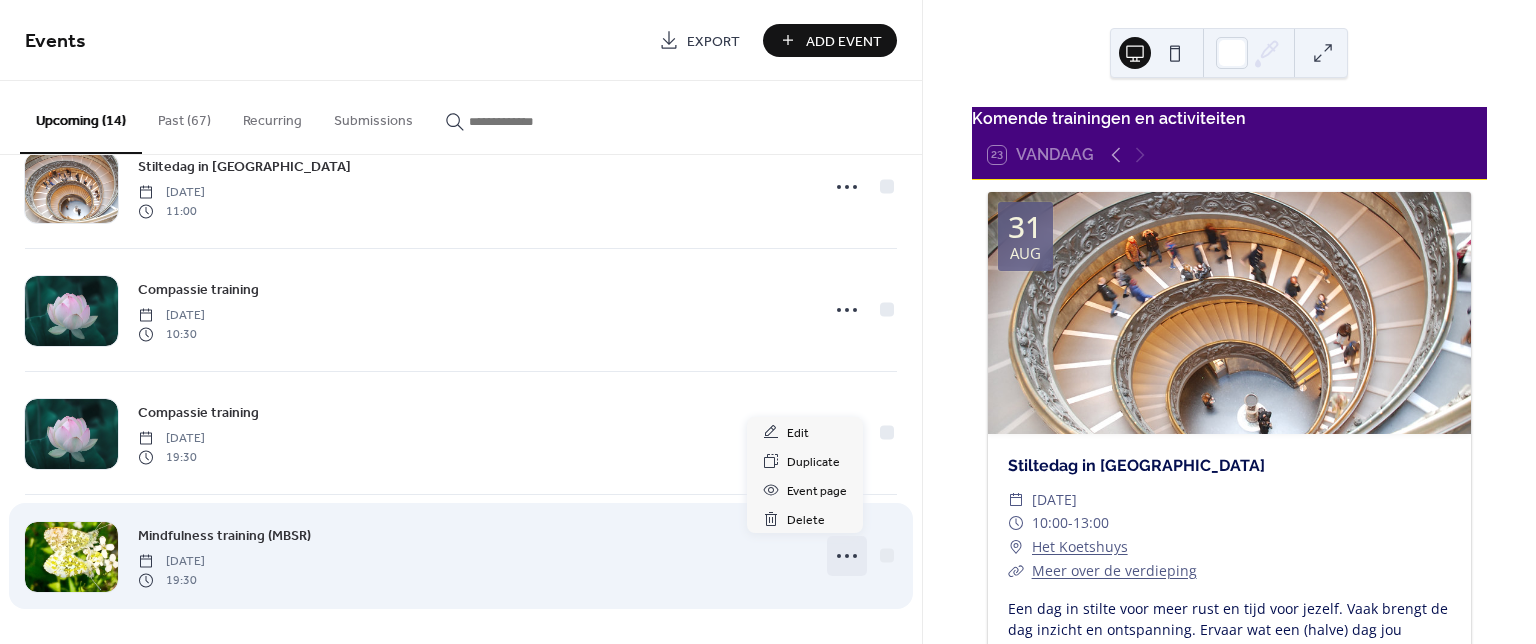 click 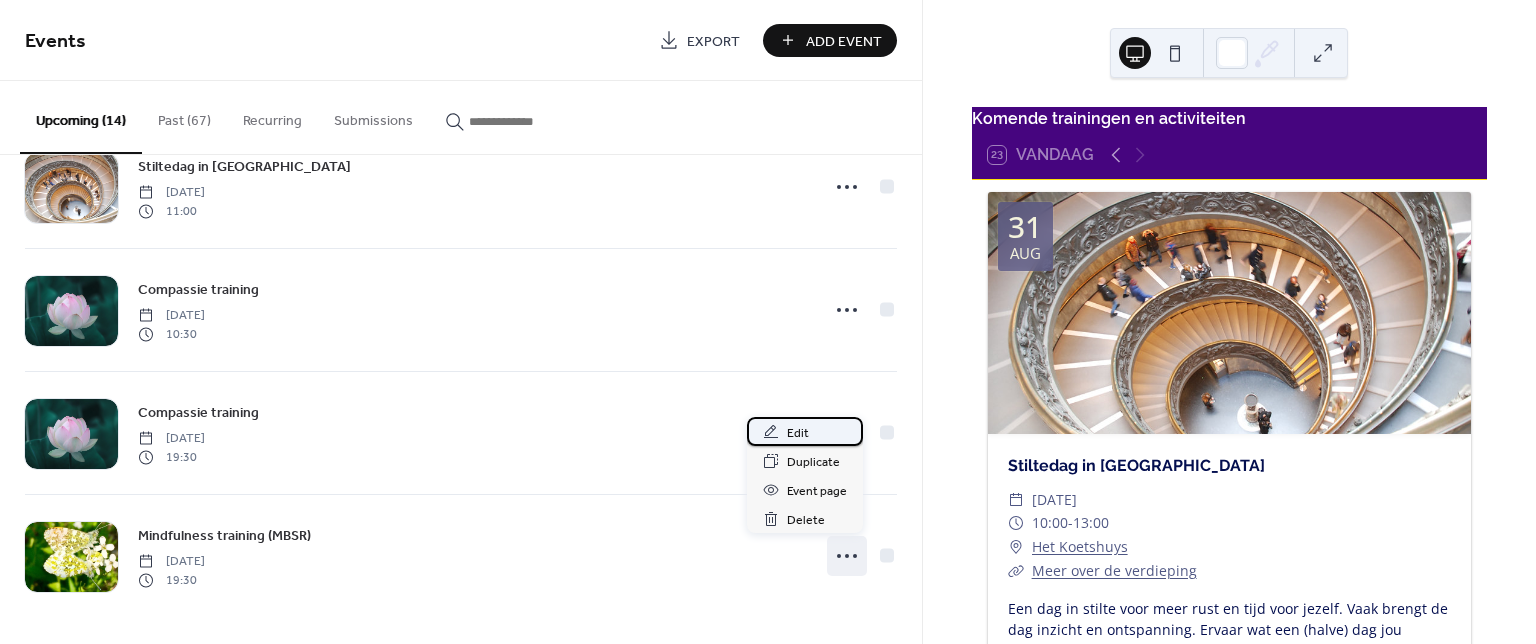 click on "Edit" at bounding box center [805, 431] 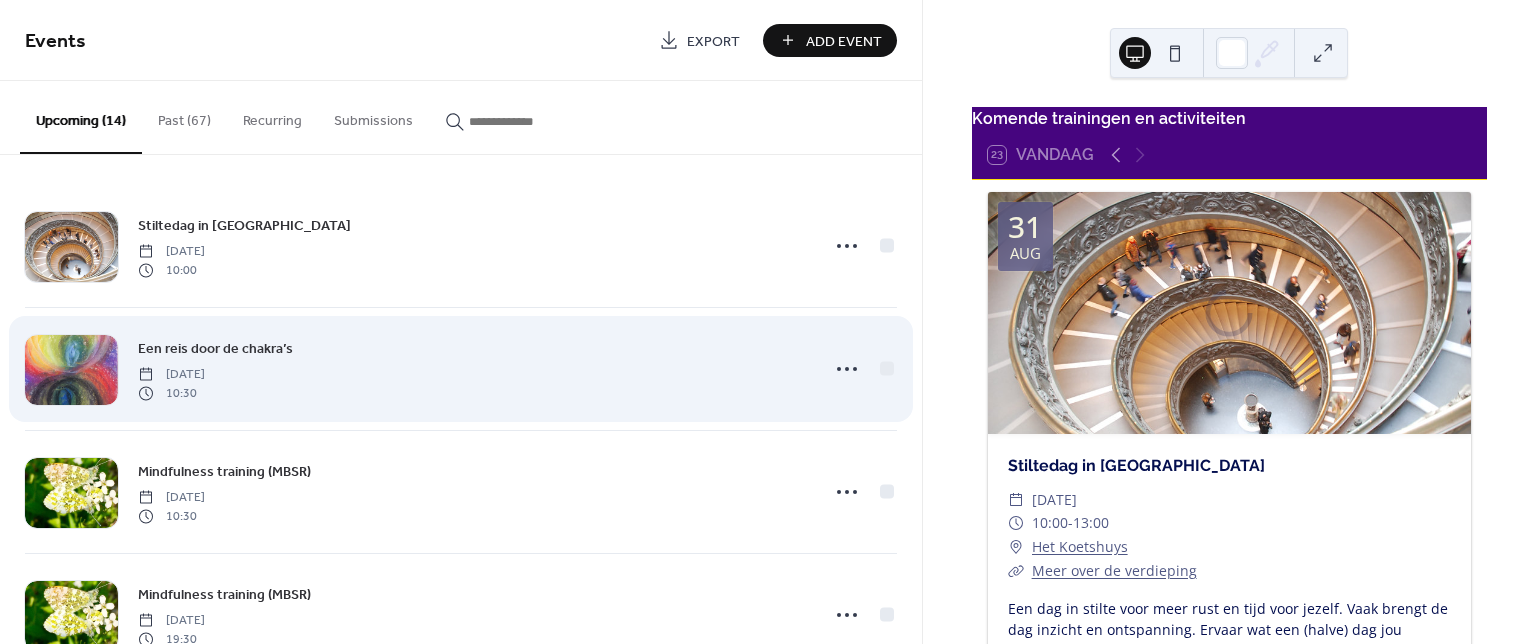 scroll, scrollTop: 0, scrollLeft: 0, axis: both 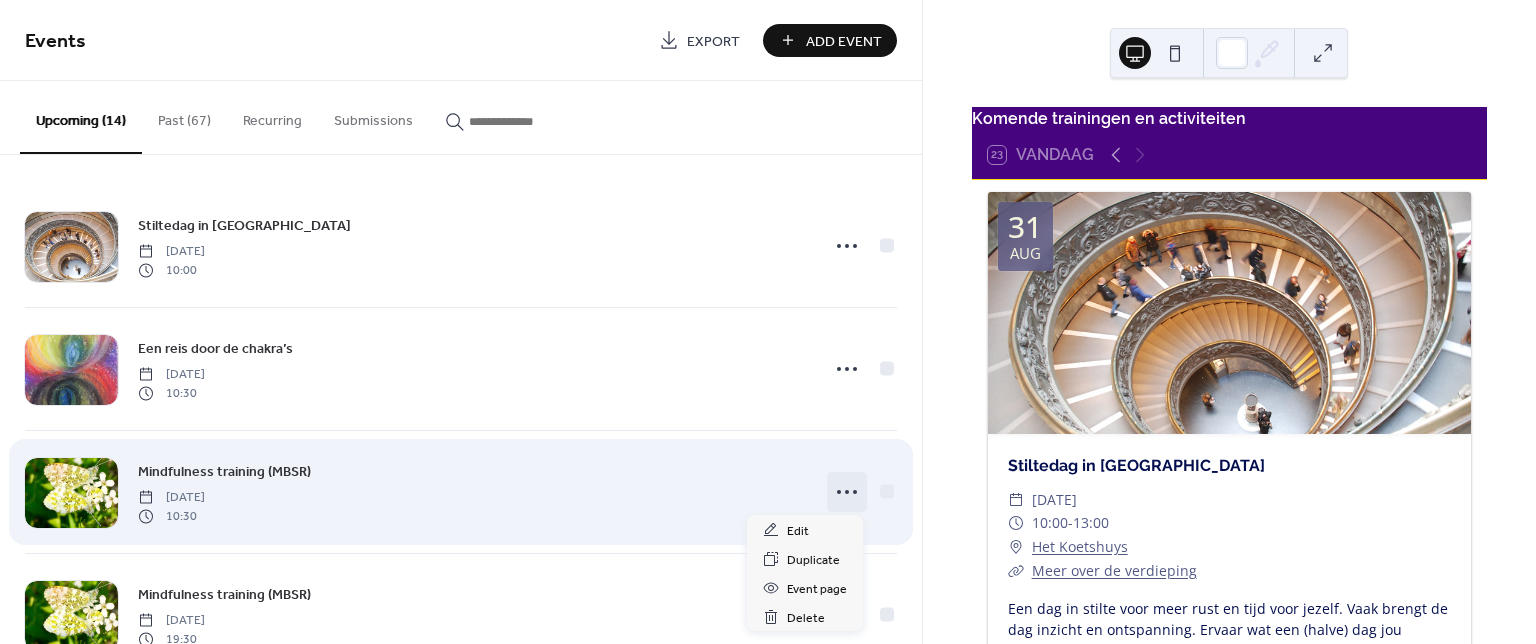 click 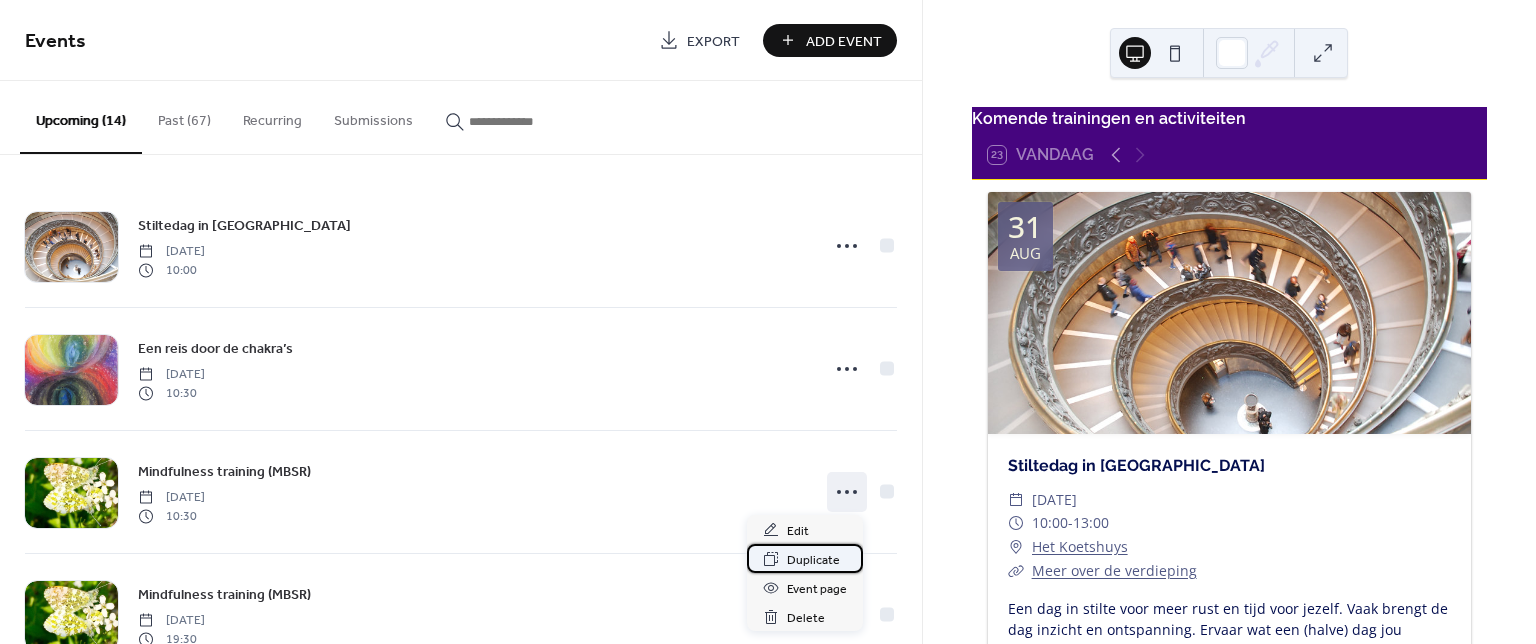 click on "Duplicate" at bounding box center [813, 560] 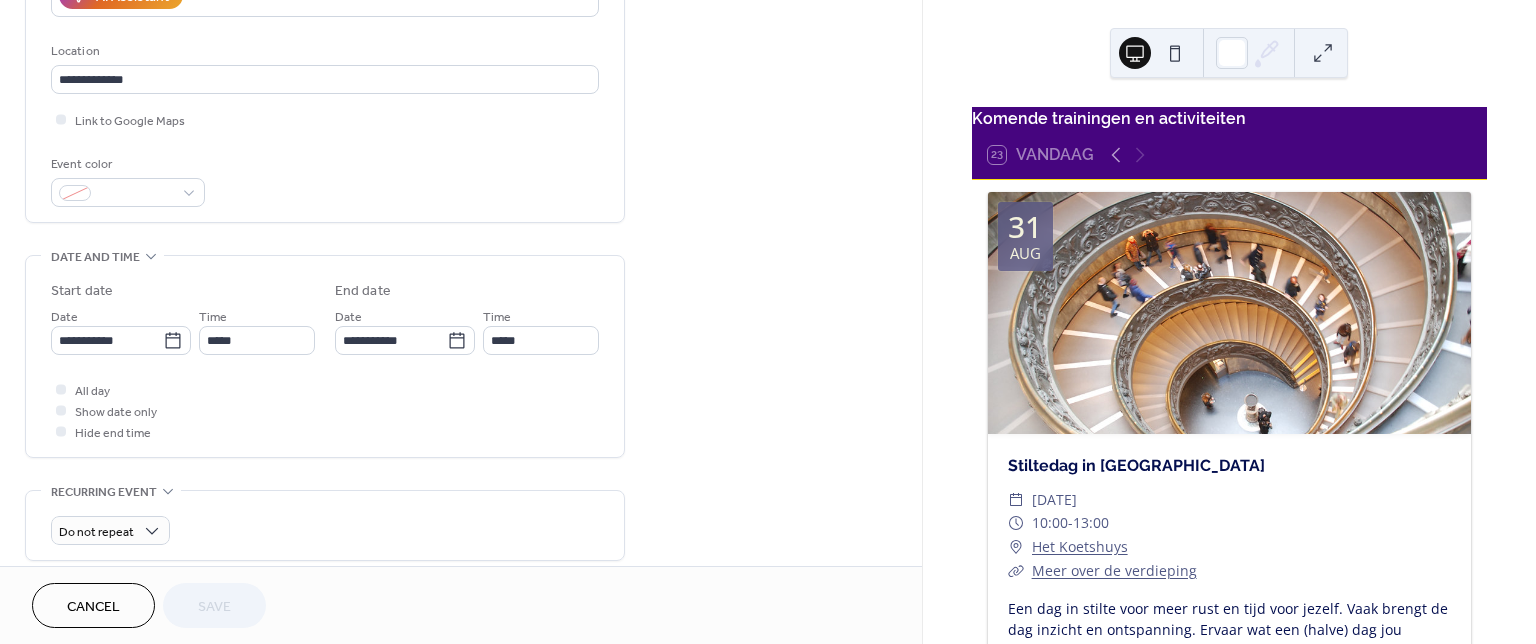 scroll, scrollTop: 400, scrollLeft: 0, axis: vertical 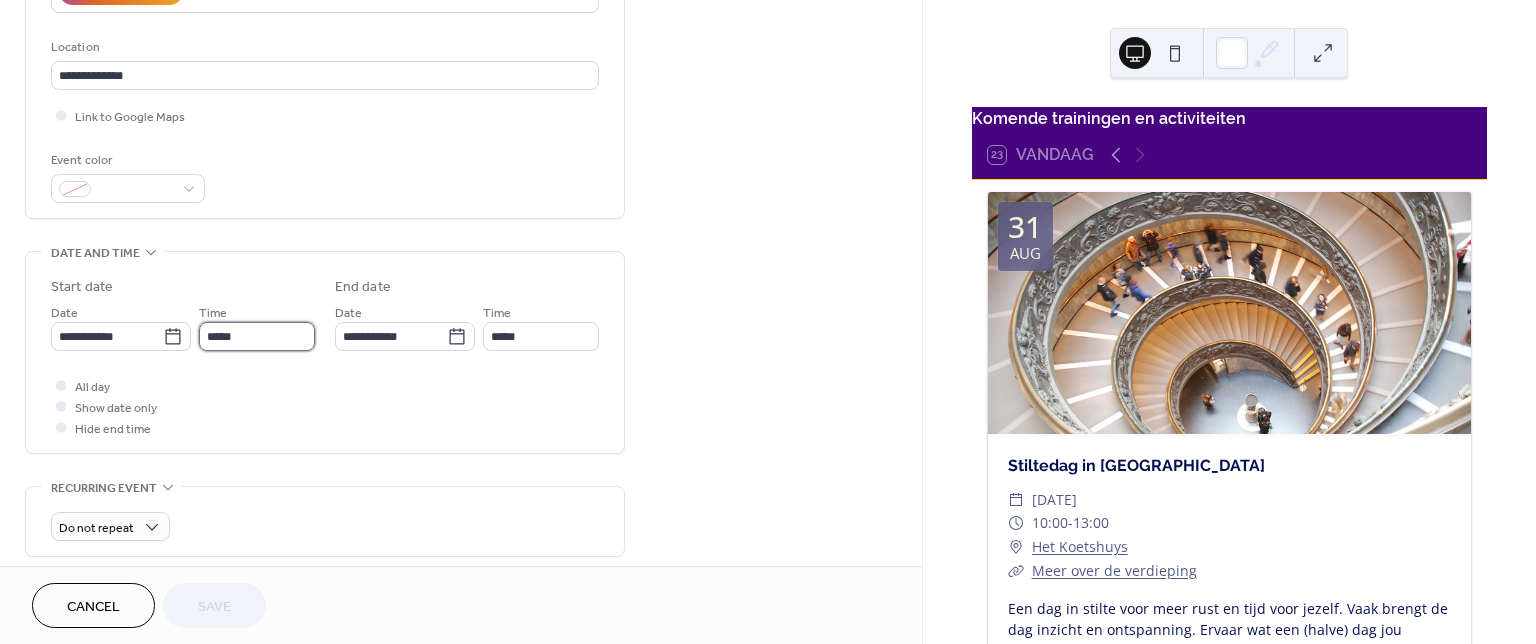 click on "*****" at bounding box center (257, 336) 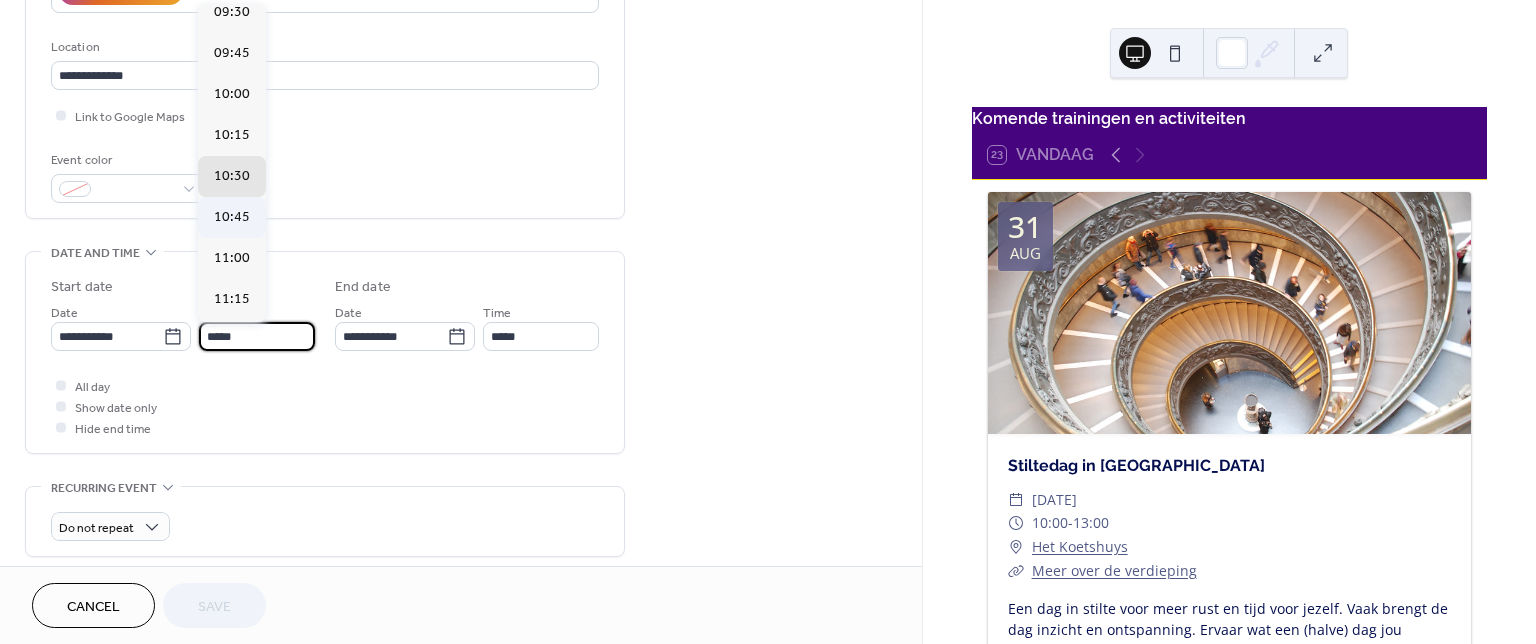scroll, scrollTop: 1569, scrollLeft: 0, axis: vertical 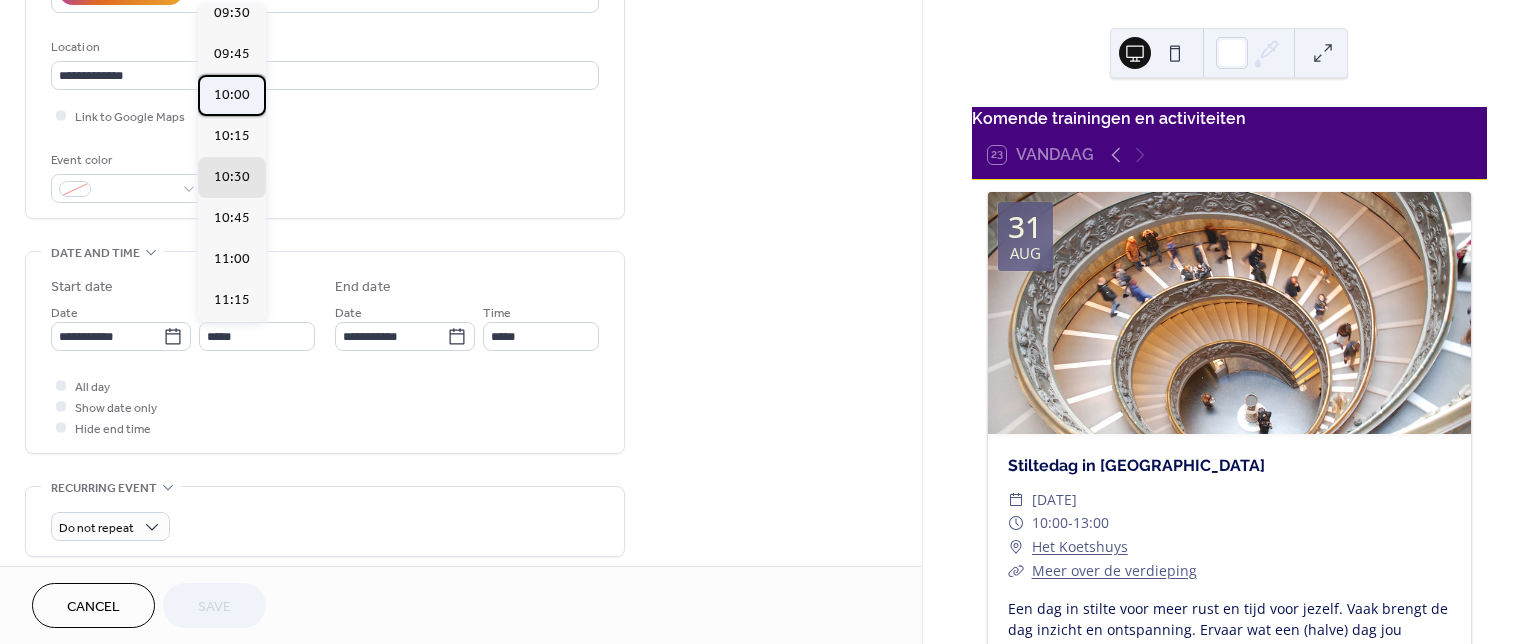 click on "10:00" at bounding box center (232, 95) 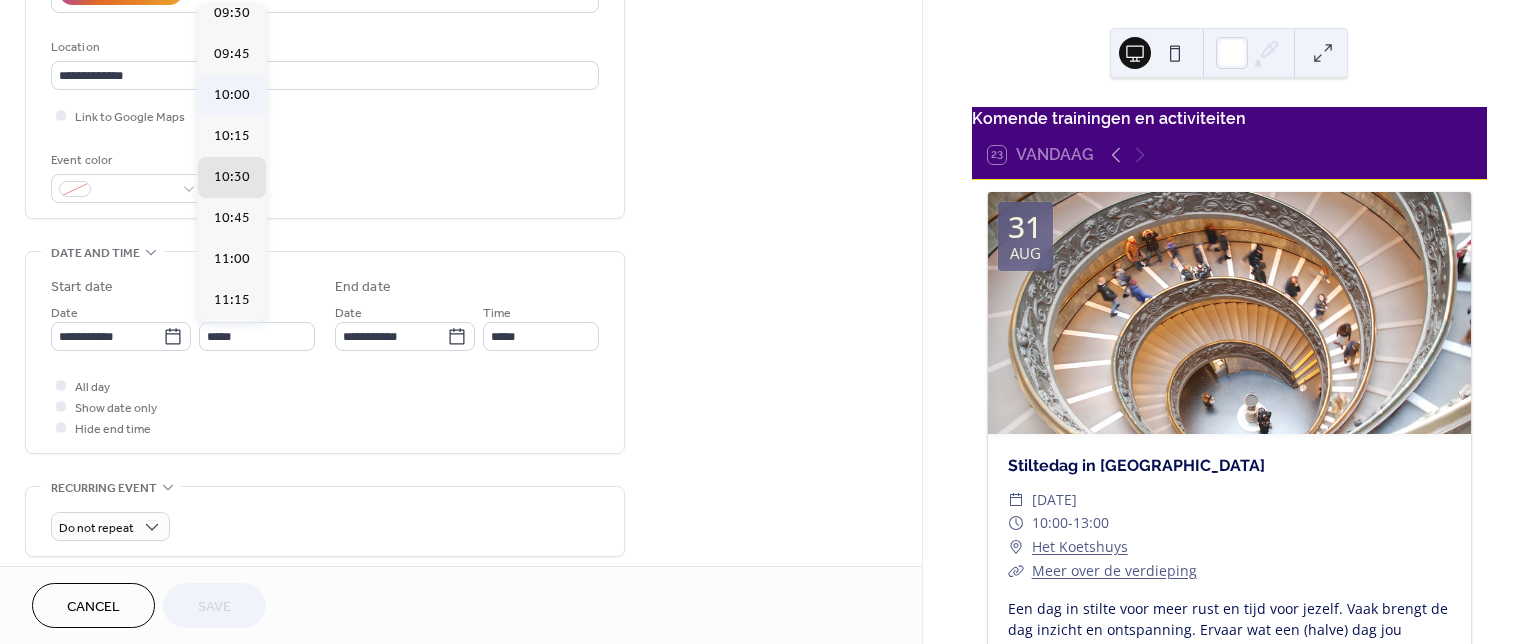 type on "*****" 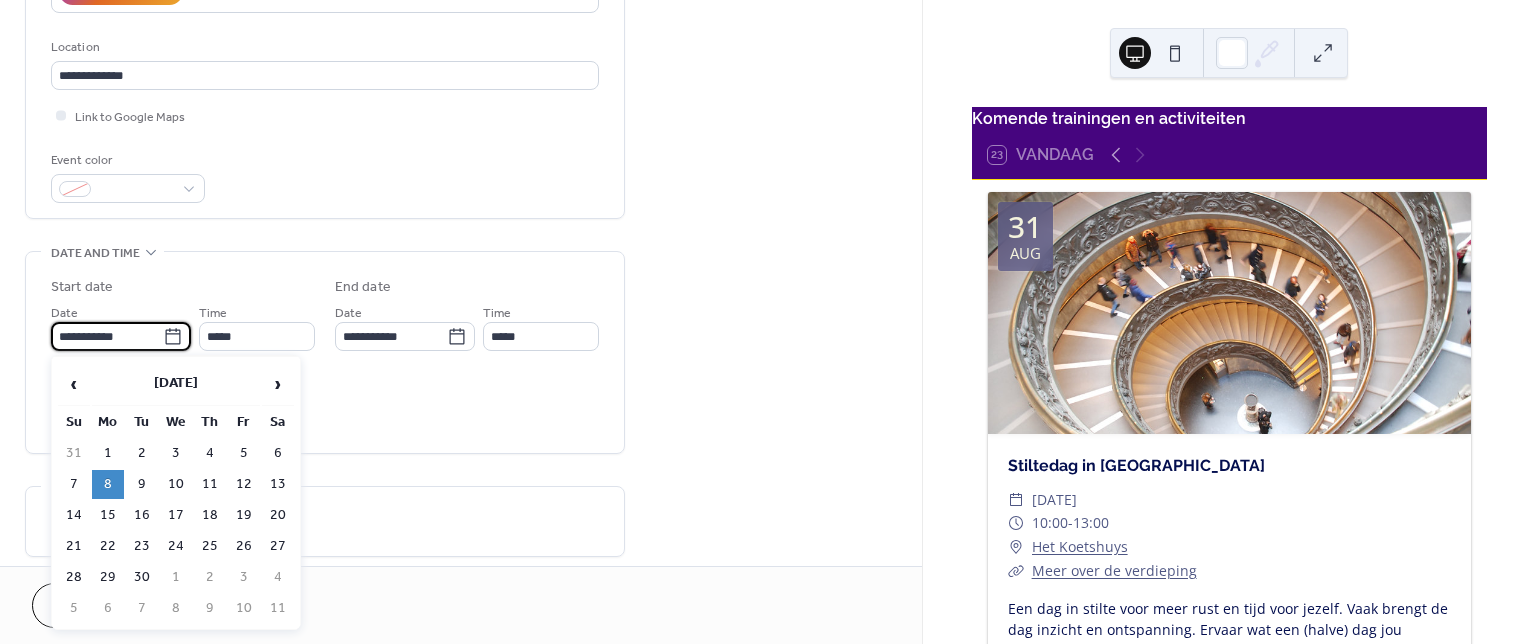 click on "**********" at bounding box center (107, 336) 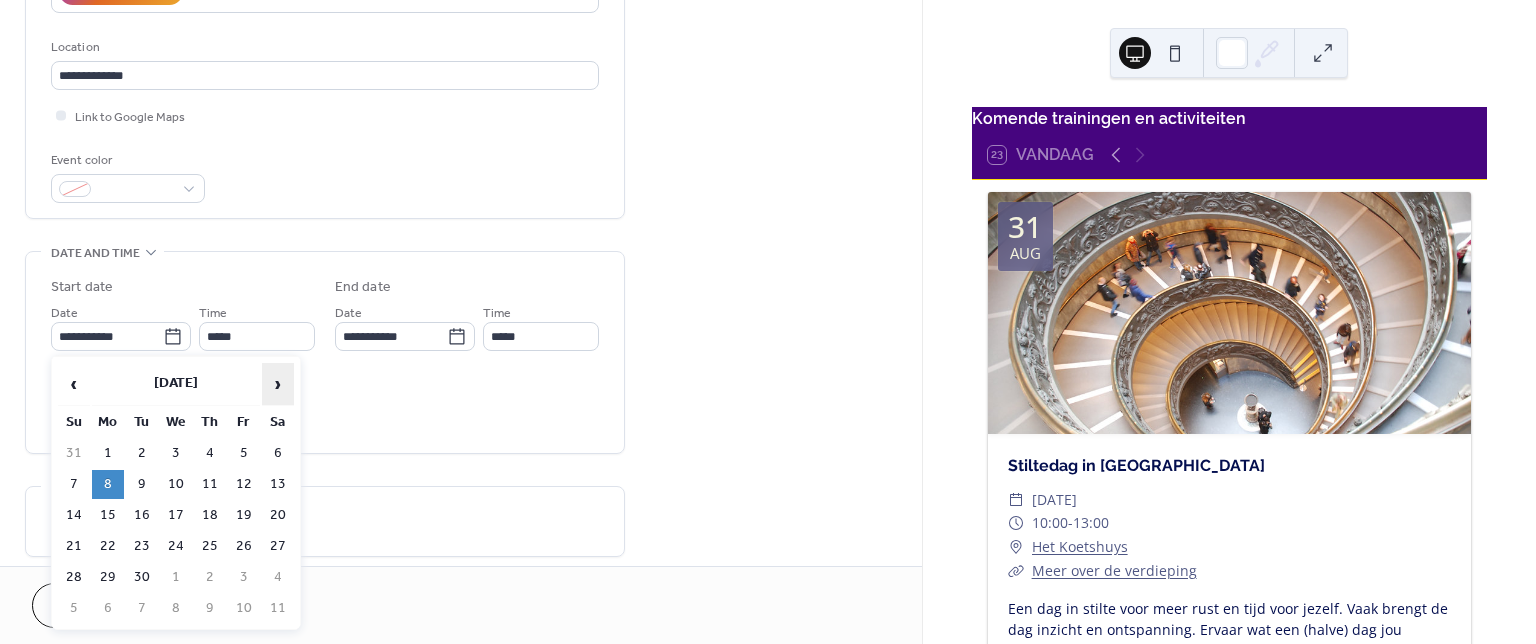 click on "›" at bounding box center (278, 384) 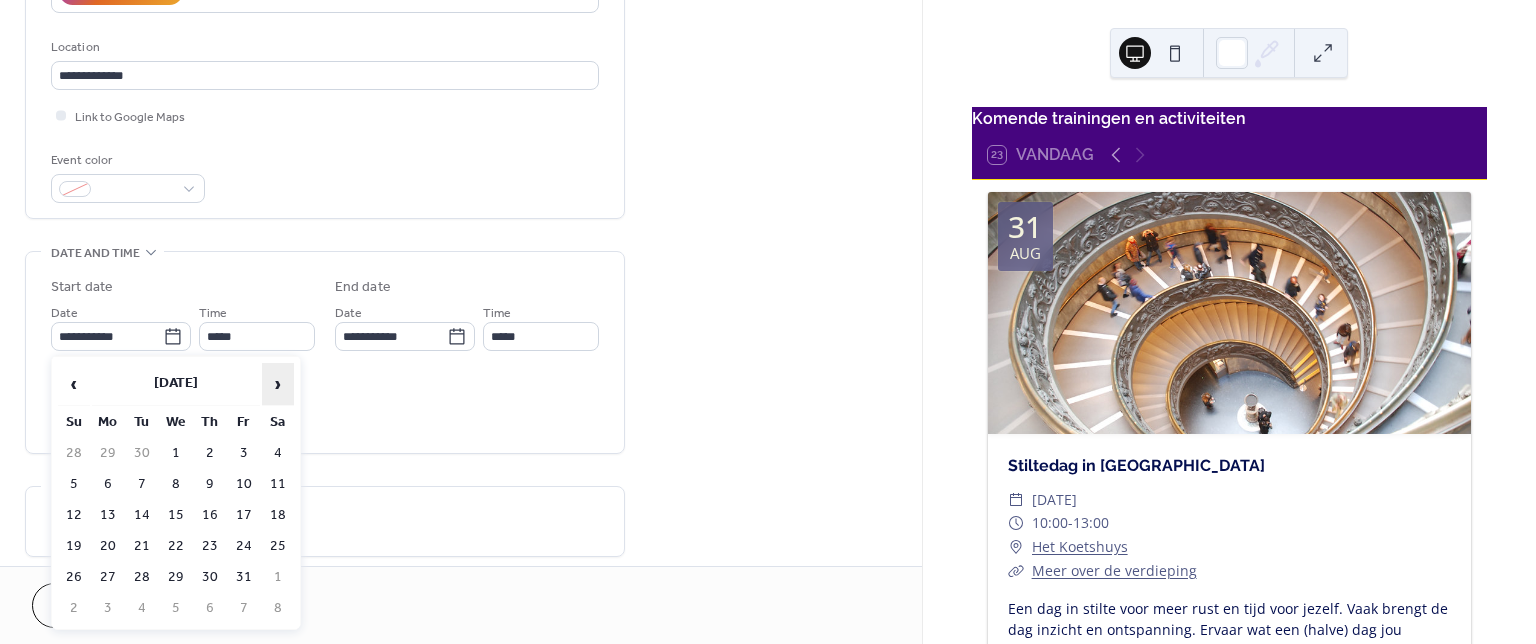 click on "›" at bounding box center (278, 384) 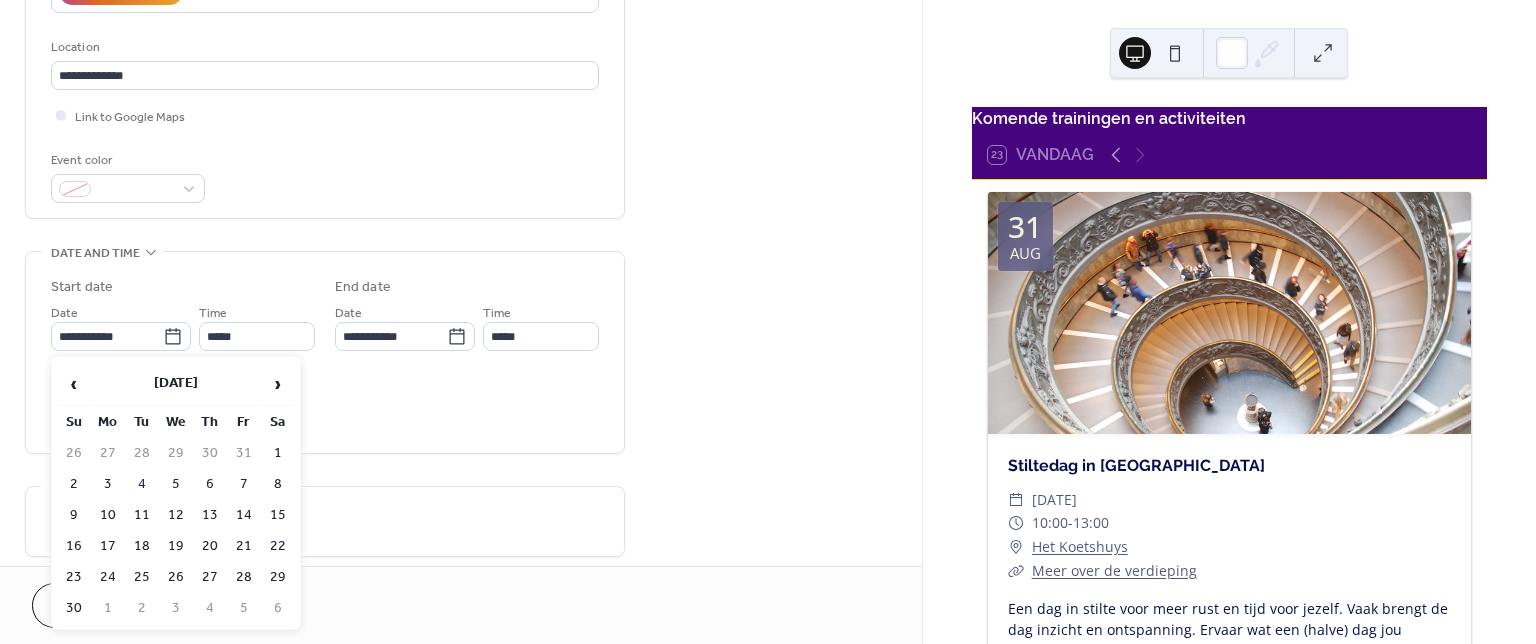 click on "‹ November 2025 › Su Mo Tu We Th Fr Sa 26 27 28 29 30 31 1 2 3 4 5 6 7 8 9 10 11 12 13 14 15 16 17 18 19 20 21 22 23 24 25 26 27 28 29 30 1 2 3 4 5 6" at bounding box center [176, 493] 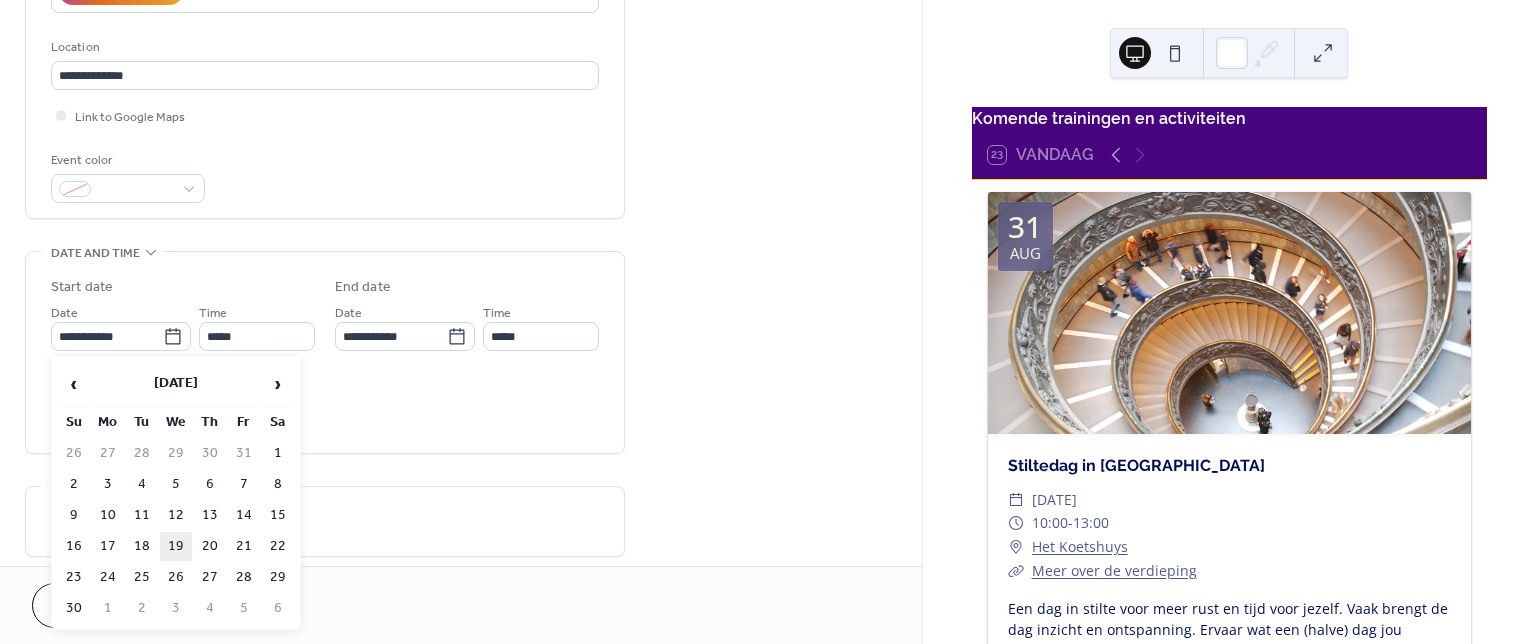 click on "19" at bounding box center (176, 546) 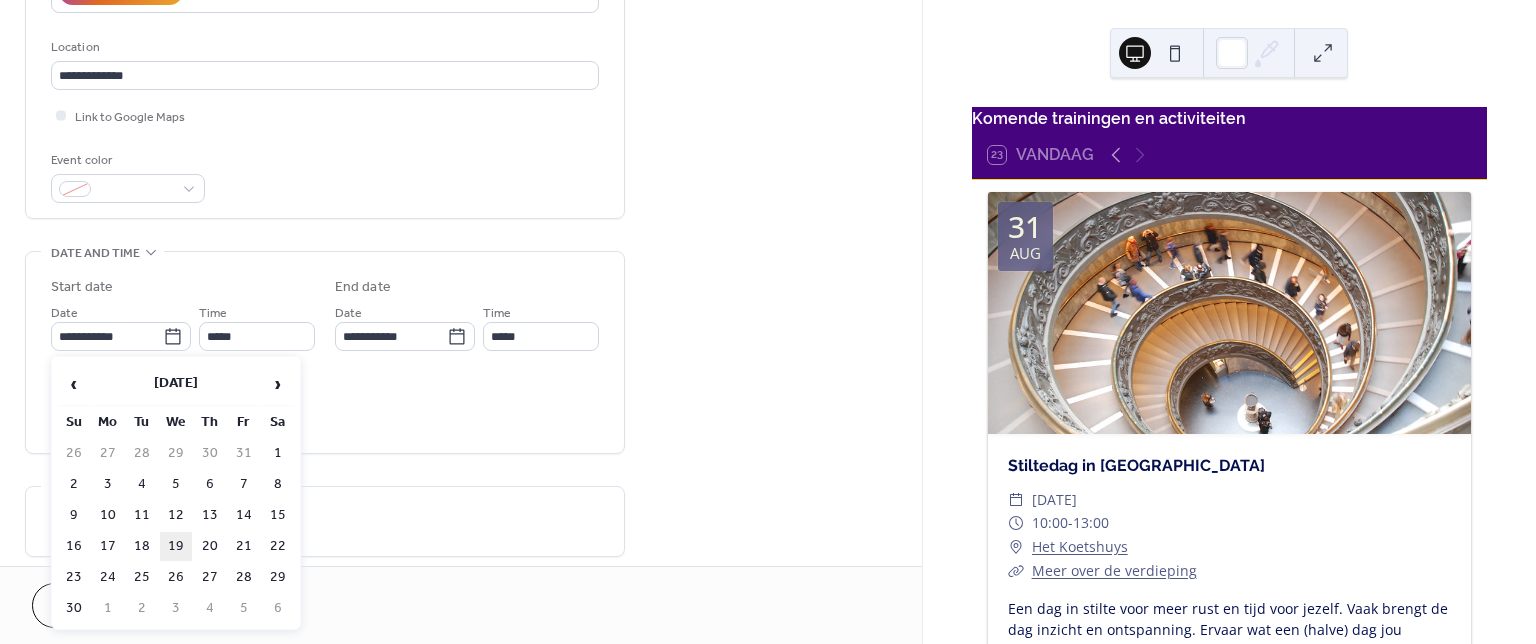 type on "**********" 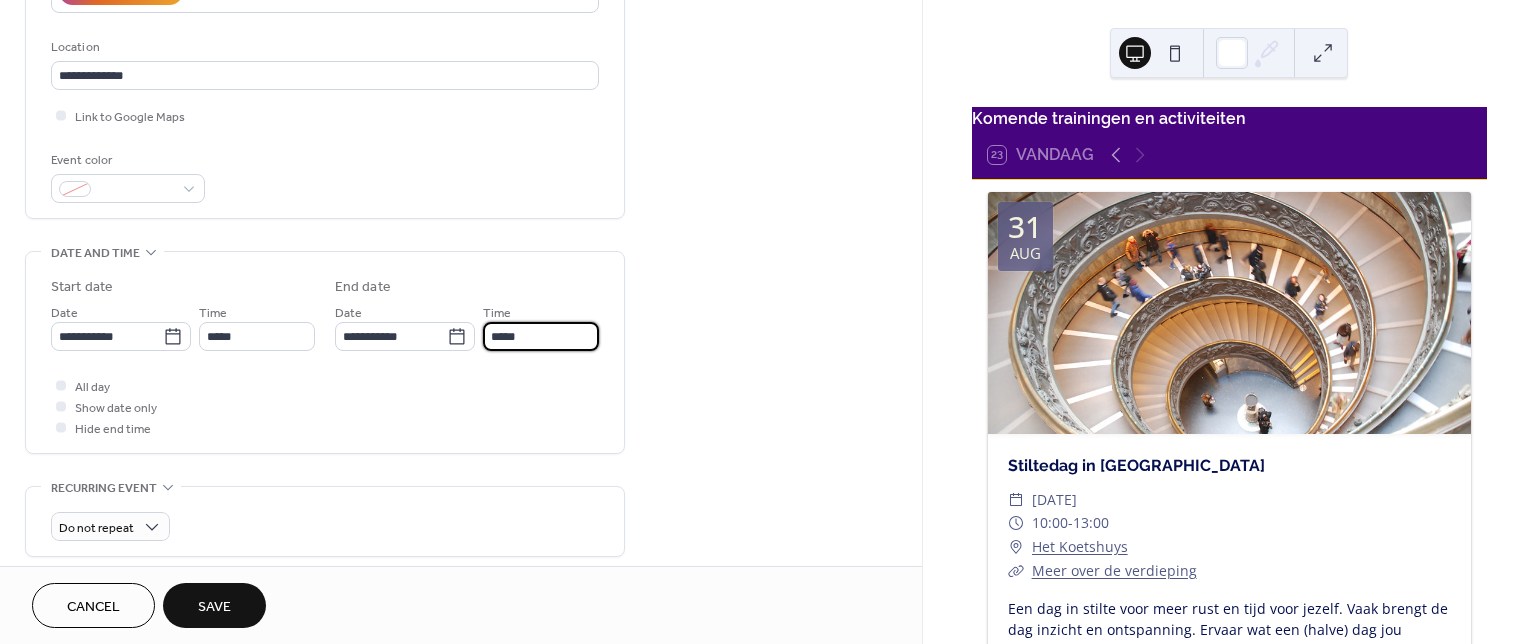 click on "*****" at bounding box center [541, 336] 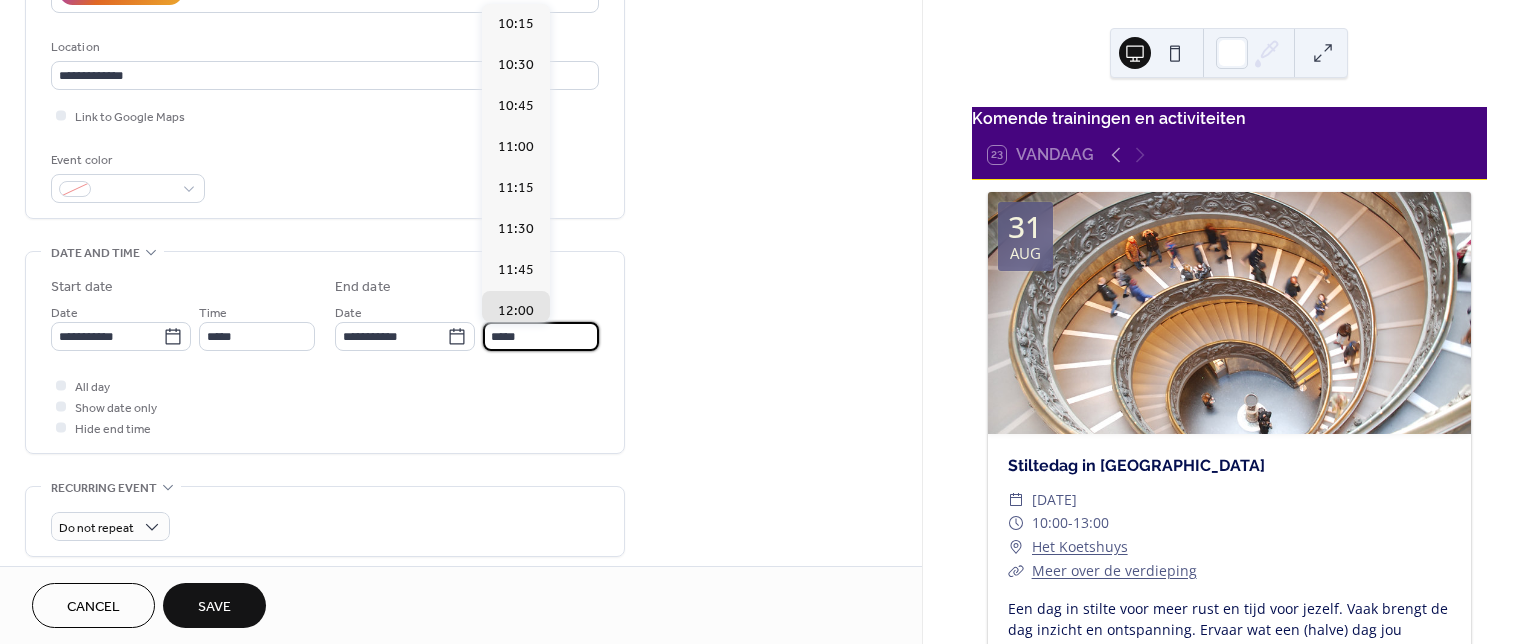 scroll, scrollTop: 283, scrollLeft: 0, axis: vertical 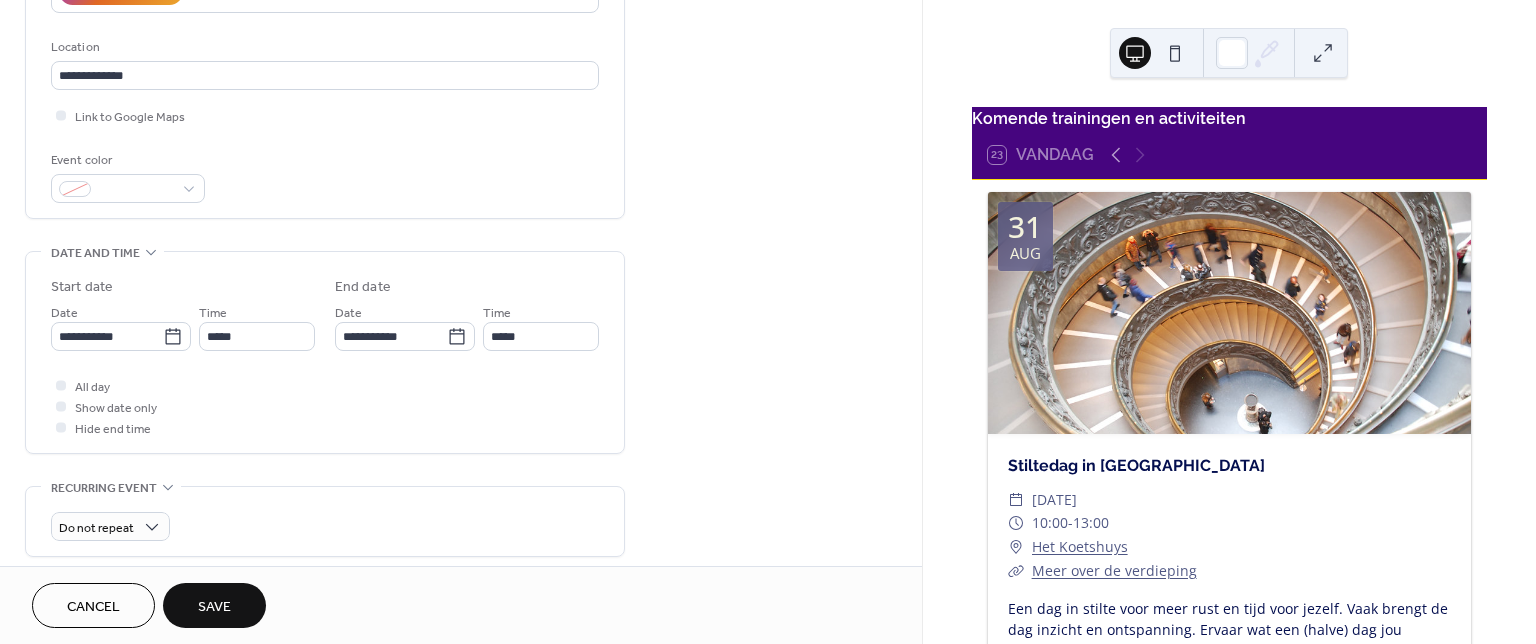click on "Save" at bounding box center (214, 607) 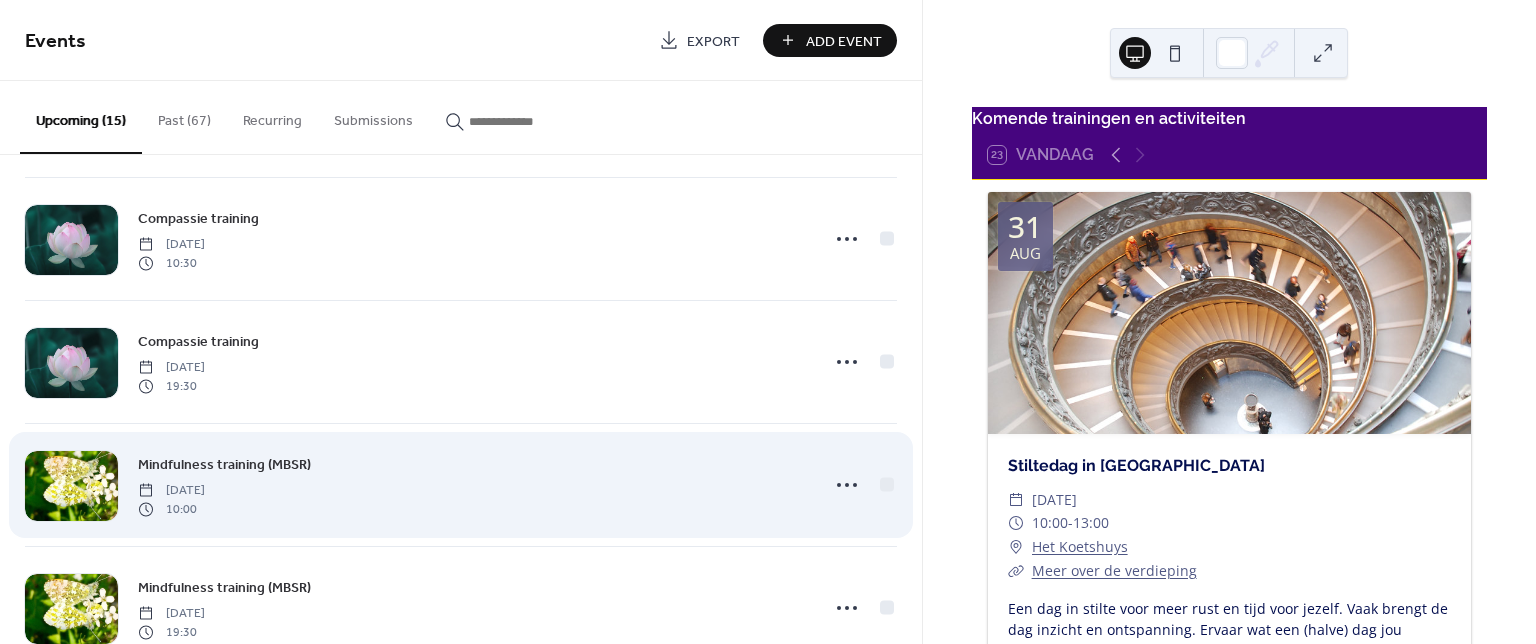 scroll, scrollTop: 1412, scrollLeft: 0, axis: vertical 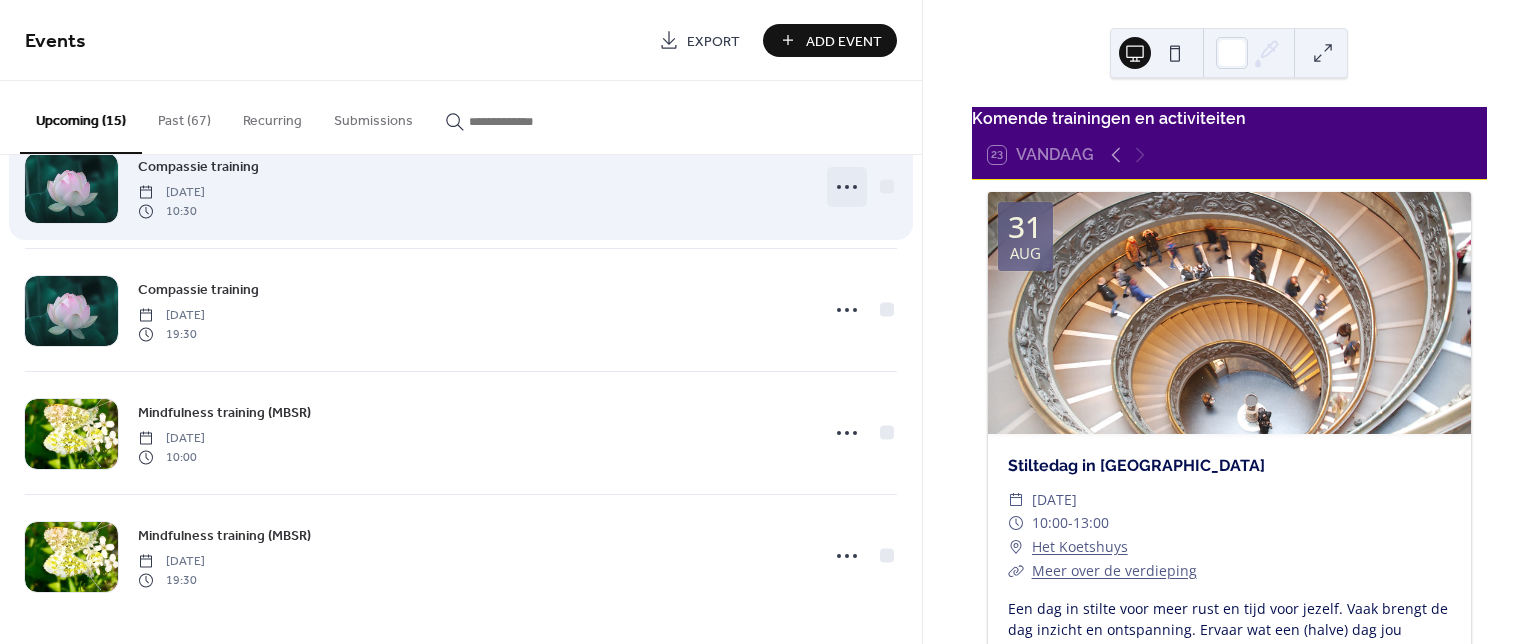 click 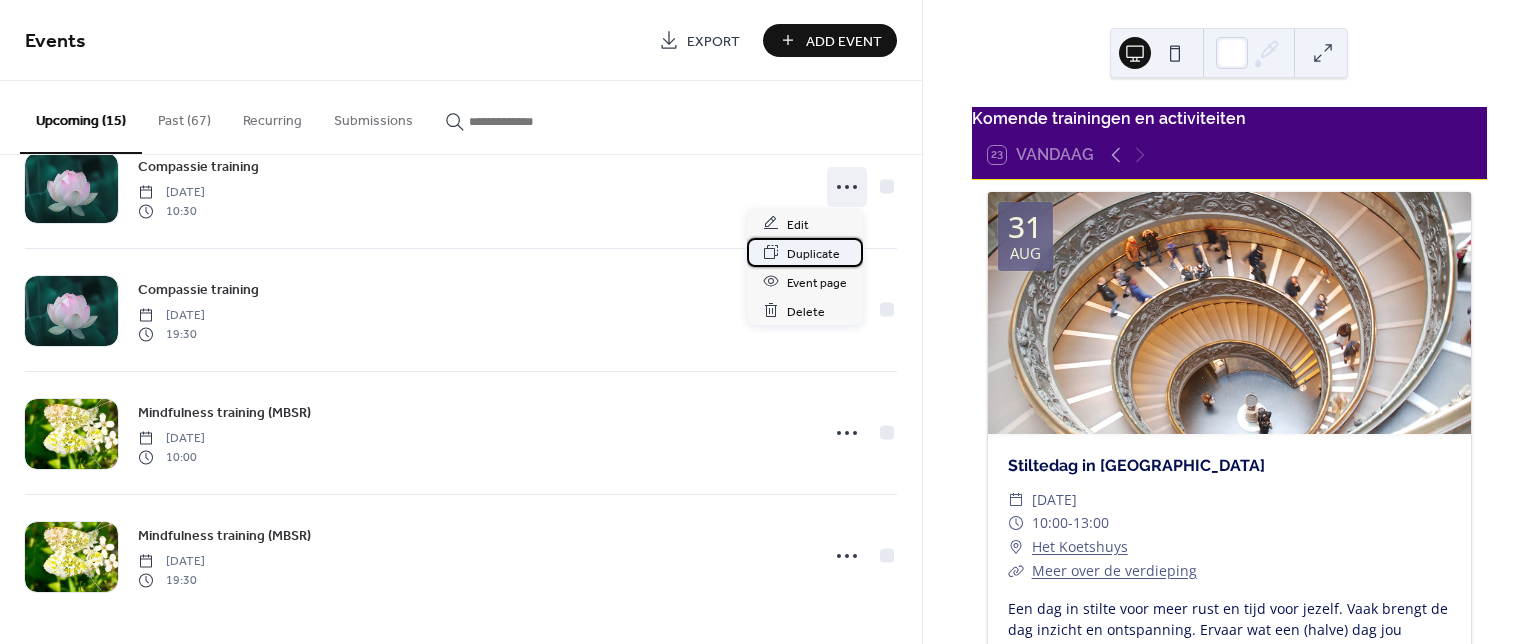 click on "Duplicate" at bounding box center [813, 253] 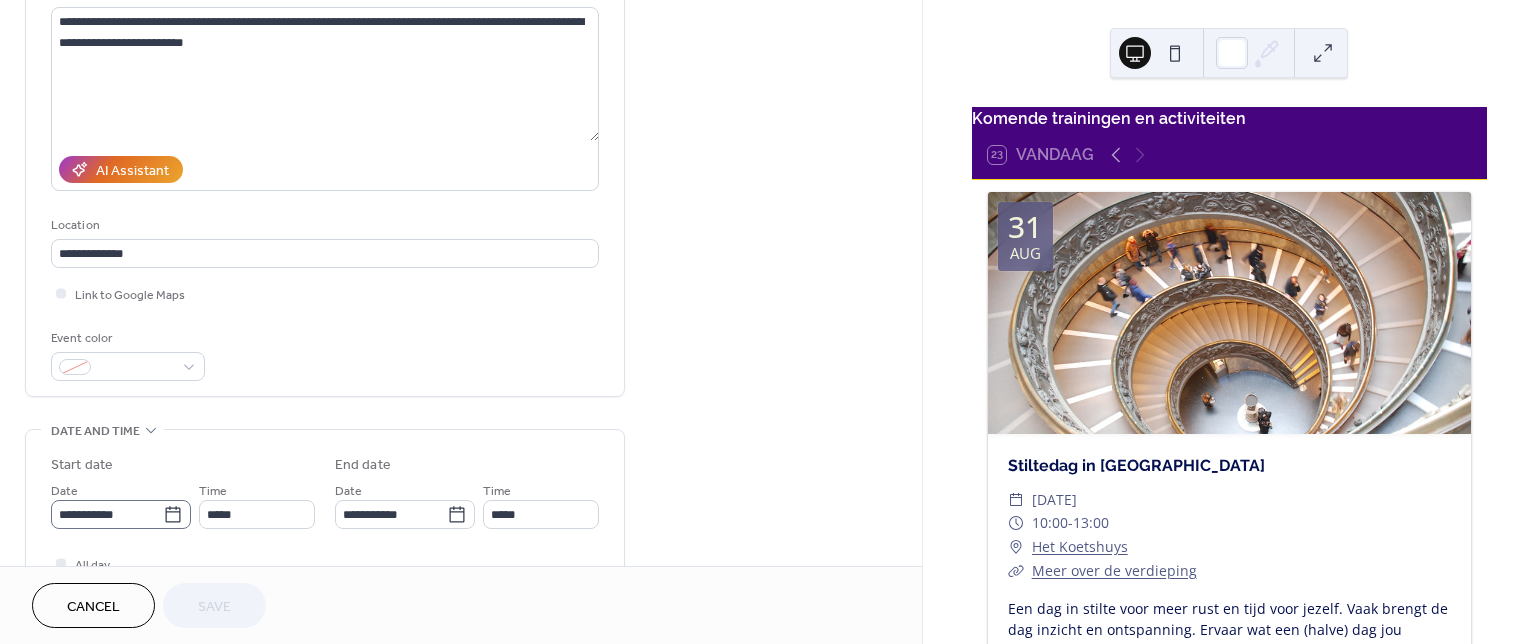 scroll, scrollTop: 266, scrollLeft: 0, axis: vertical 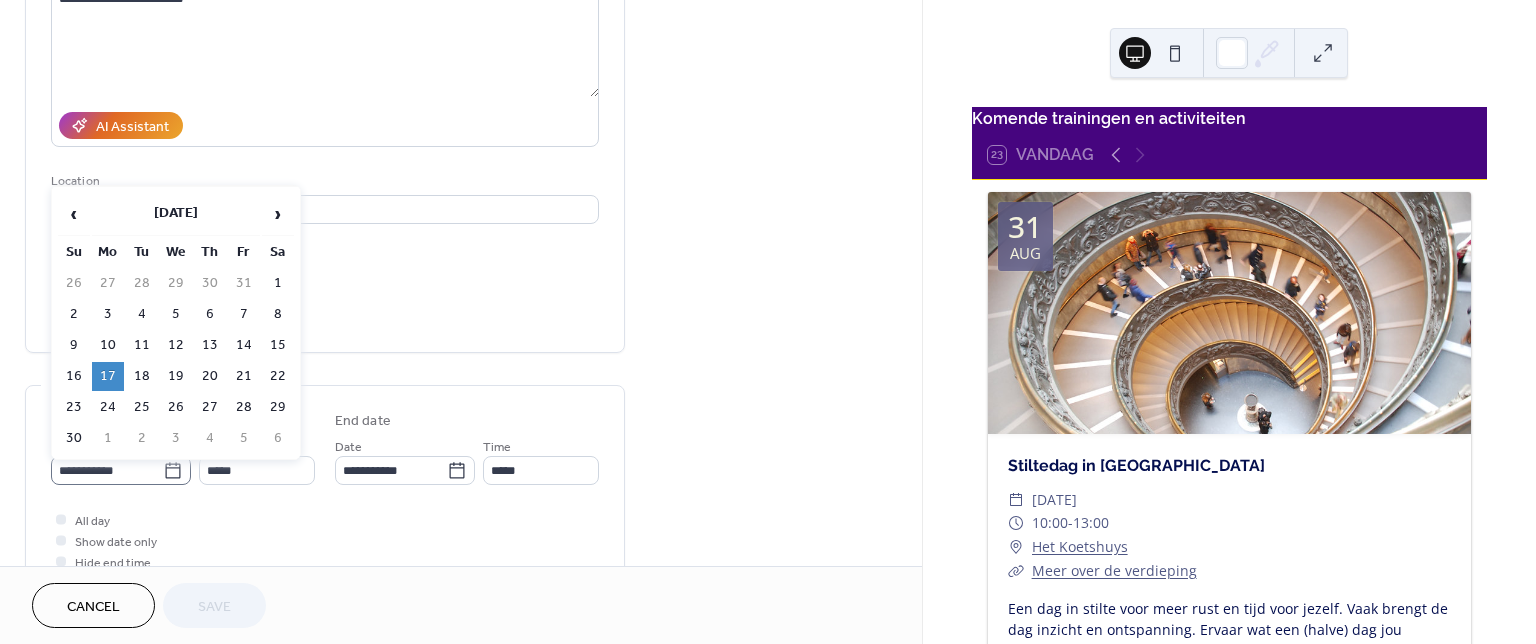click 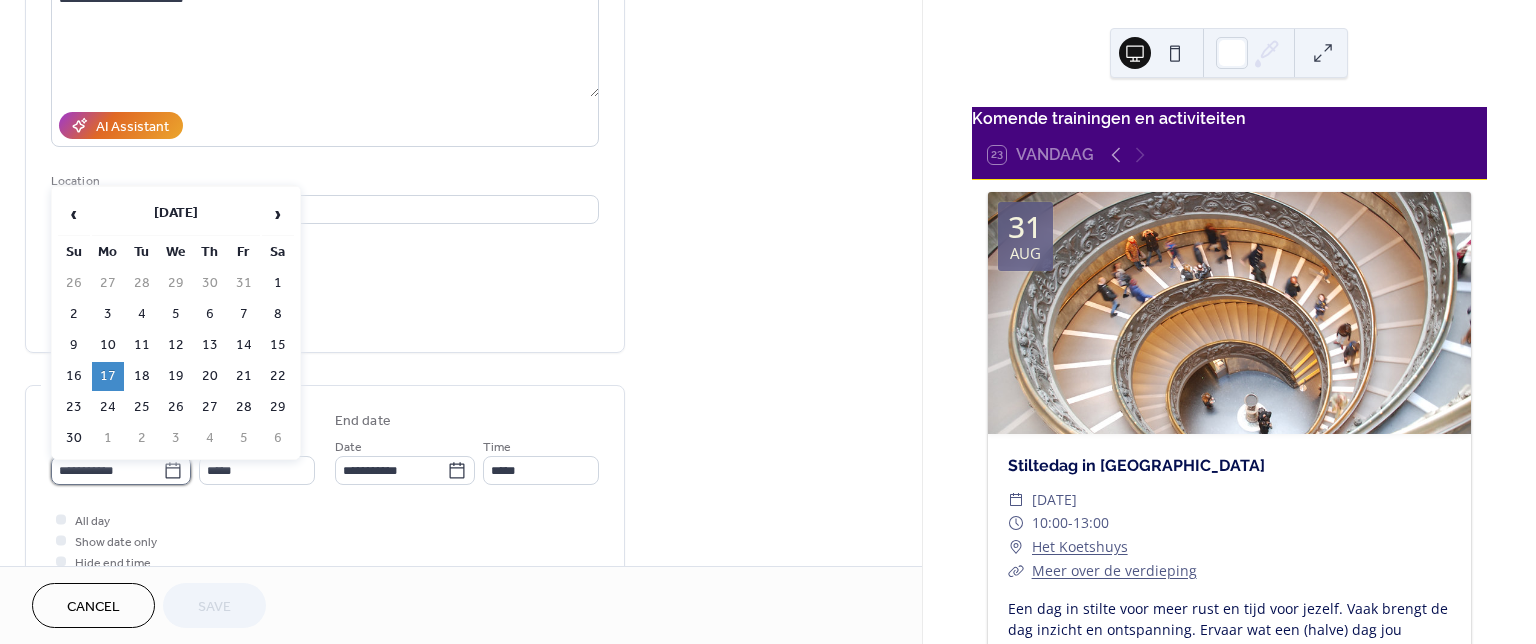click on "**********" at bounding box center (107, 470) 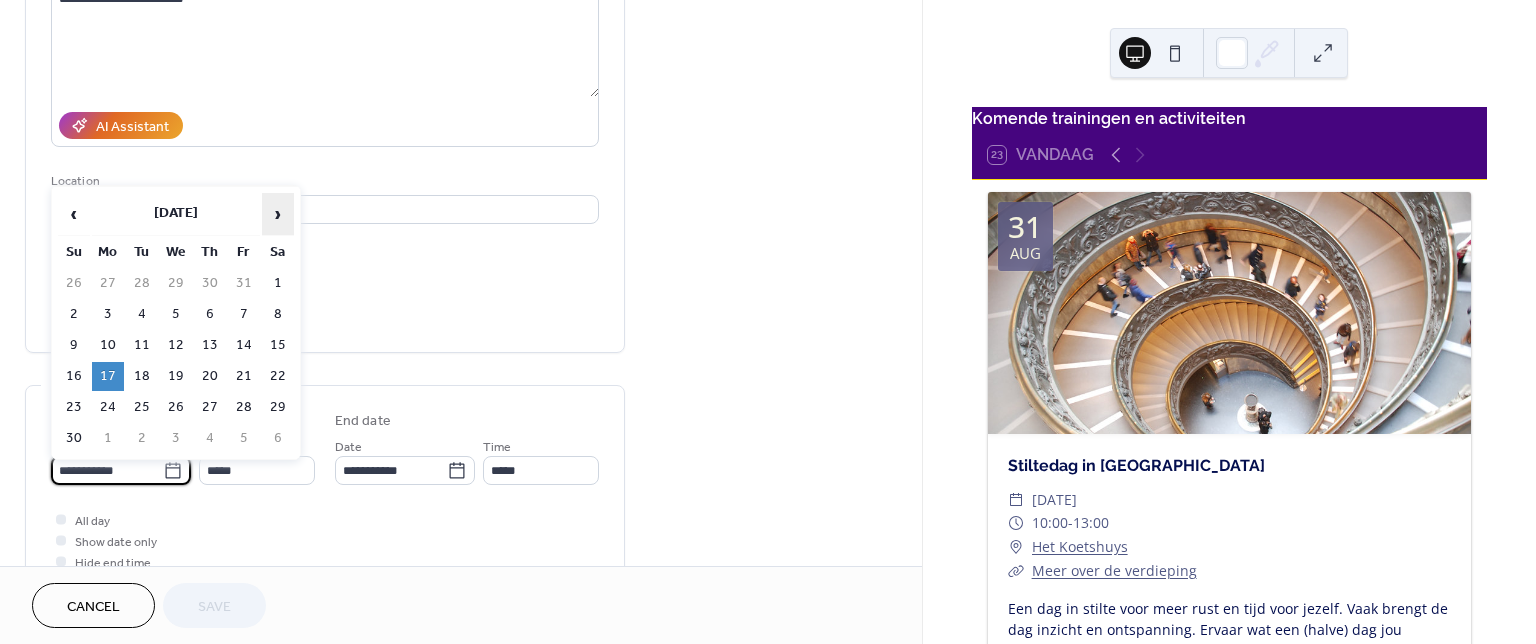 click on "›" at bounding box center [278, 214] 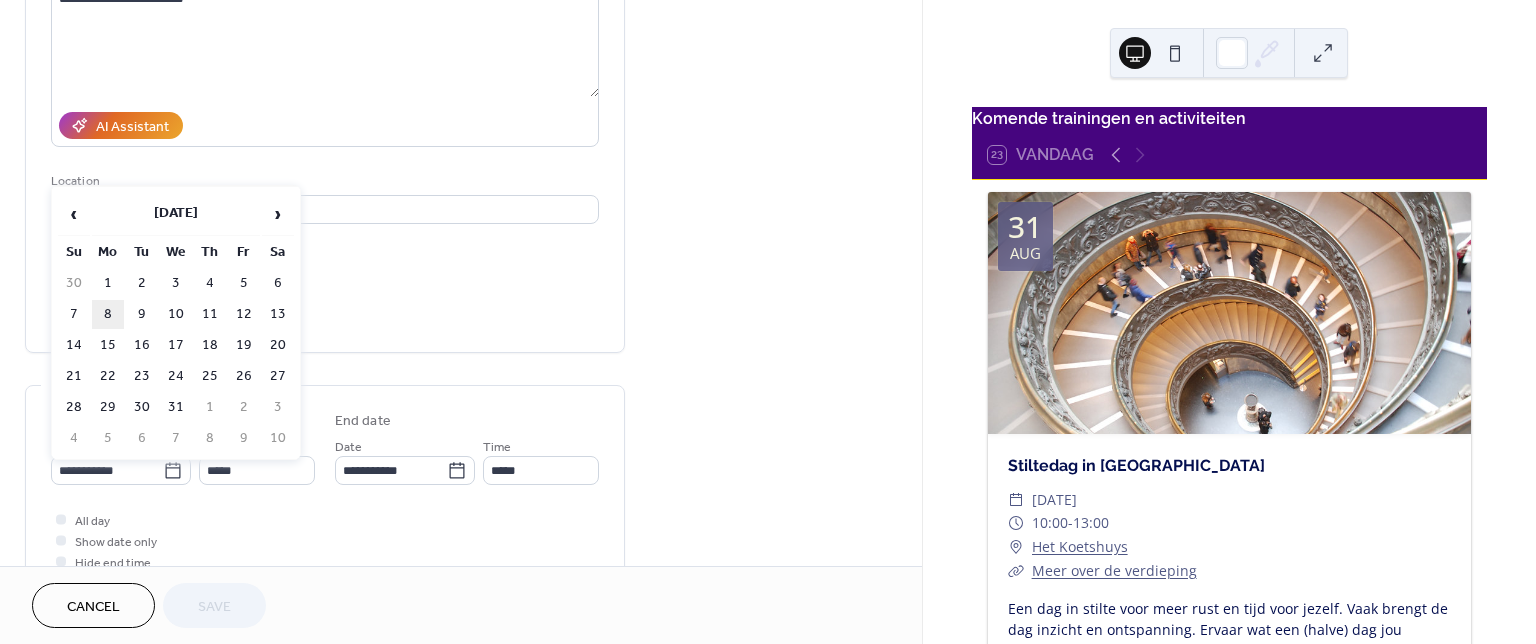 click on "8" at bounding box center (108, 314) 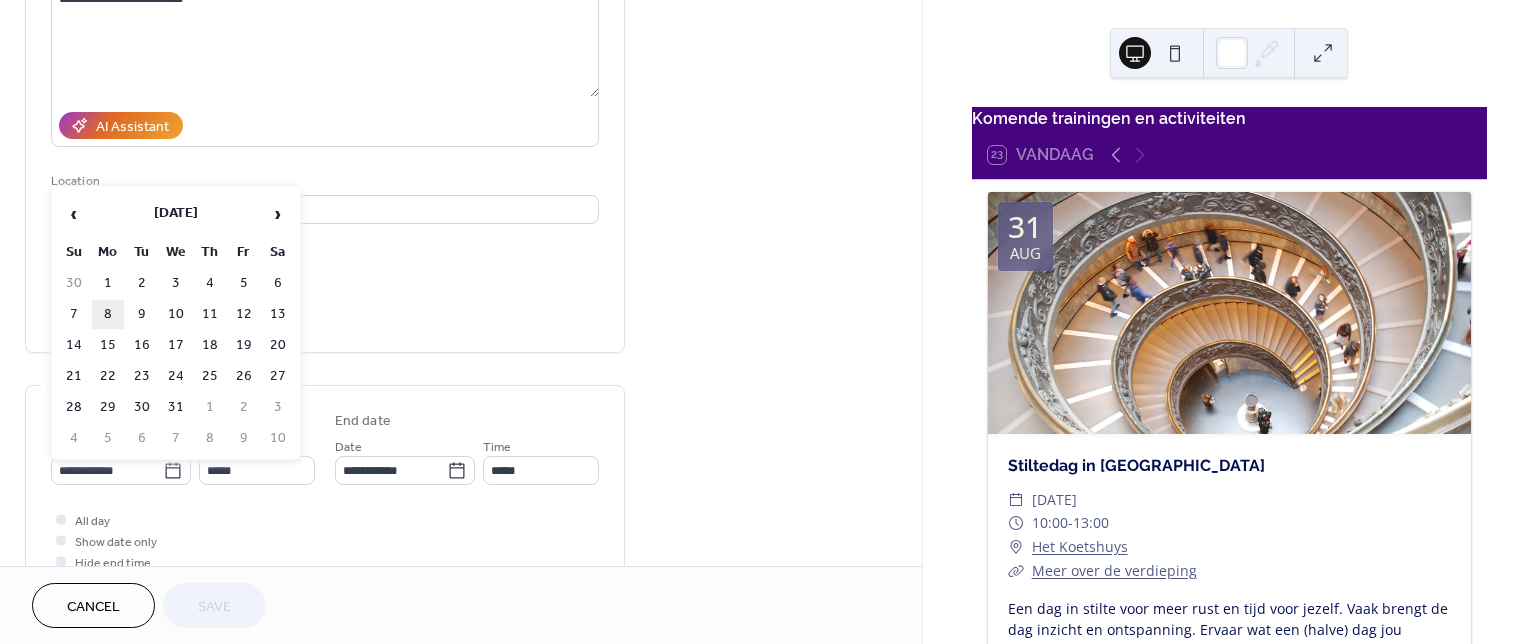 type on "**********" 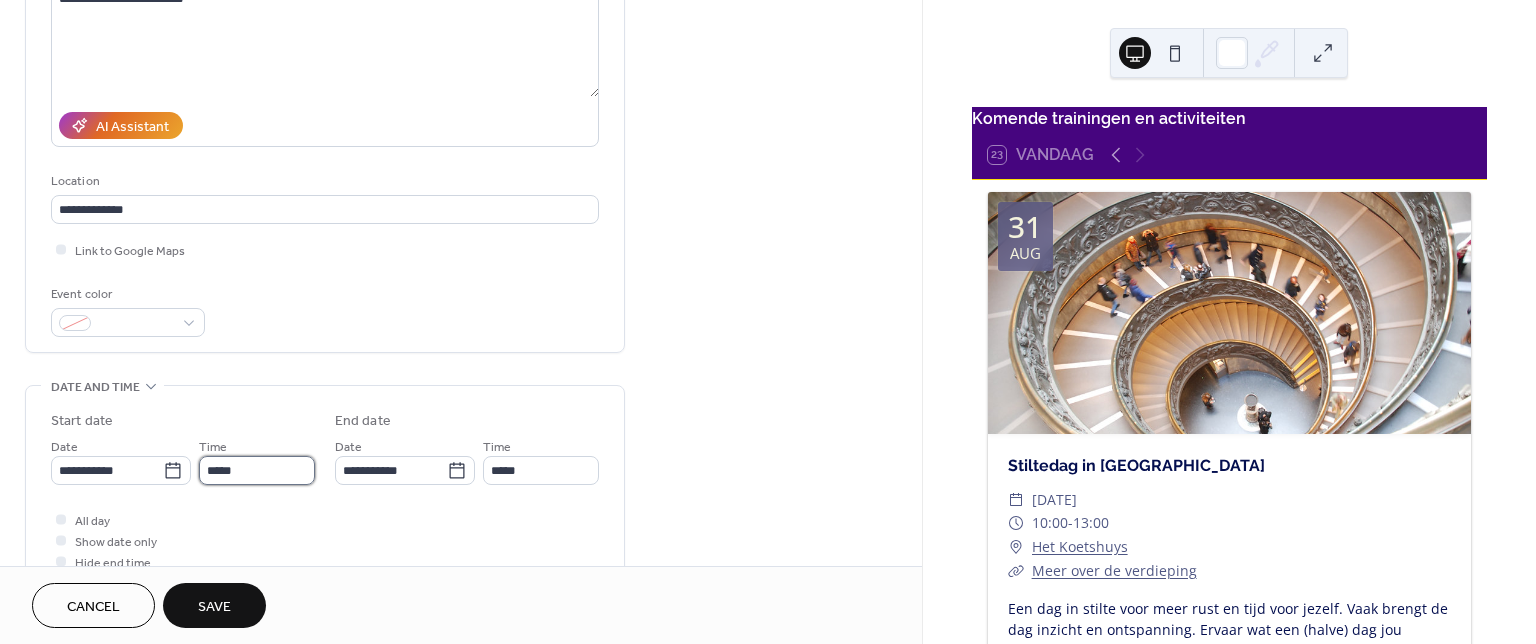 click on "*****" at bounding box center (257, 470) 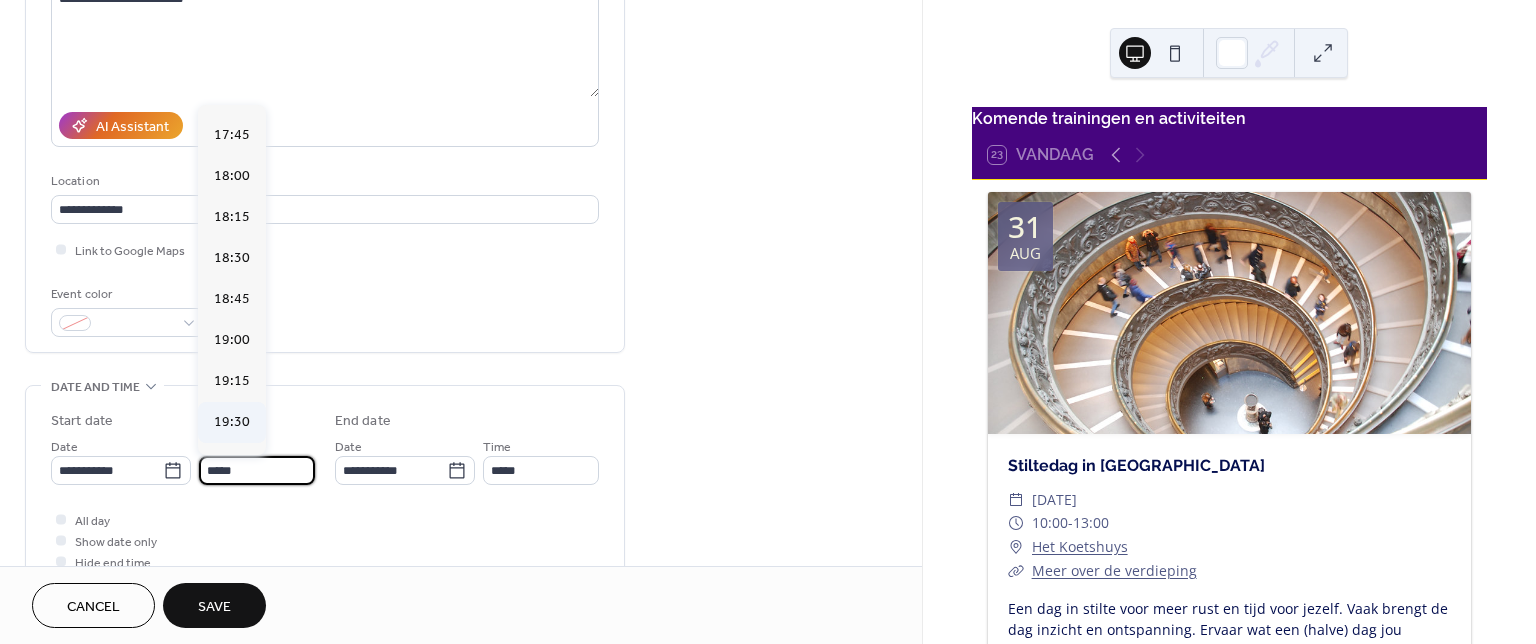 scroll, scrollTop: 2903, scrollLeft: 0, axis: vertical 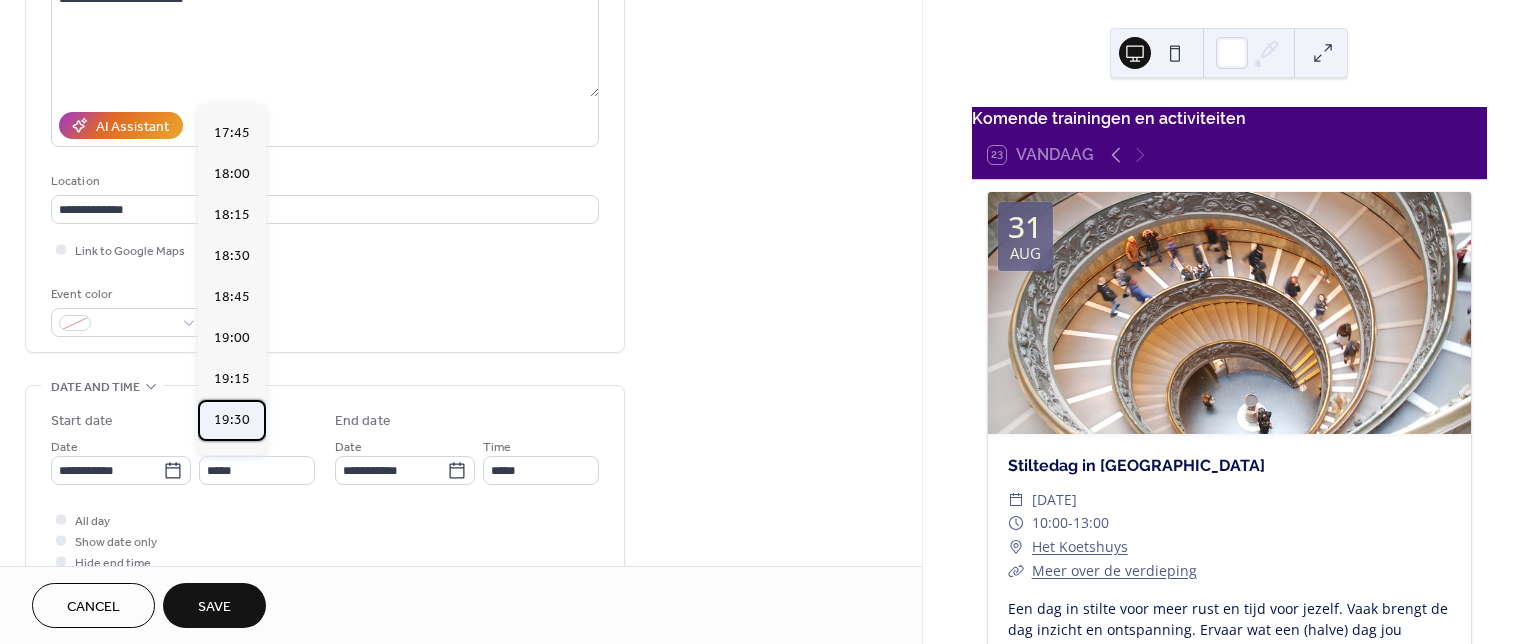 click on "19:30" at bounding box center (232, 419) 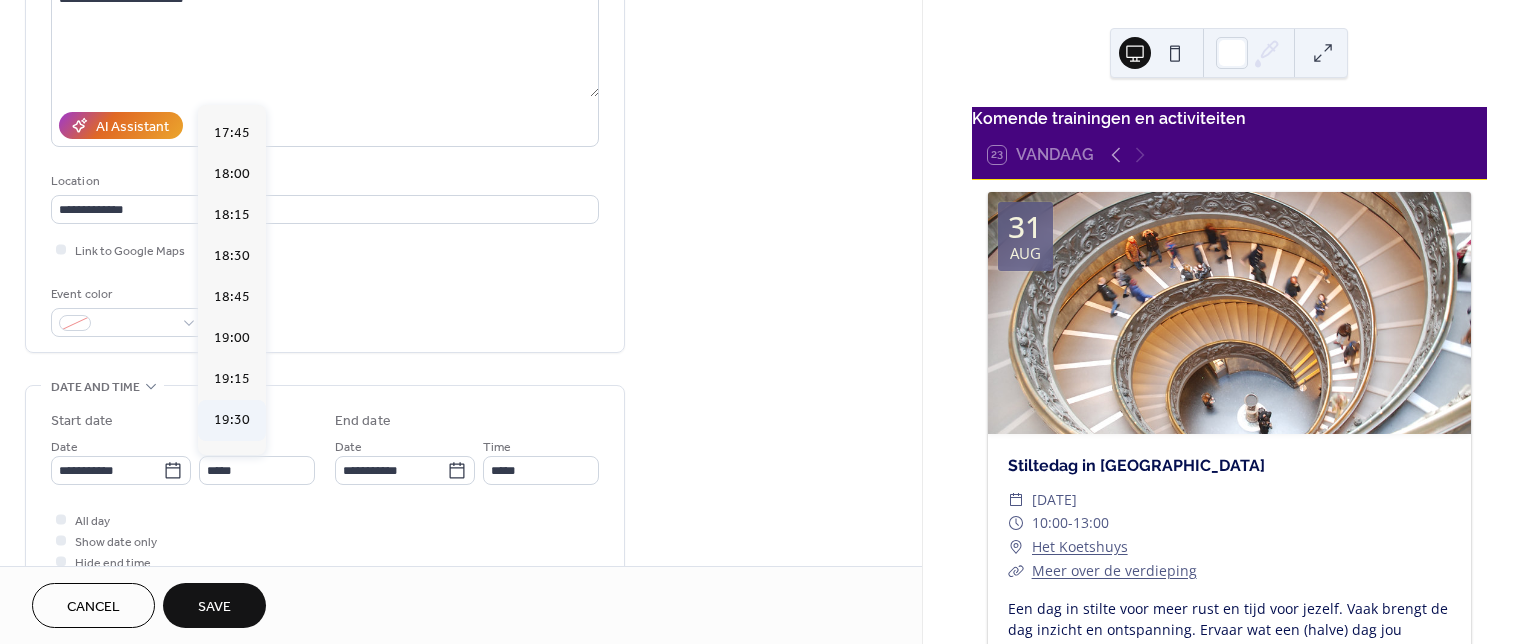 type on "*****" 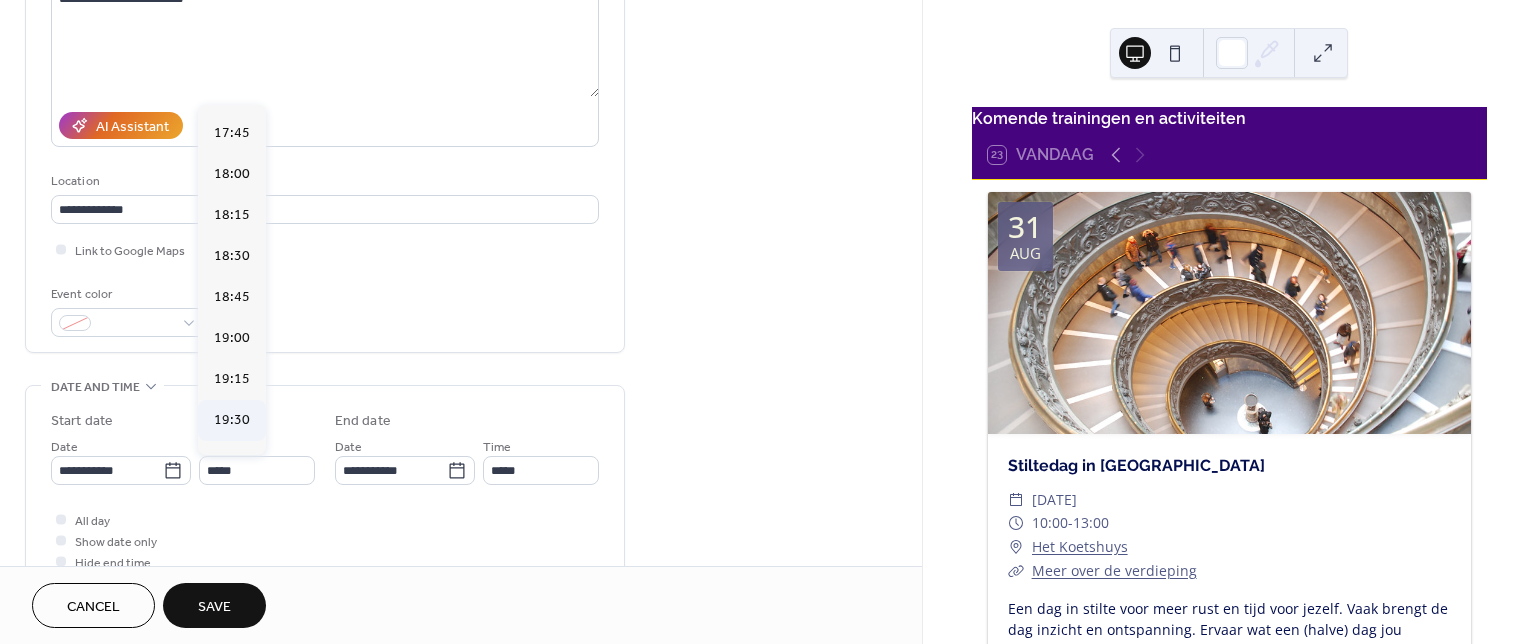type on "*****" 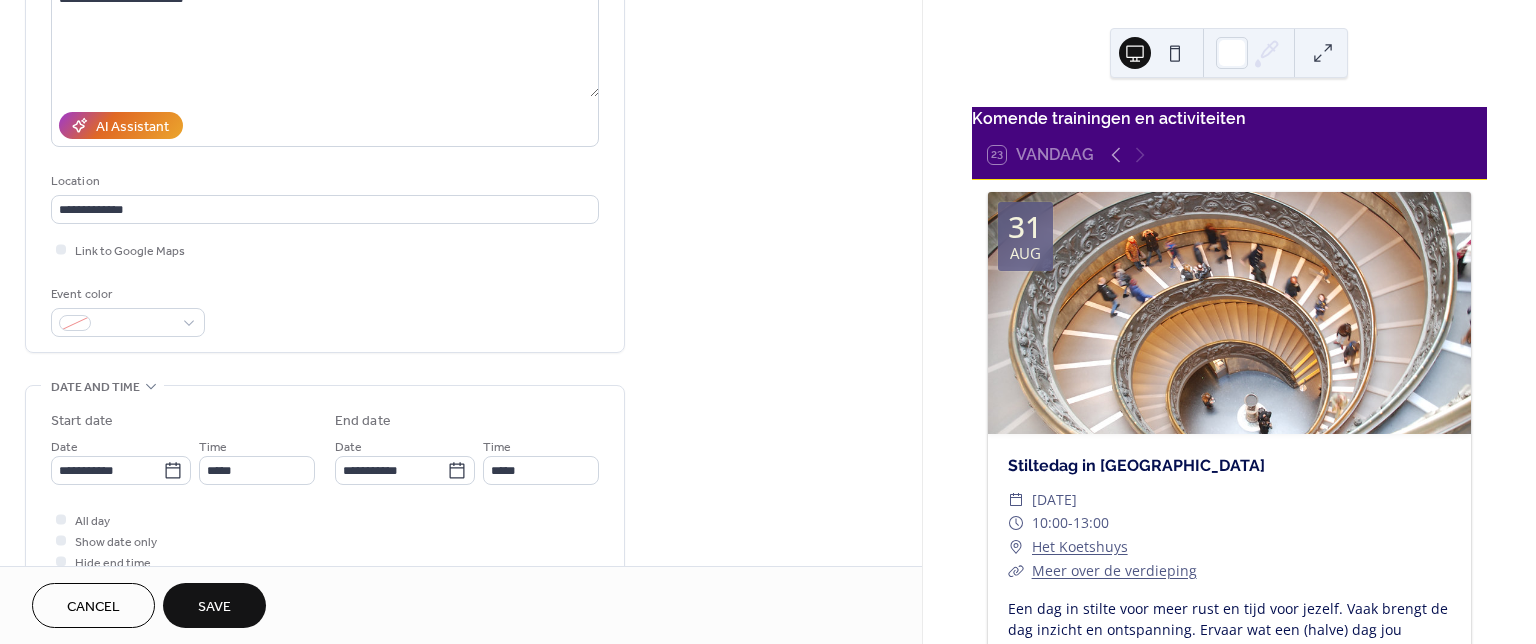 click on "Save" at bounding box center [214, 605] 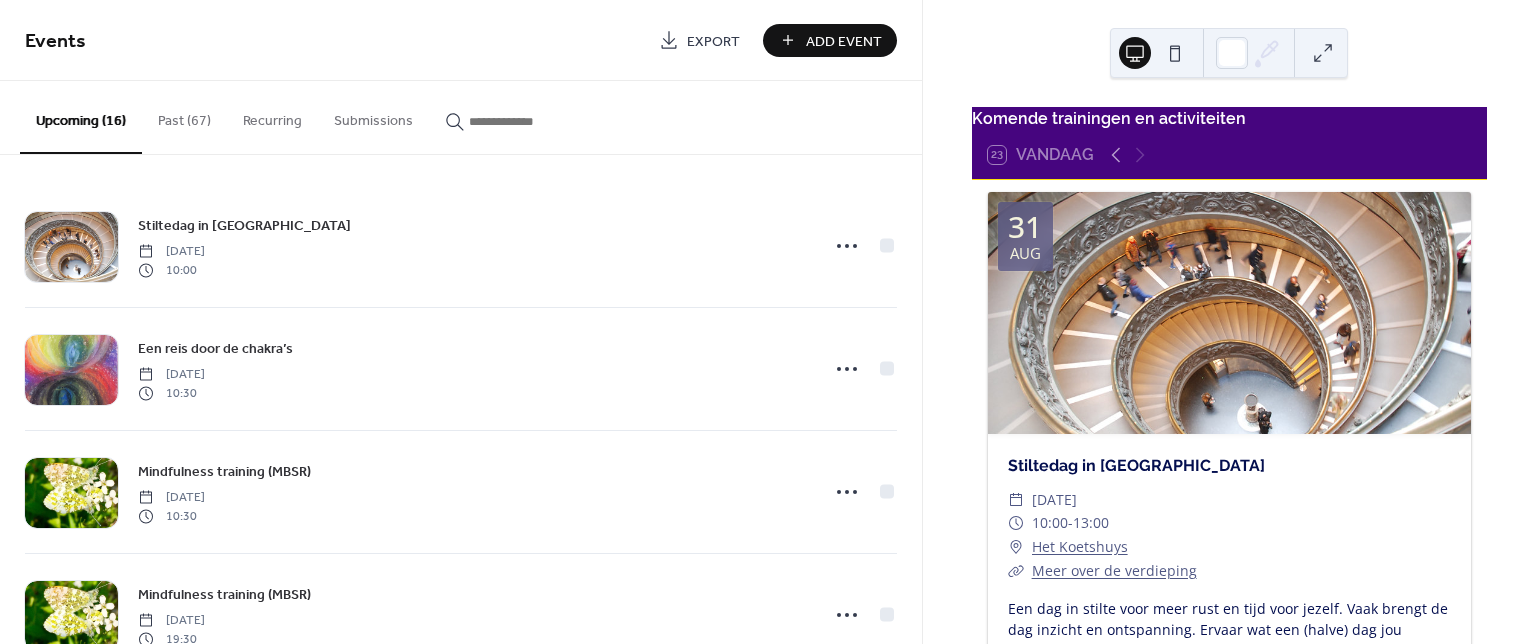 click at bounding box center [1175, 53] 